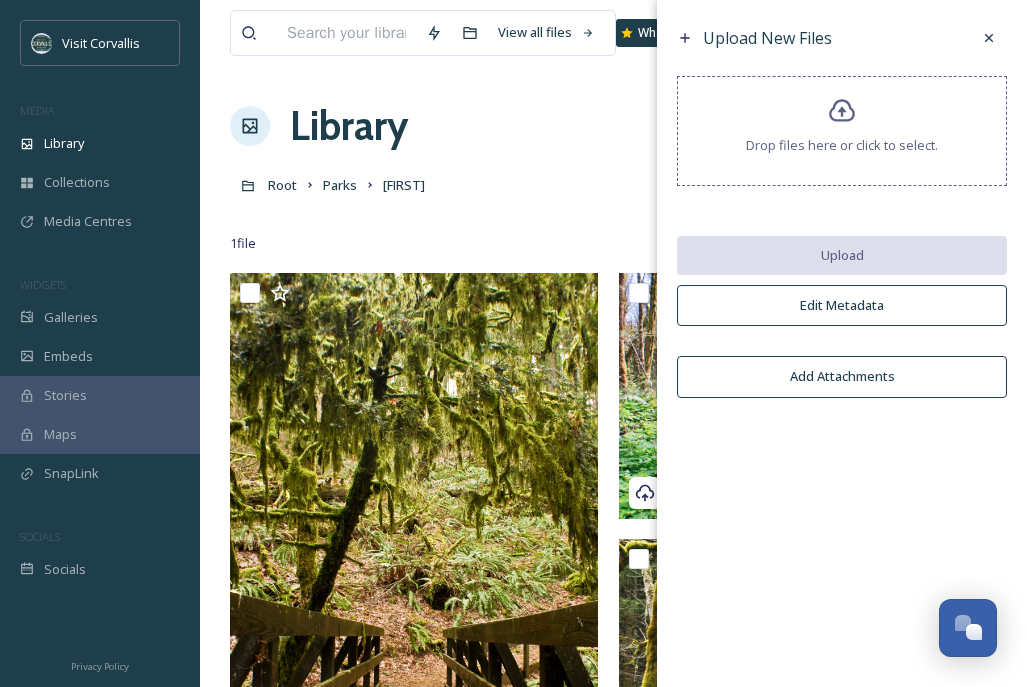 scroll, scrollTop: 16, scrollLeft: 0, axis: vertical 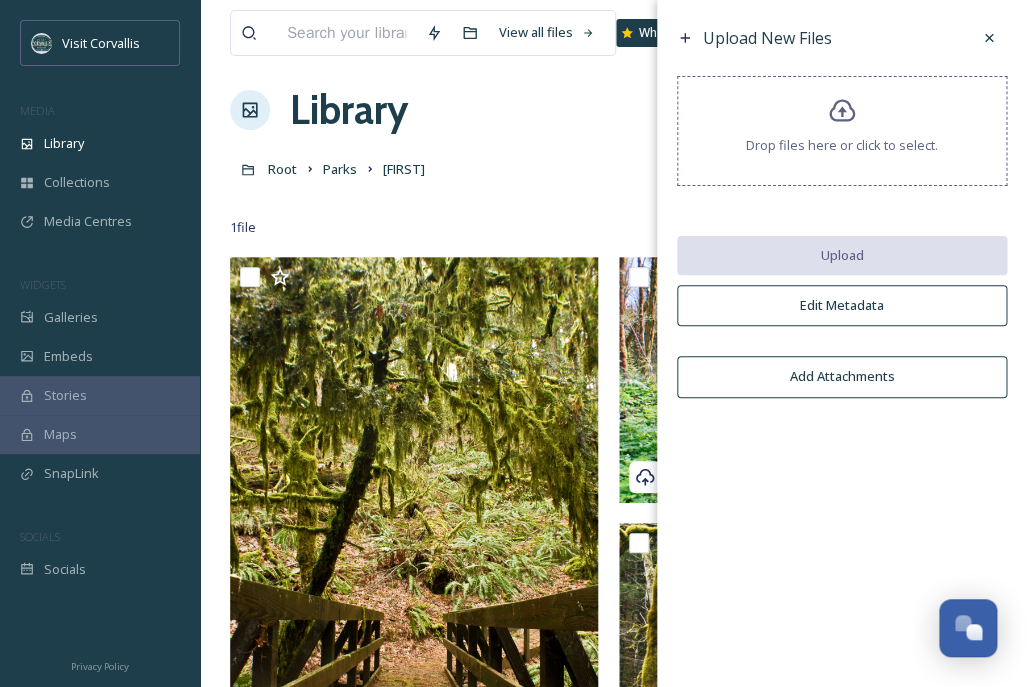click on "Root" at bounding box center [282, 169] 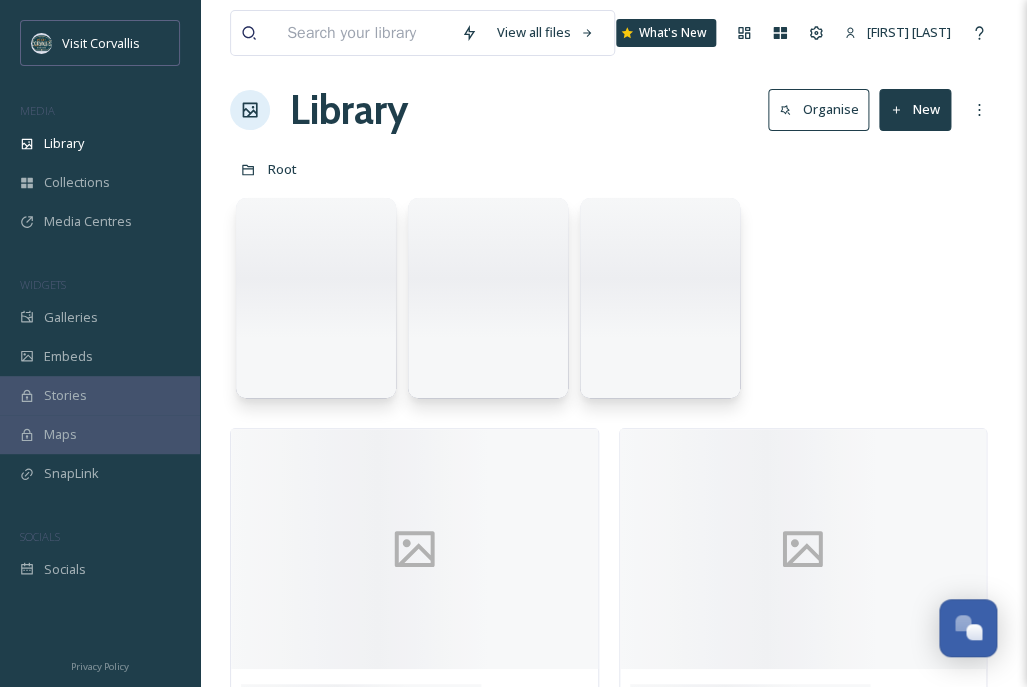 scroll, scrollTop: 0, scrollLeft: 0, axis: both 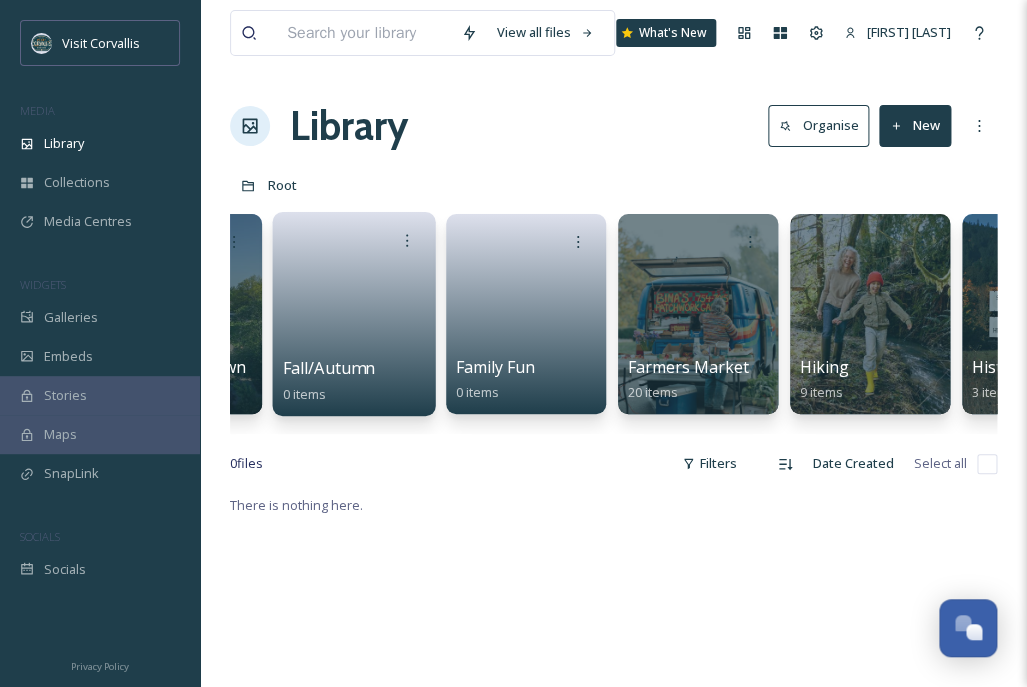 click at bounding box center [354, 307] 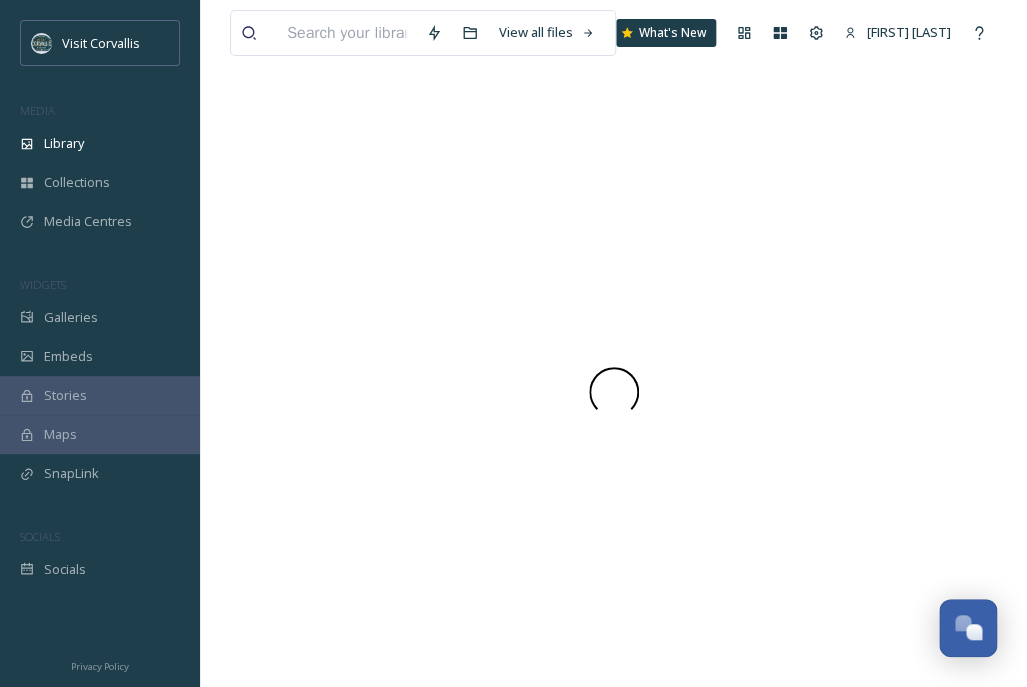 click at bounding box center (613, 391) 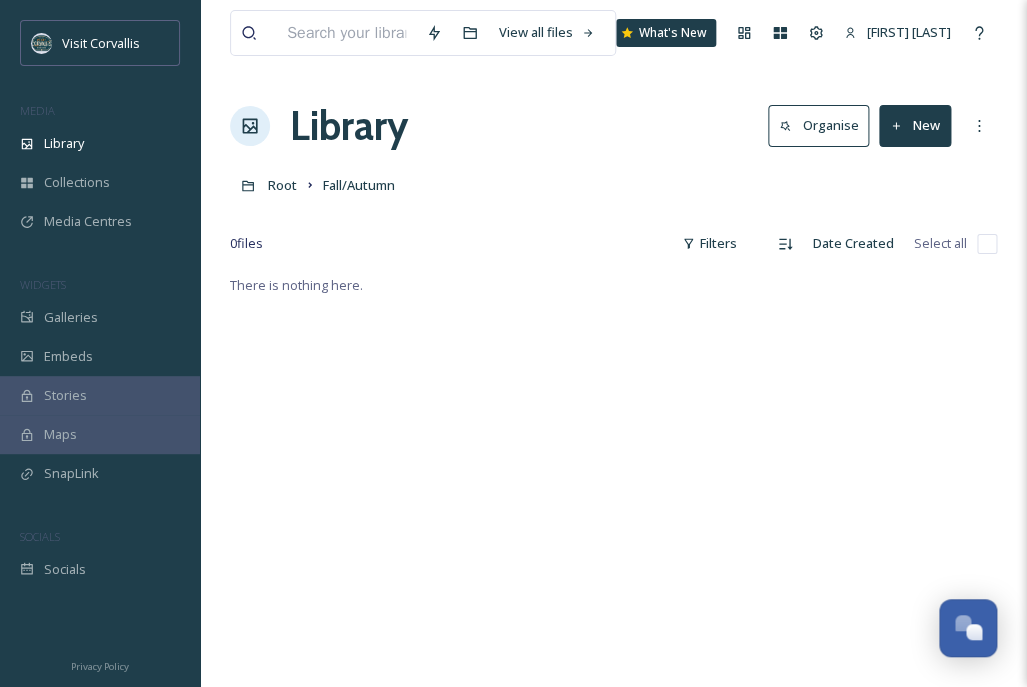 click on "New" at bounding box center [915, 125] 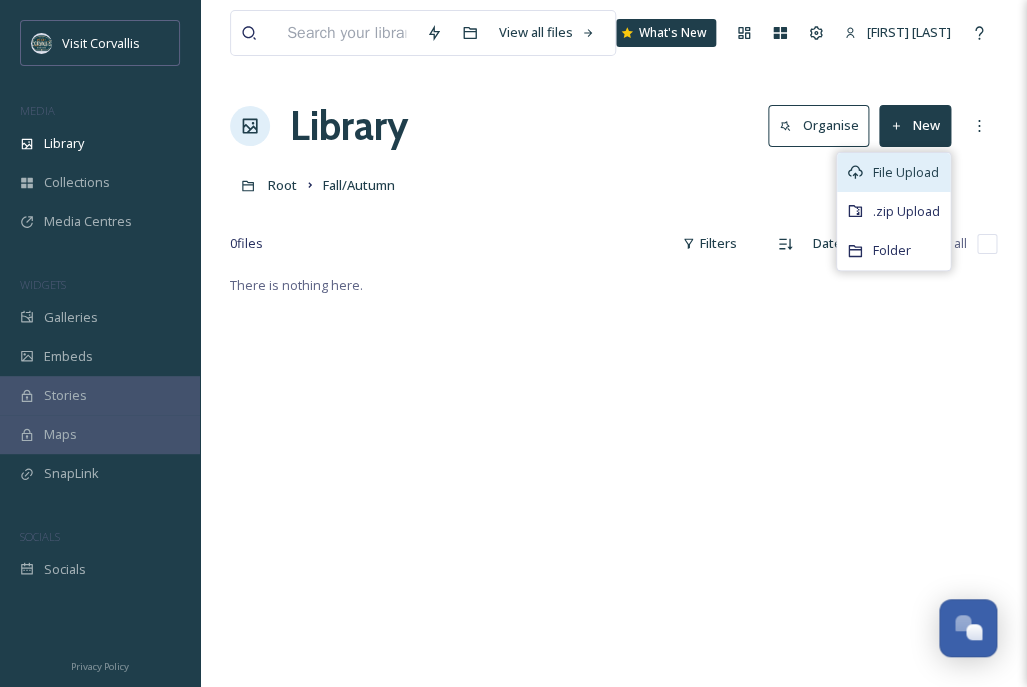 click on "File Upload" at bounding box center (906, 172) 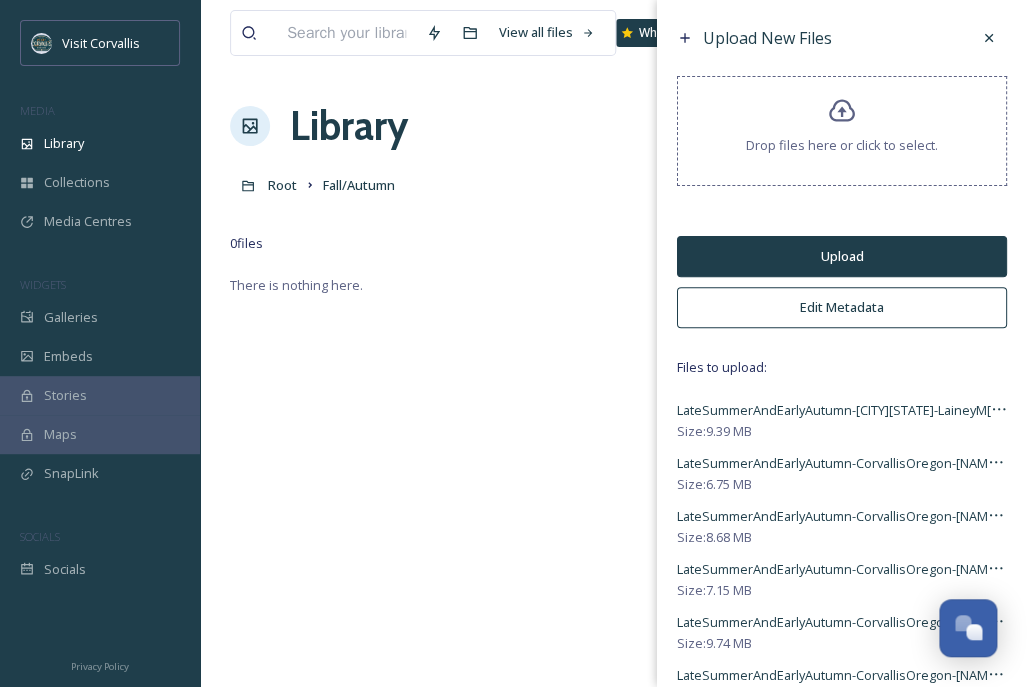 click on "Edit Metadata" at bounding box center [842, 307] 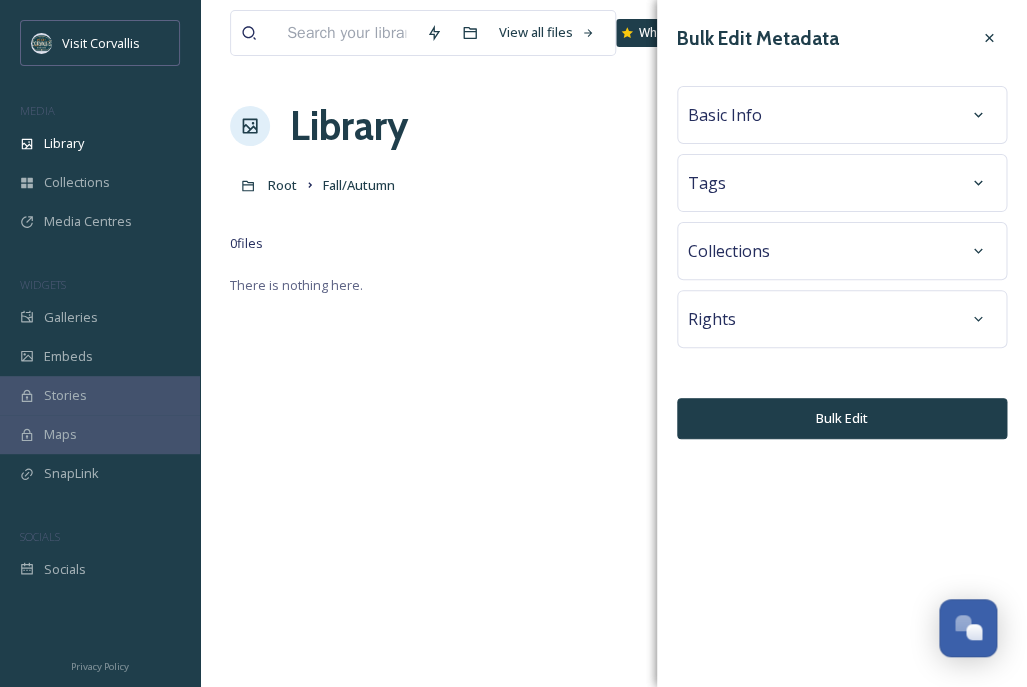 click on "Tags" at bounding box center (842, 183) 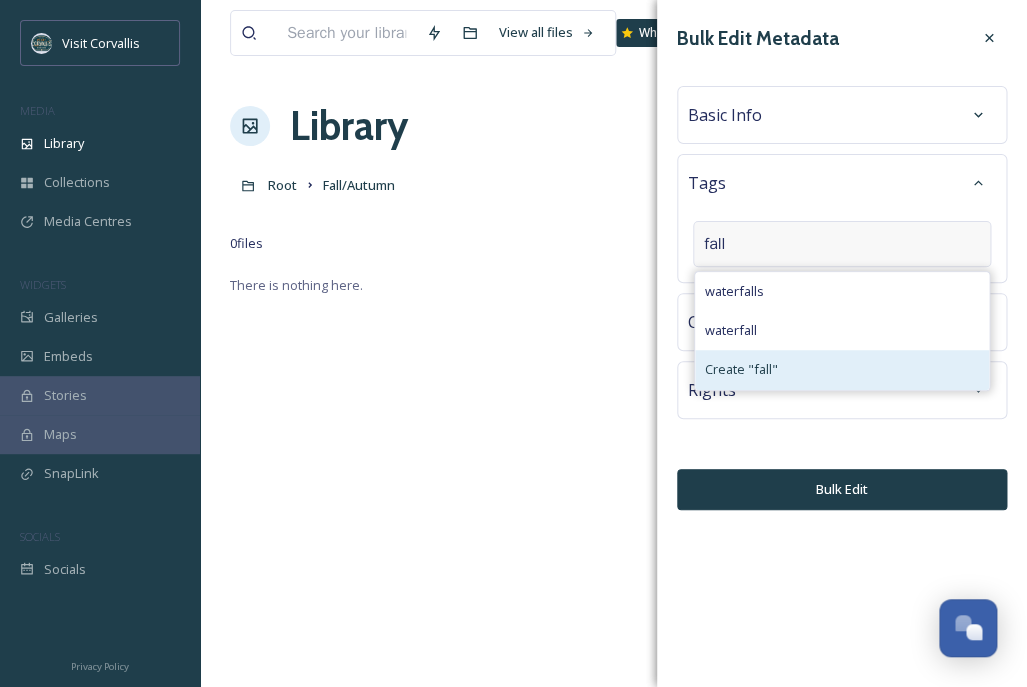 type on "fall" 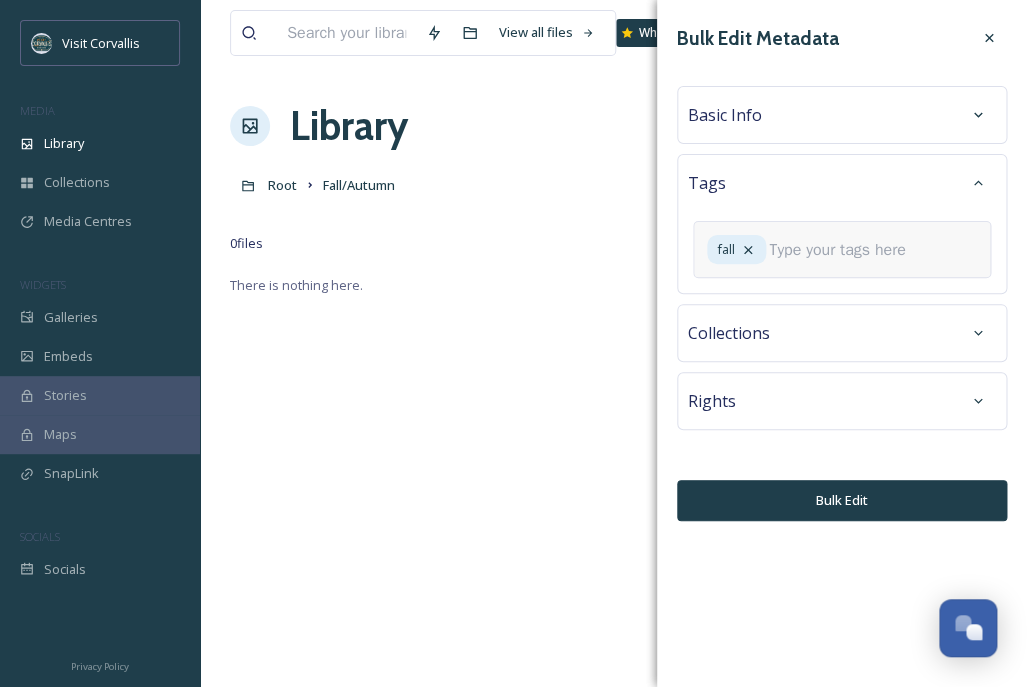 click at bounding box center [845, 250] 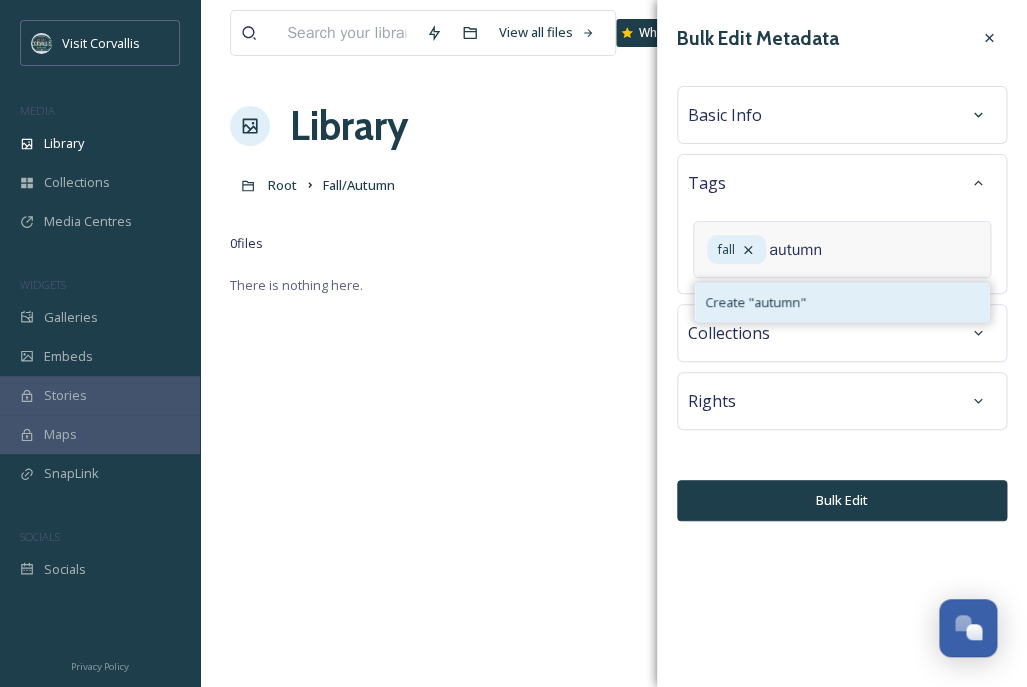 type on "autumn" 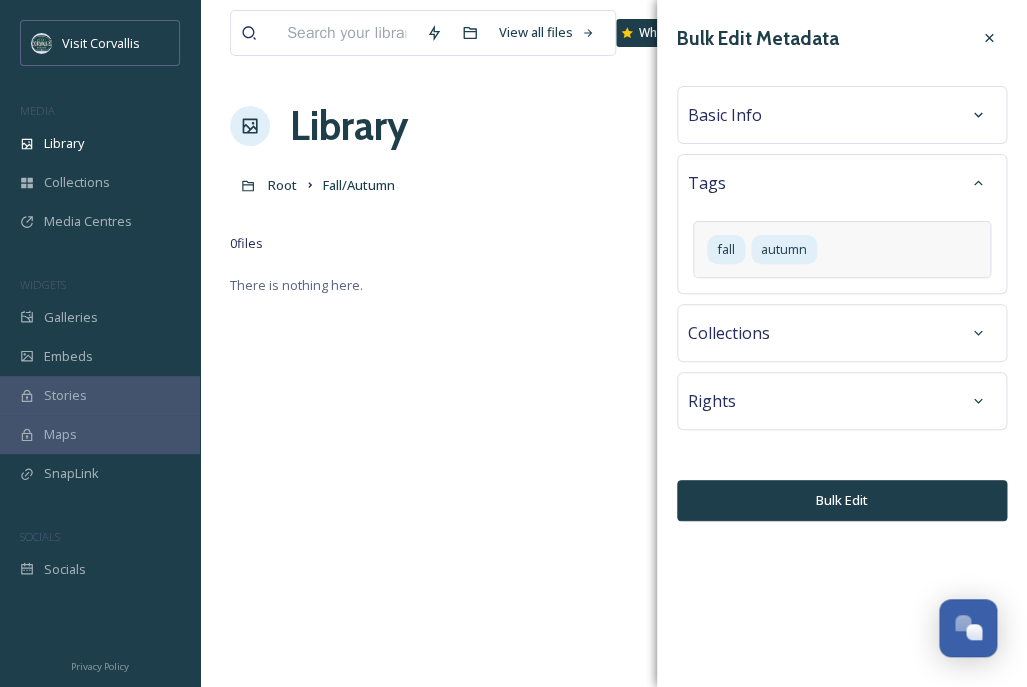 click on "Basic Info" at bounding box center [842, 115] 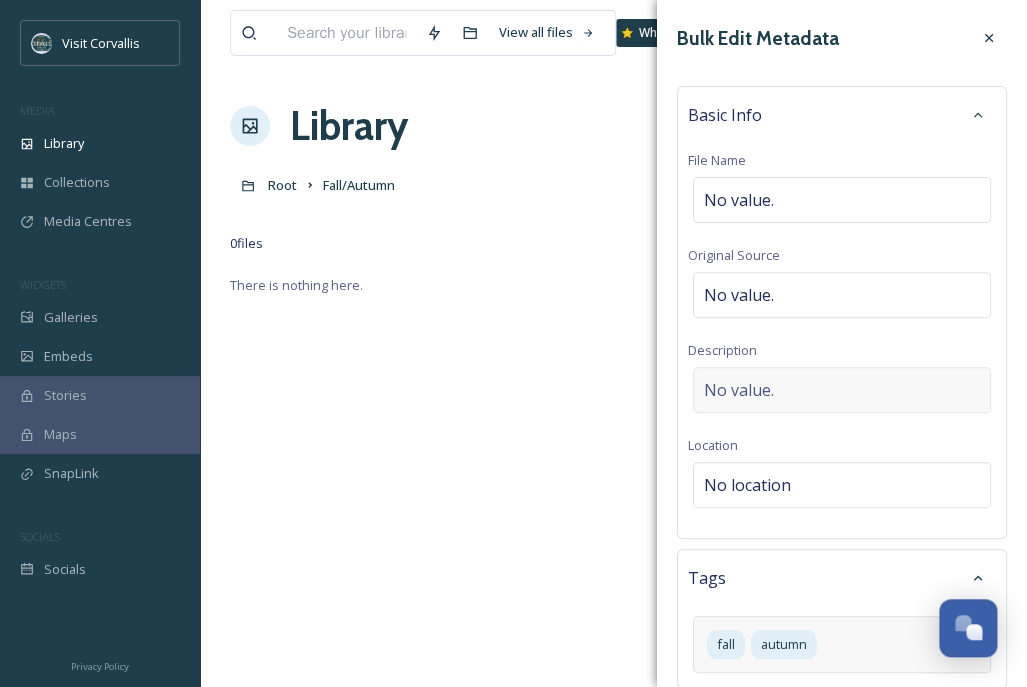 click on "No value." at bounding box center (739, 390) 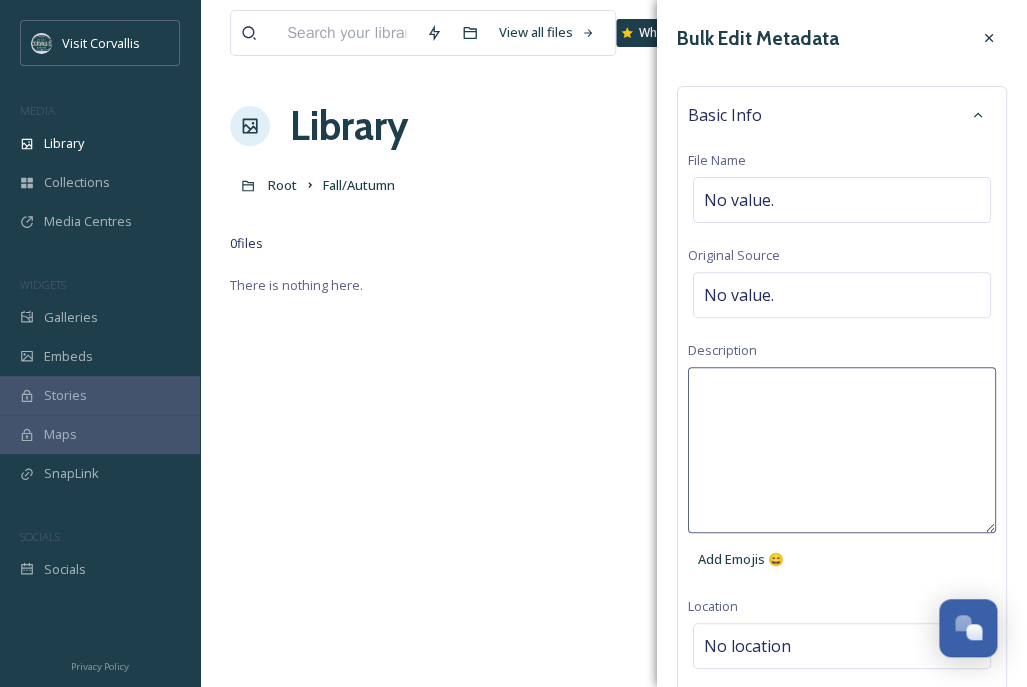 click at bounding box center [842, 450] 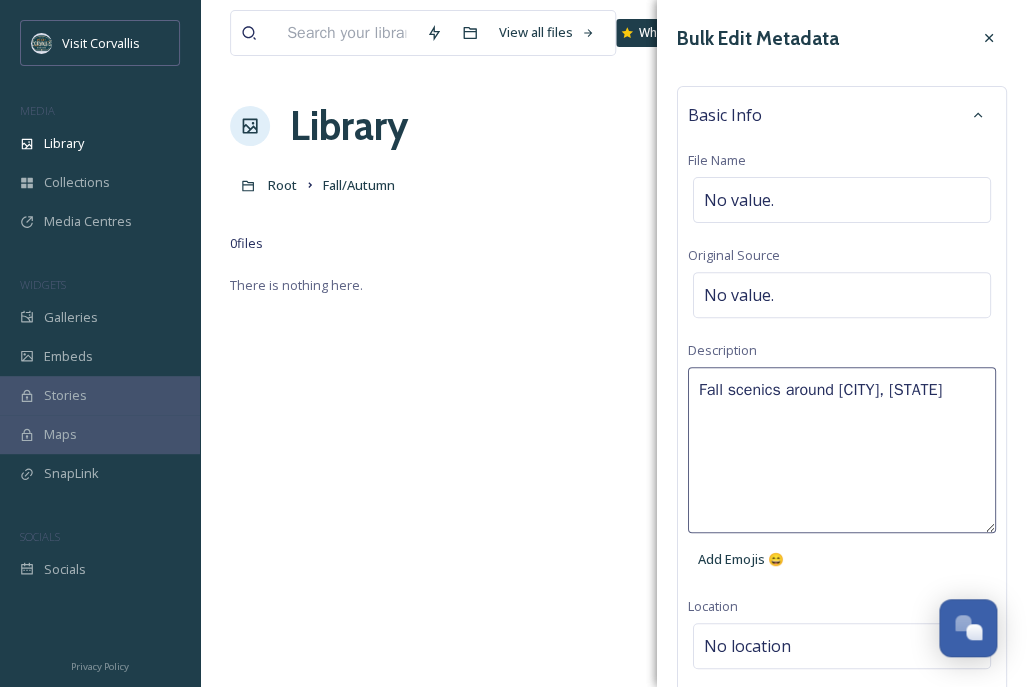 click on "Fall scenics around [CITY], [STATE]" at bounding box center [842, 450] 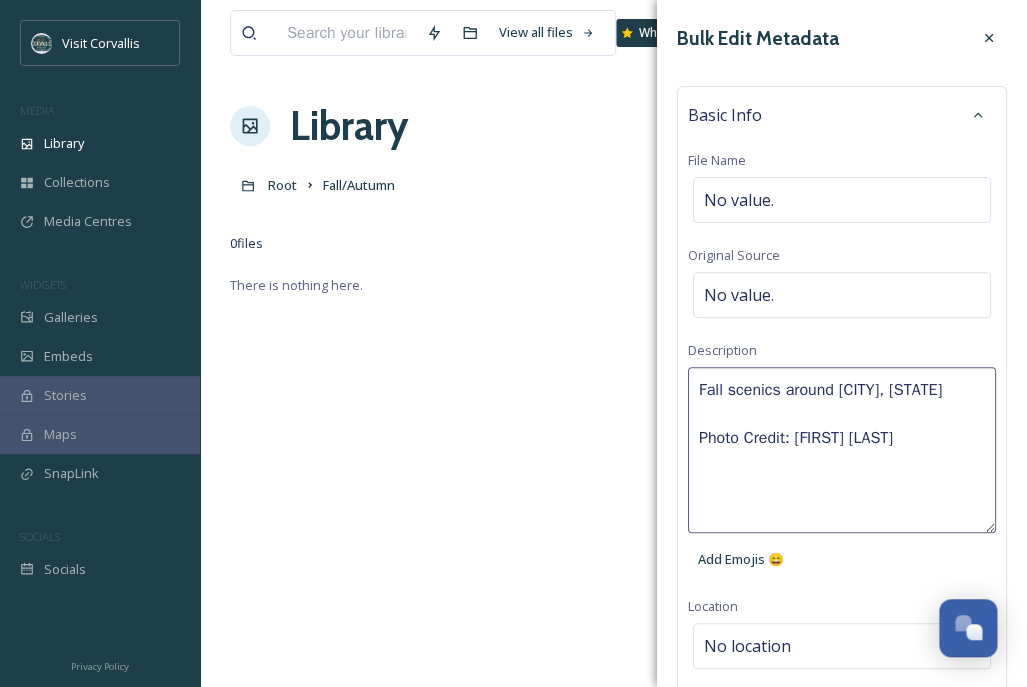 type on "Fall scenics around [CITY], OR.
Photo Credit: [FIRST] [LAST]" 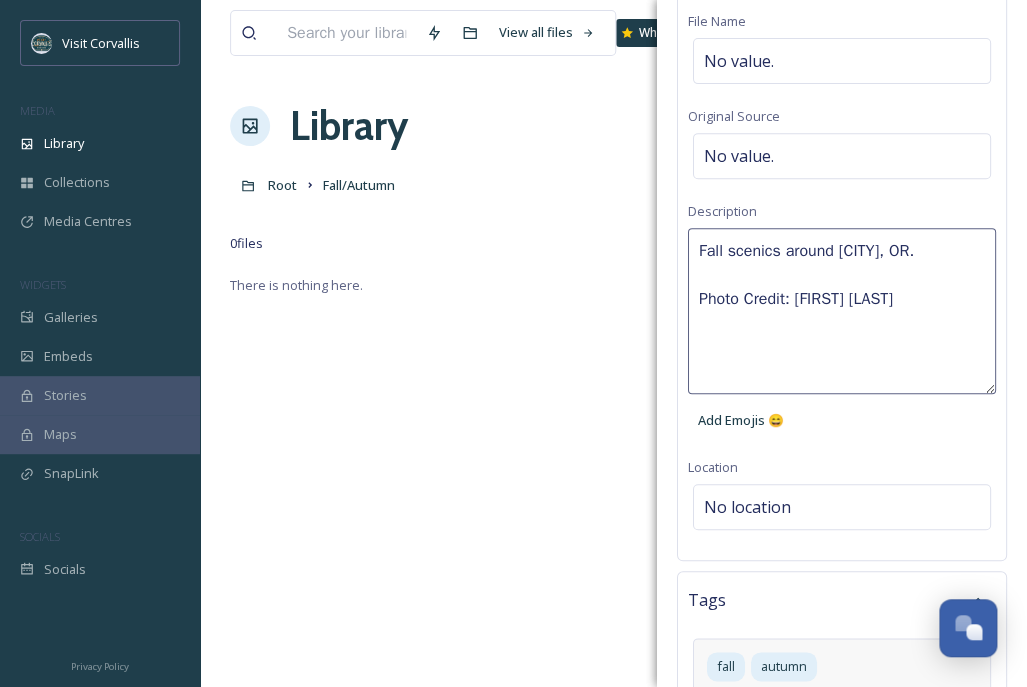 scroll, scrollTop: 405, scrollLeft: 0, axis: vertical 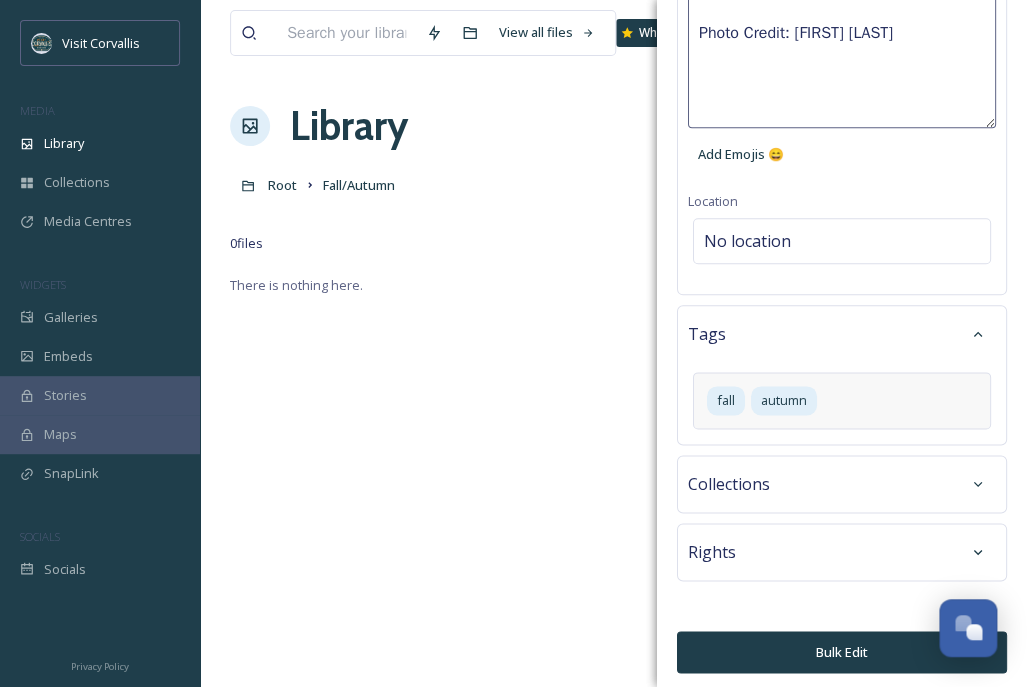 click on "Bulk Edit" at bounding box center [842, 651] 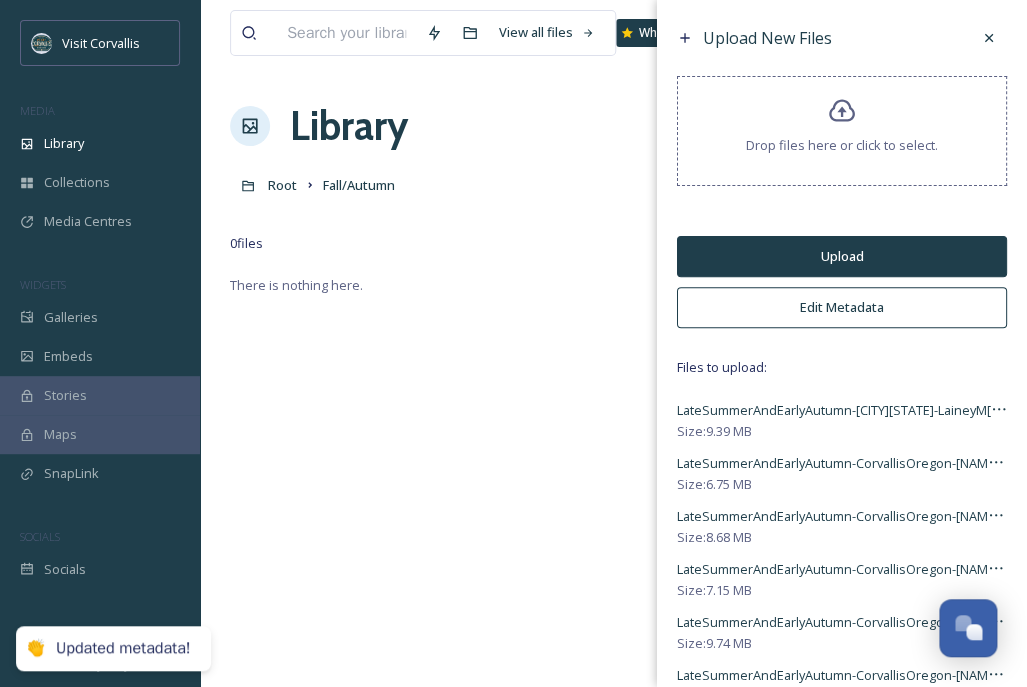 click on "Edit Metadata" at bounding box center [842, 307] 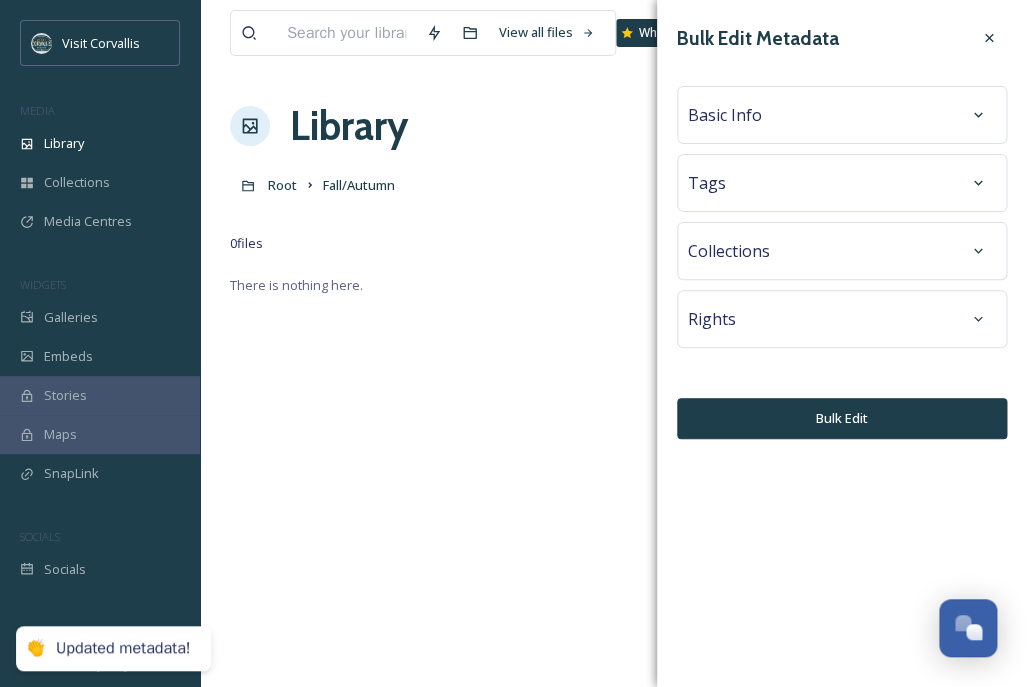 click on "Bulk Edit" at bounding box center (842, 418) 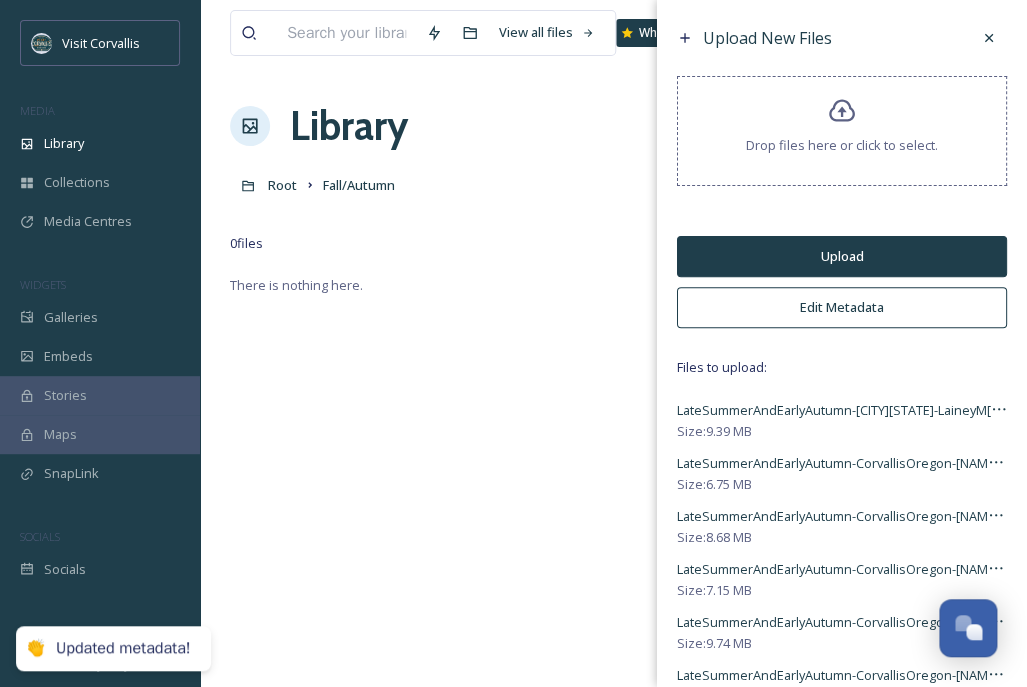 click on "Upload" at bounding box center (842, 256) 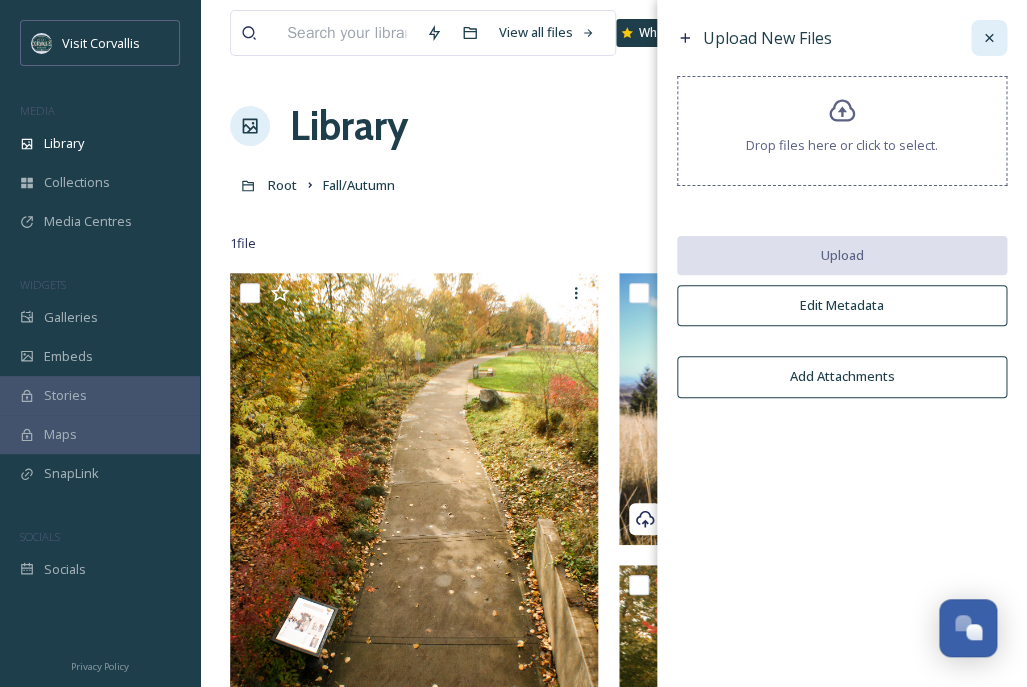 click 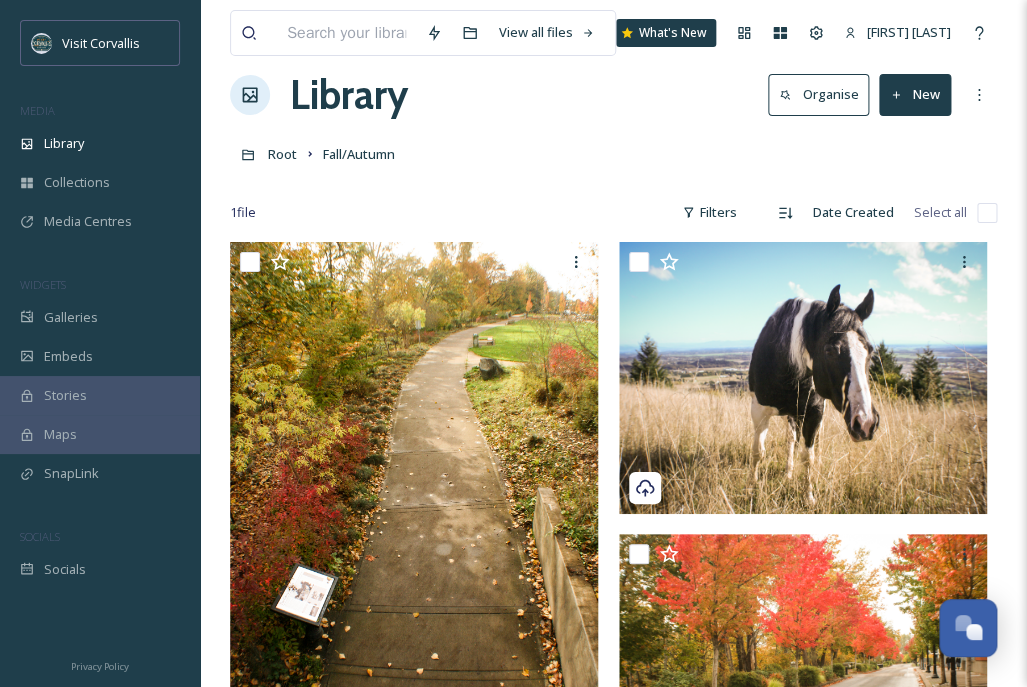 scroll, scrollTop: 0, scrollLeft: 0, axis: both 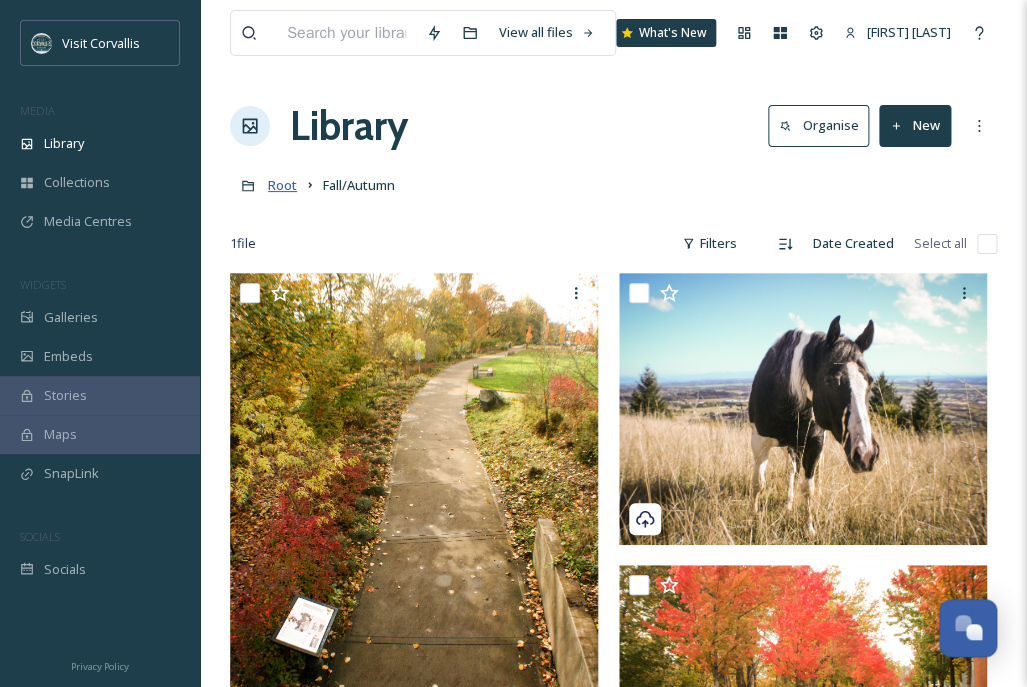 click on "Root" at bounding box center [282, 185] 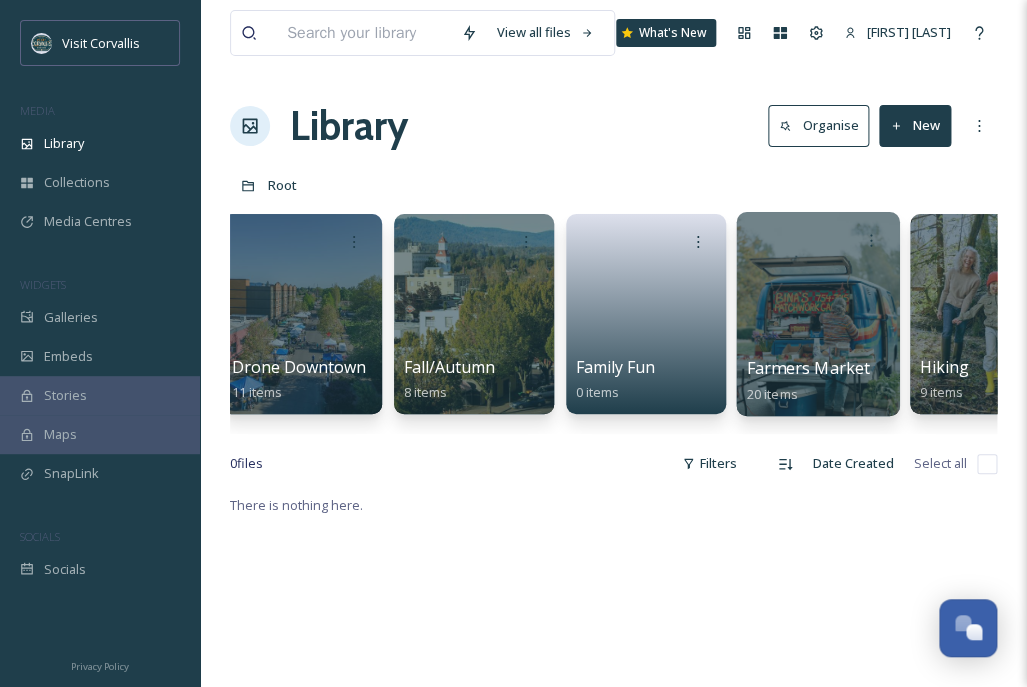 scroll, scrollTop: 0, scrollLeft: 1736, axis: horizontal 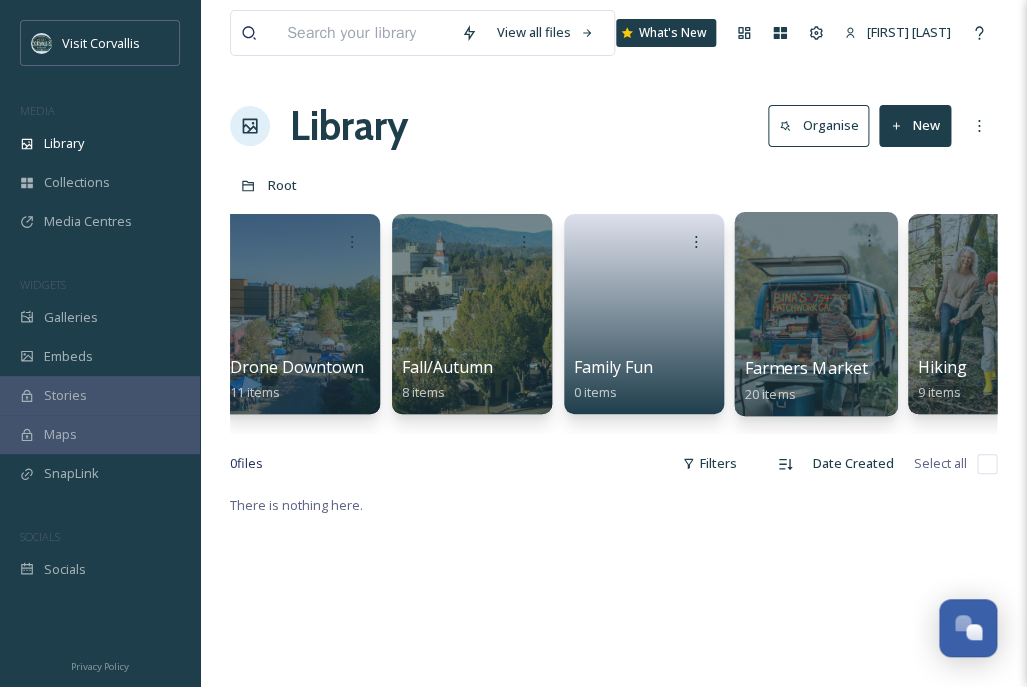 click at bounding box center [815, 314] 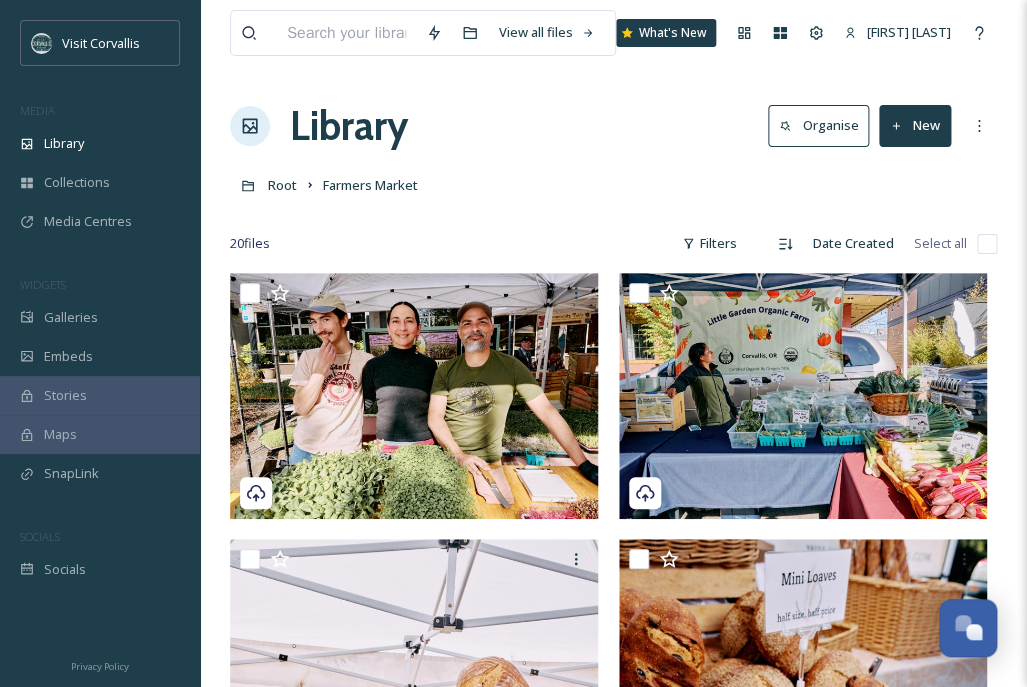 click on "New" at bounding box center [915, 125] 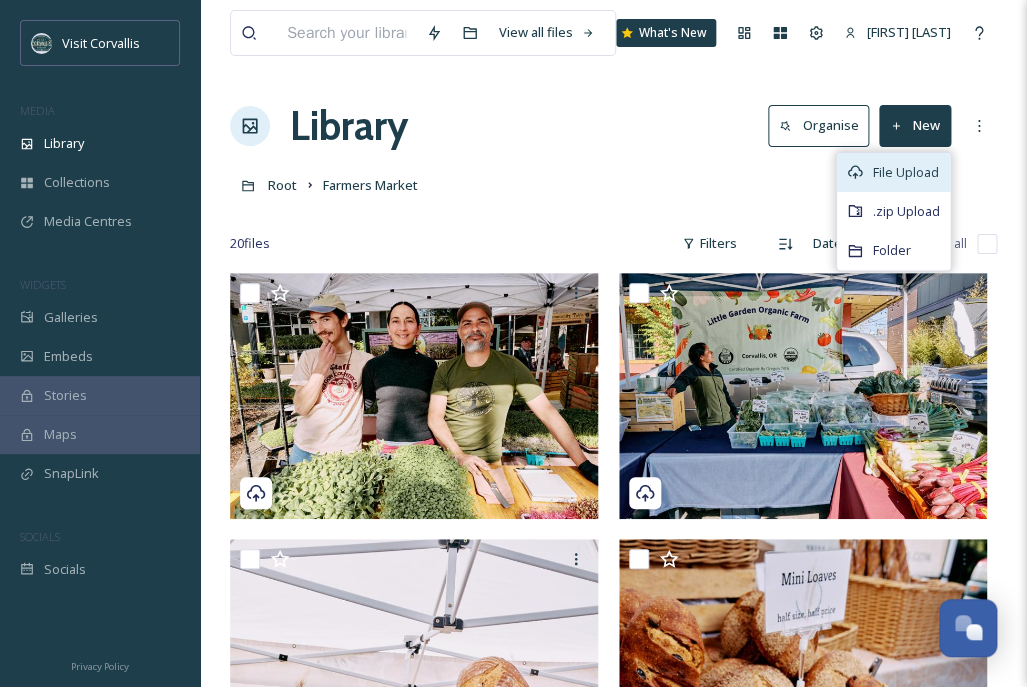 click on "File Upload" at bounding box center (906, 172) 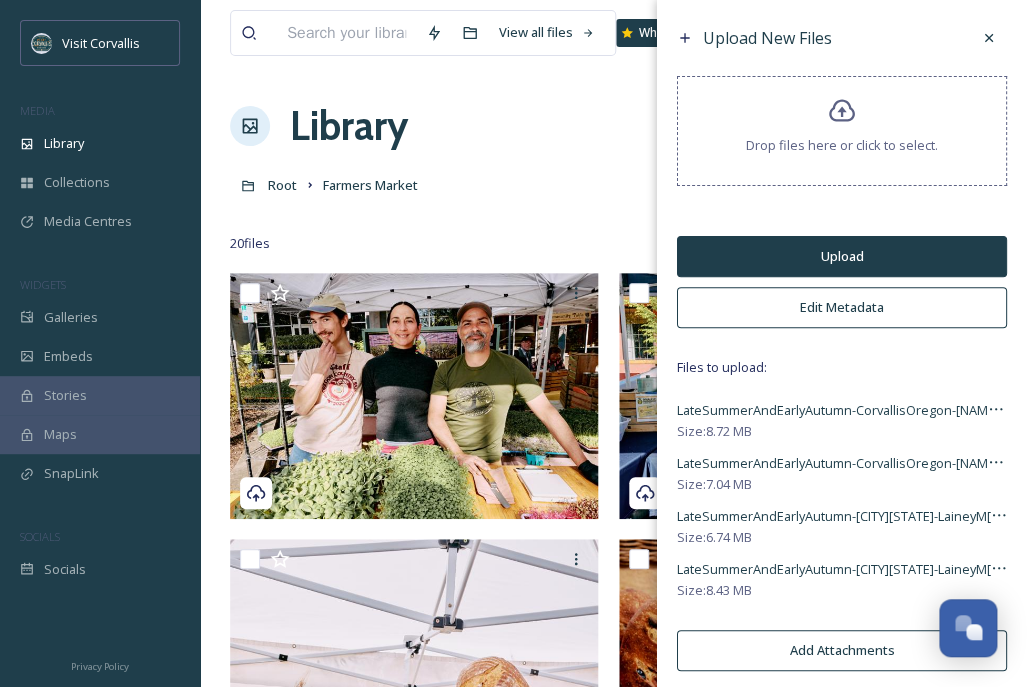 click on "Edit Metadata" at bounding box center [842, 307] 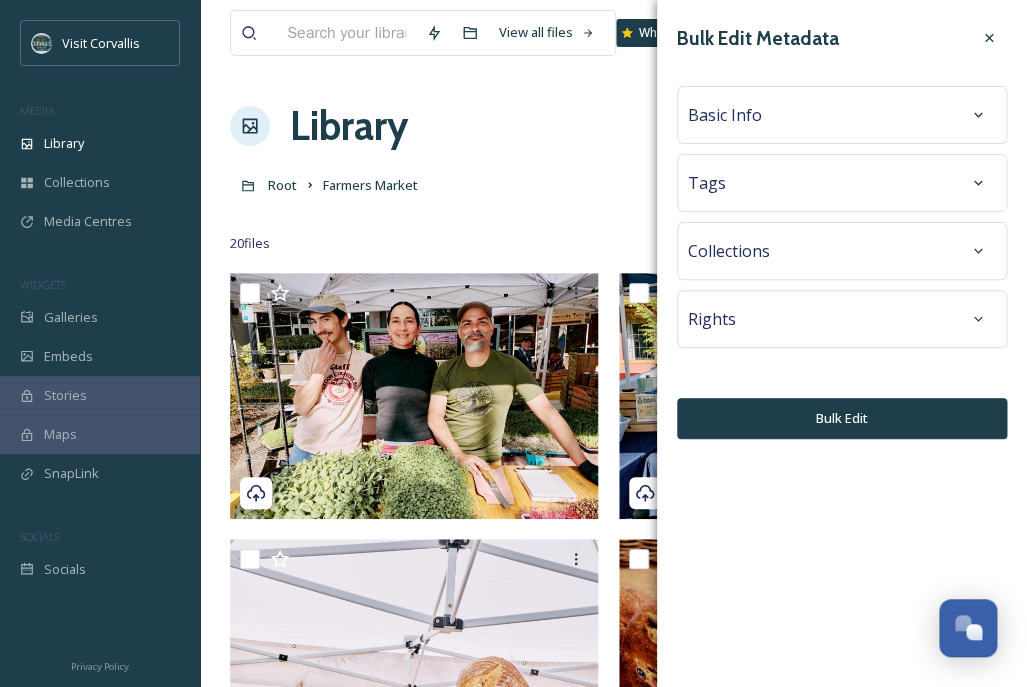 click on "Tags" at bounding box center (842, 183) 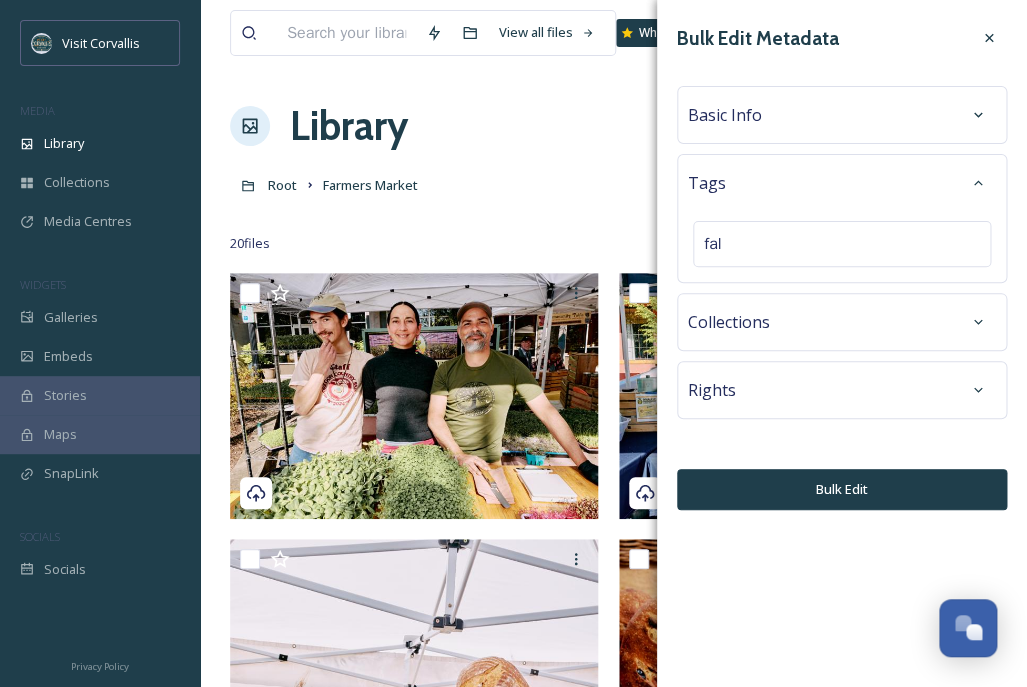 type on "fall" 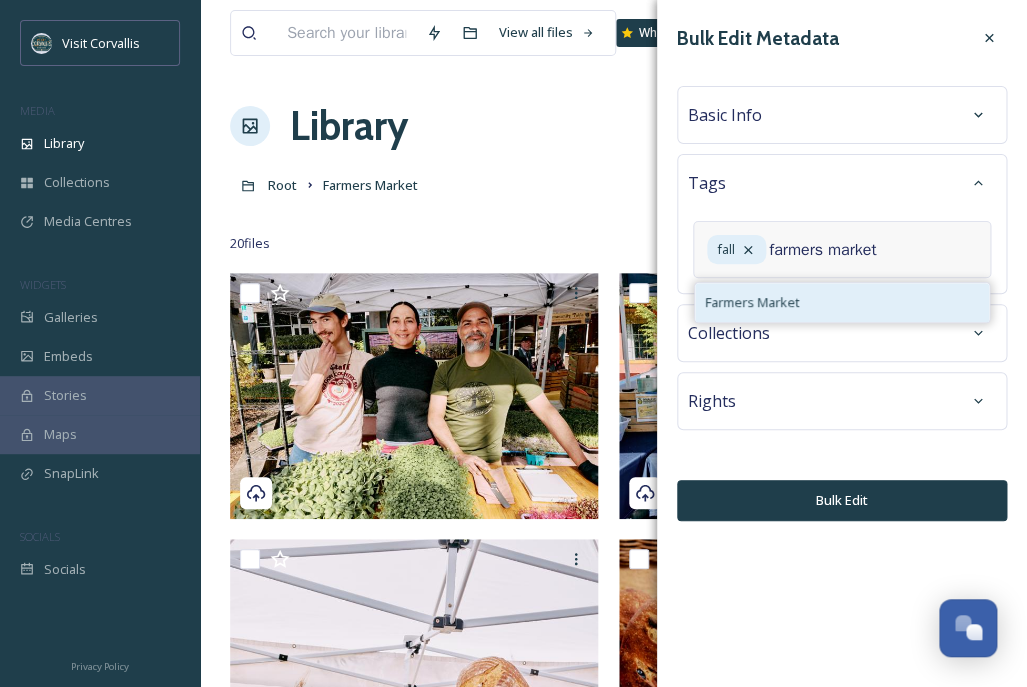 type on "farmers market" 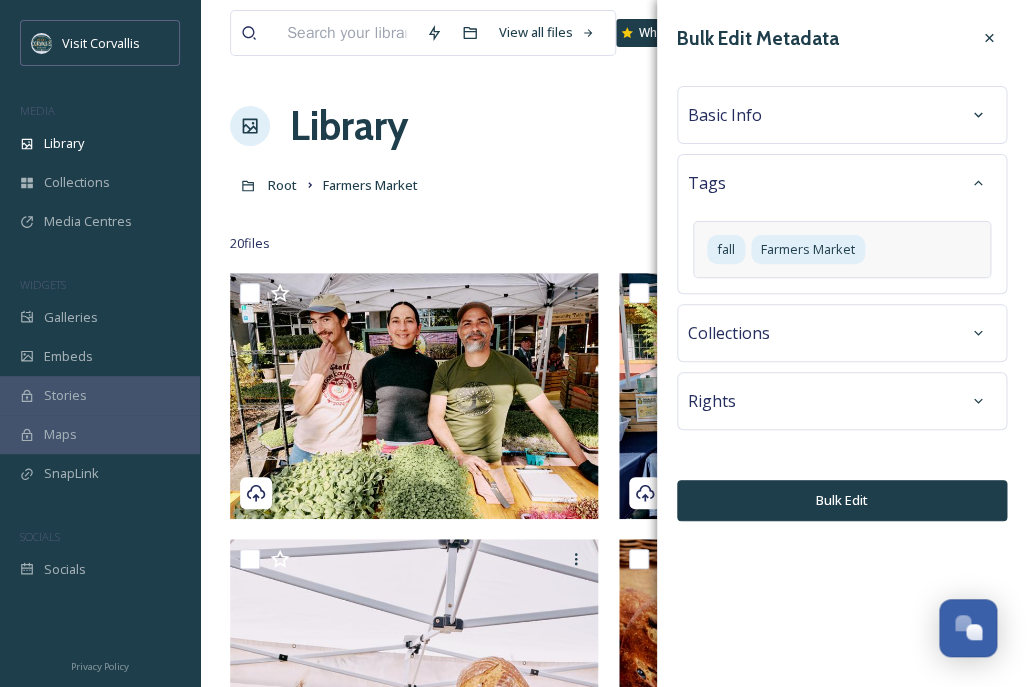 click on "Basic Info" at bounding box center [842, 115] 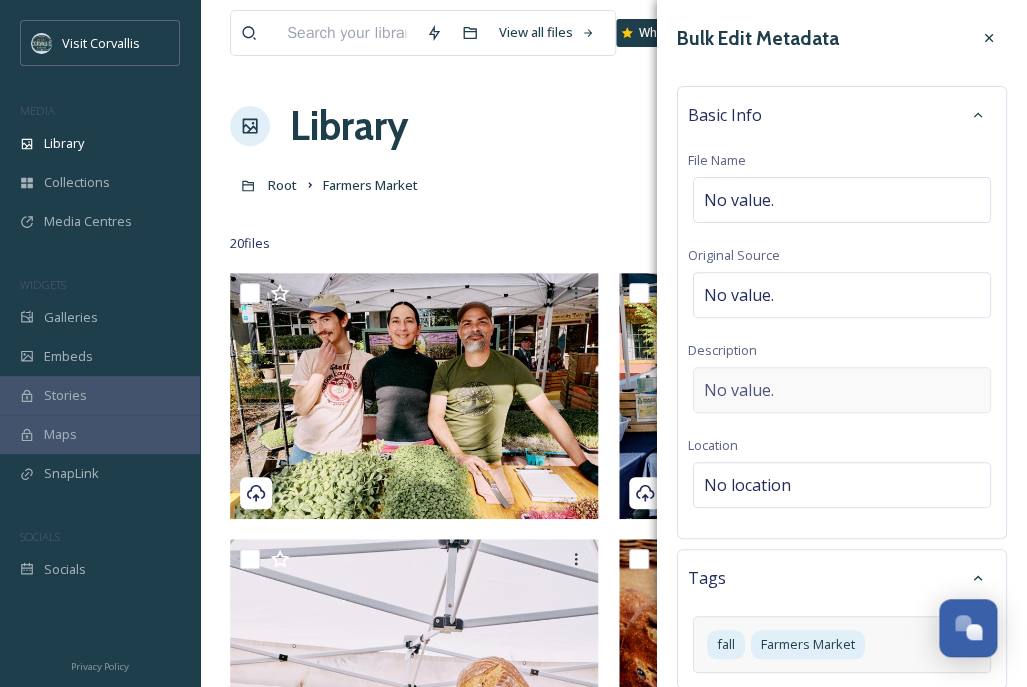 click on "No value." at bounding box center (842, 390) 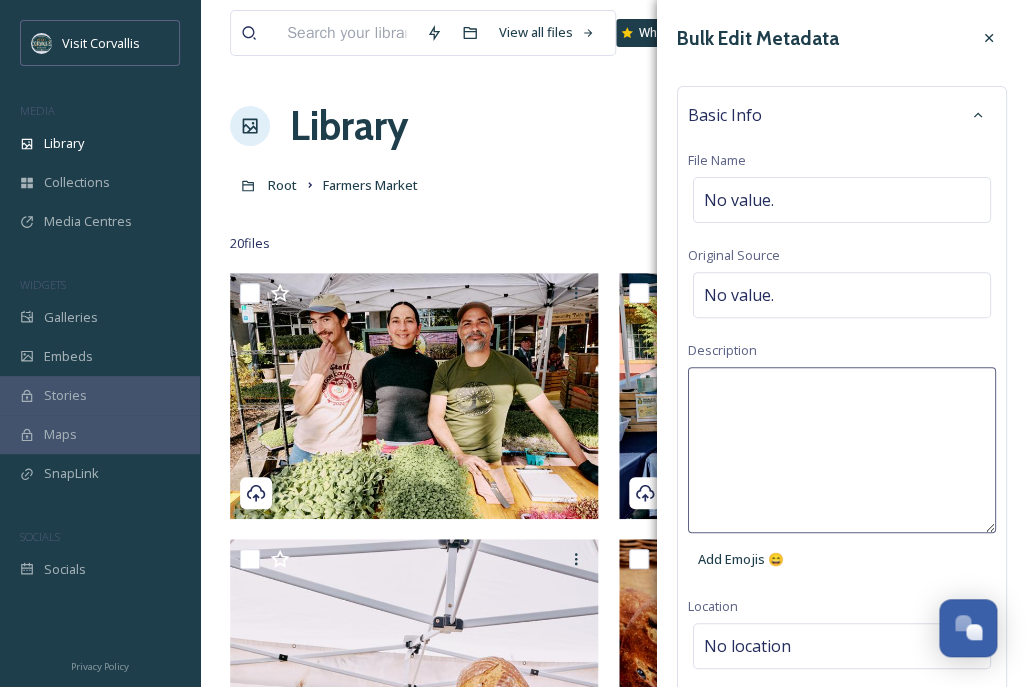 click at bounding box center (842, 450) 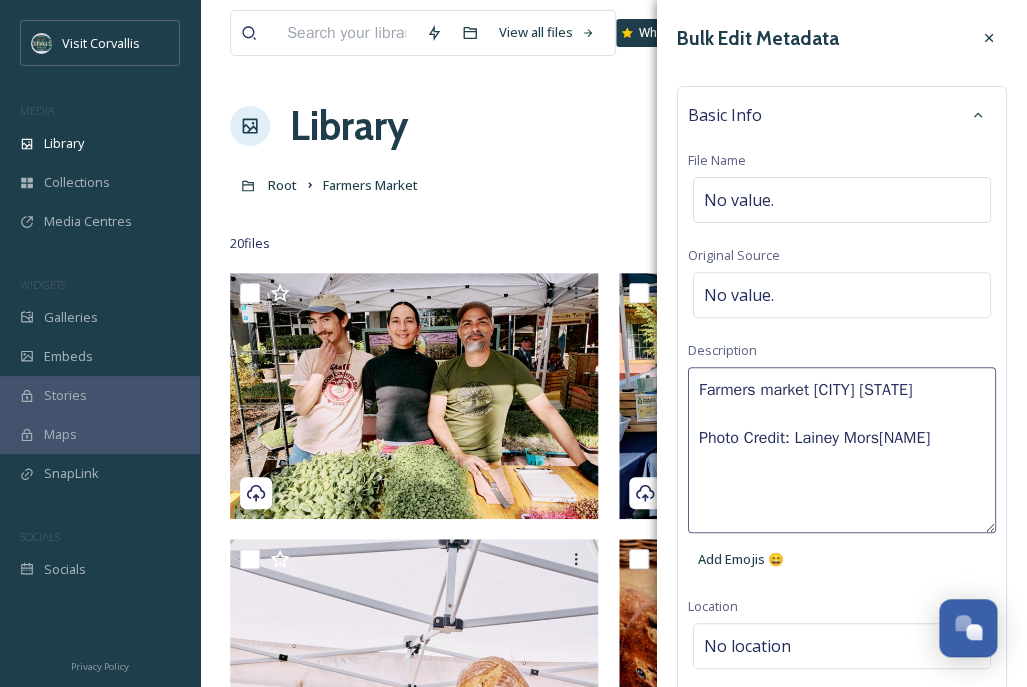 type on "Farmers market [CITY] OR
Photo Credit: [FIRST] [LAST]" 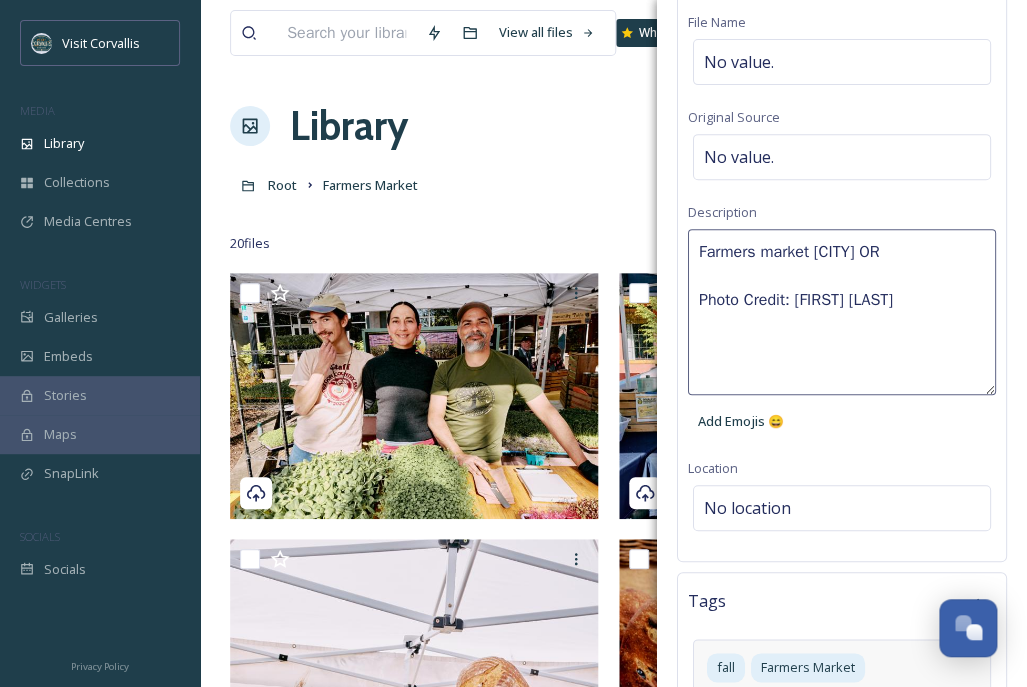 scroll, scrollTop: 405, scrollLeft: 0, axis: vertical 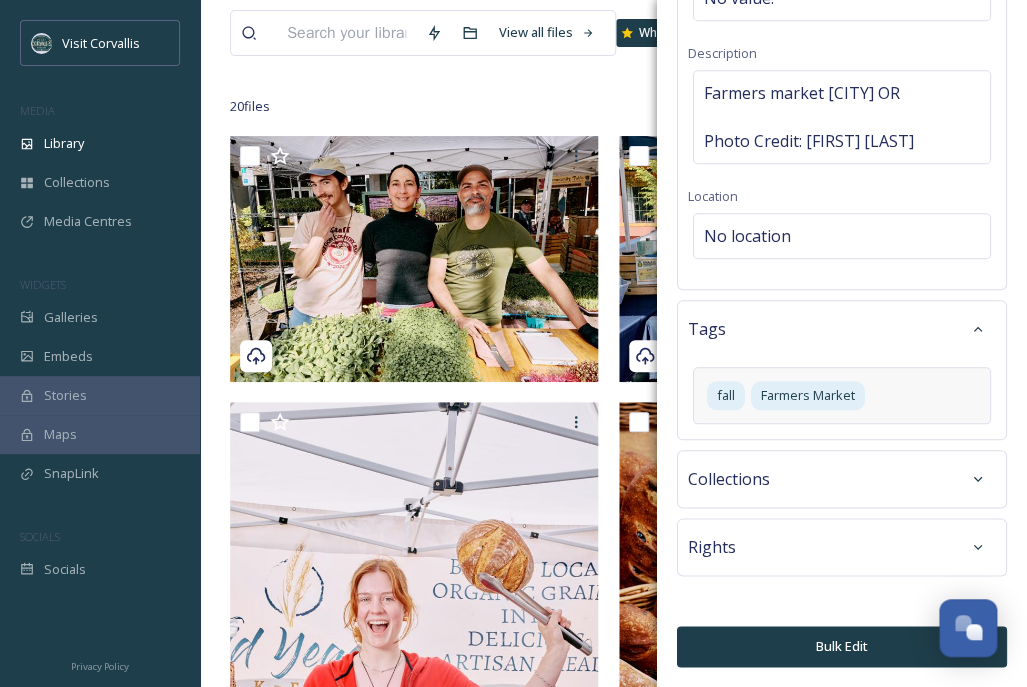 click on "Bulk Edit" at bounding box center [842, 646] 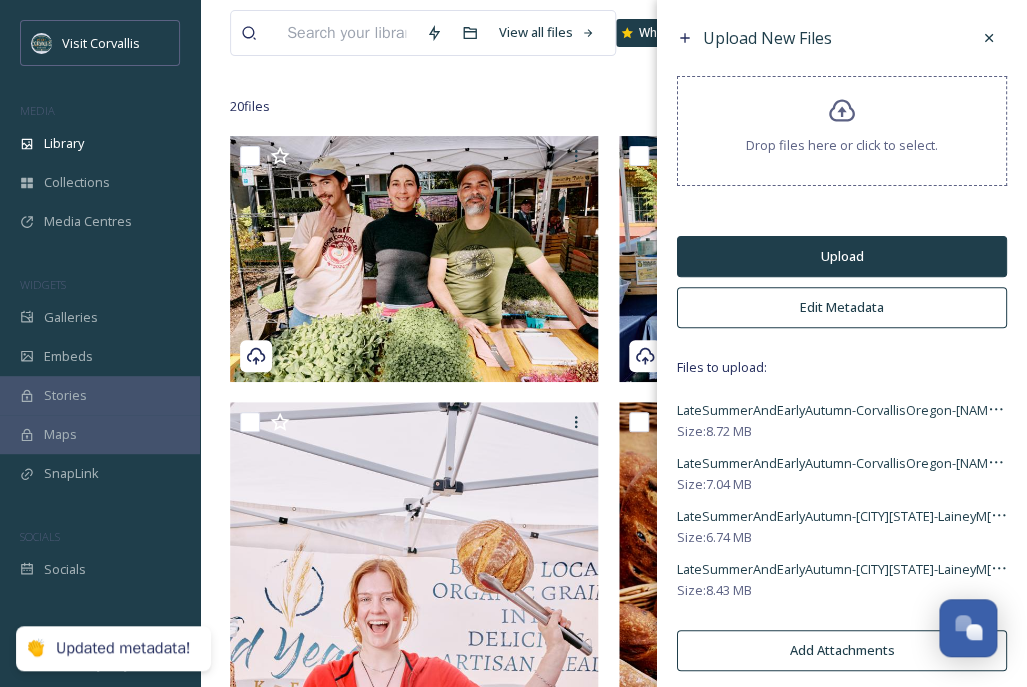 click on "Upload" at bounding box center [842, 256] 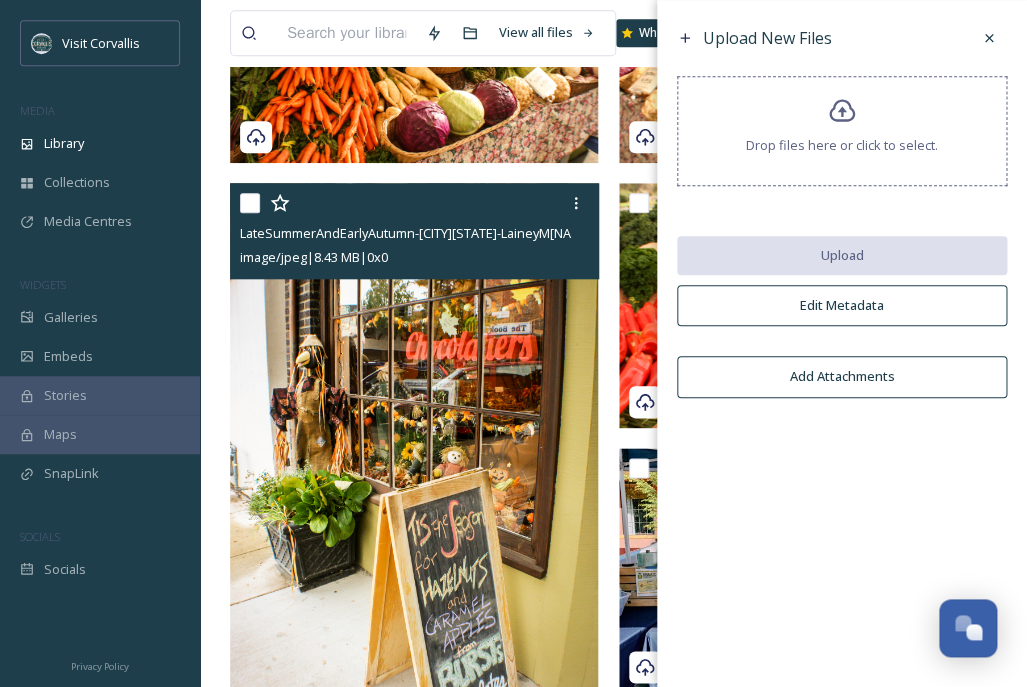 scroll, scrollTop: 331, scrollLeft: 0, axis: vertical 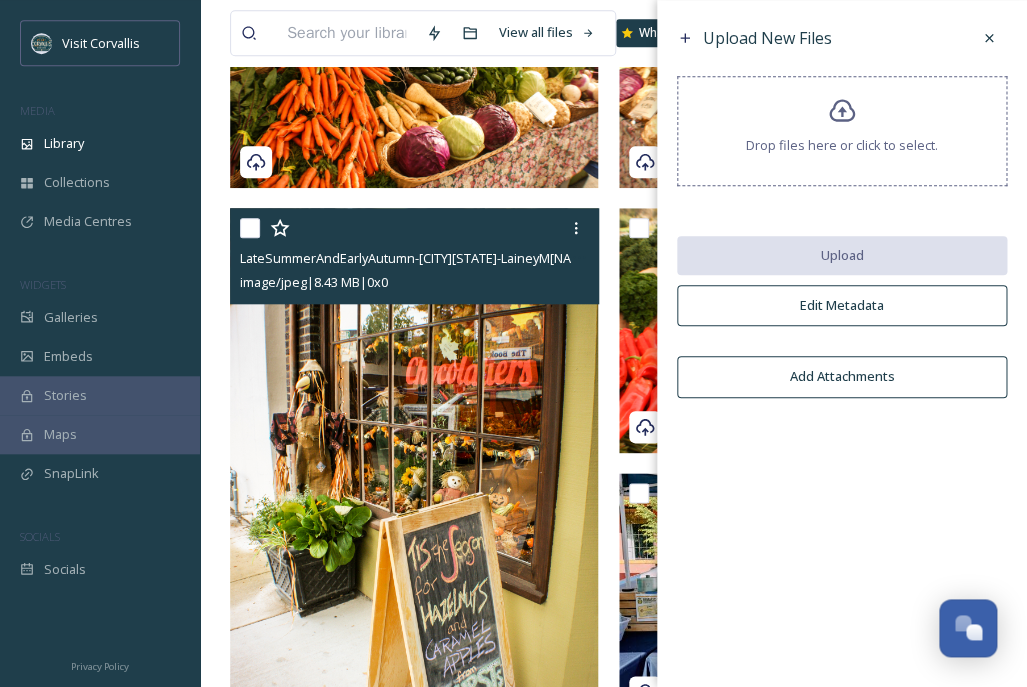click at bounding box center (250, 228) 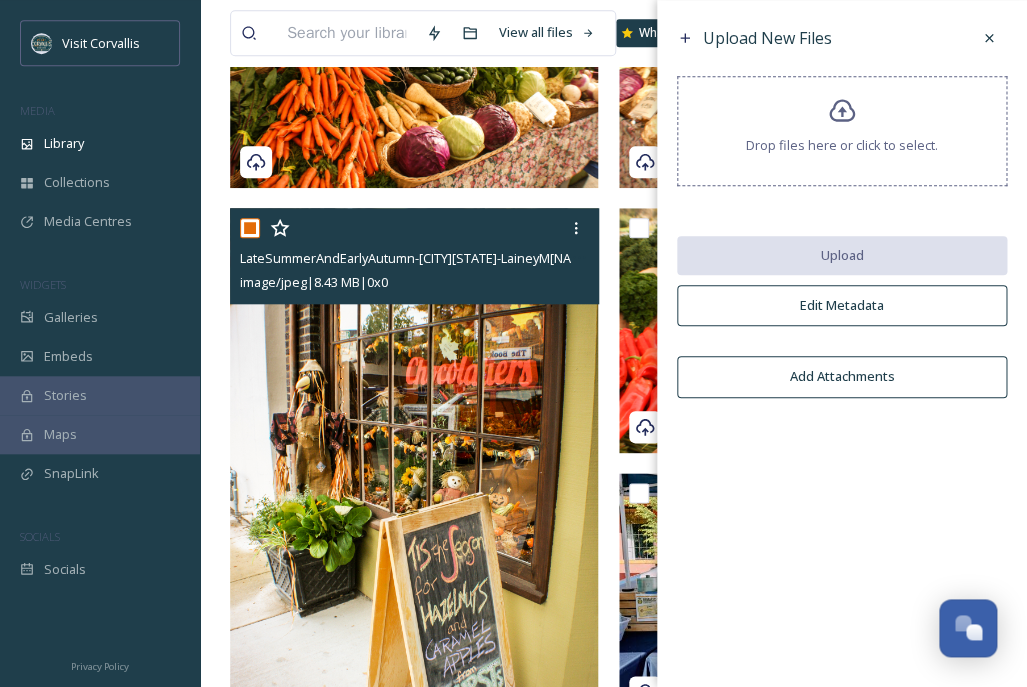 checkbox on "true" 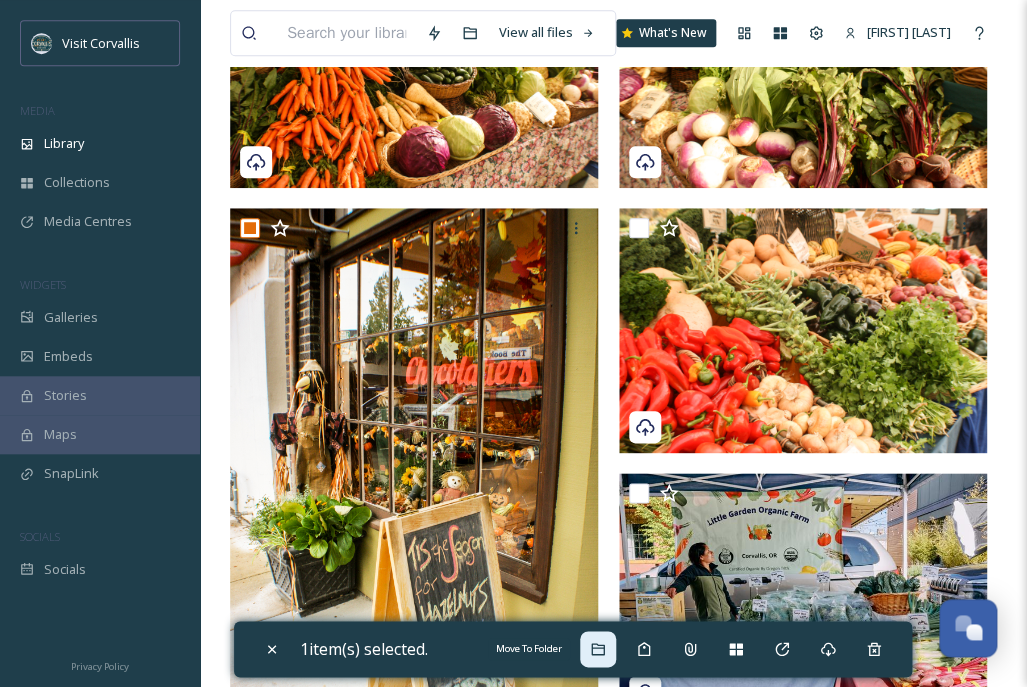 click 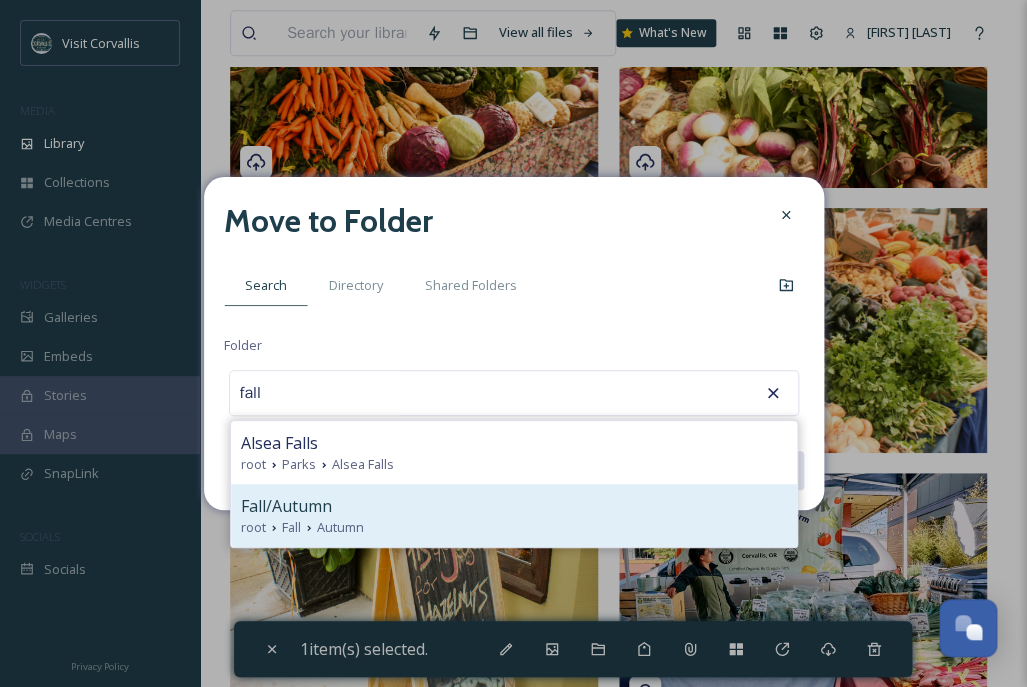 click on "Fall/Autumn" at bounding box center (514, 506) 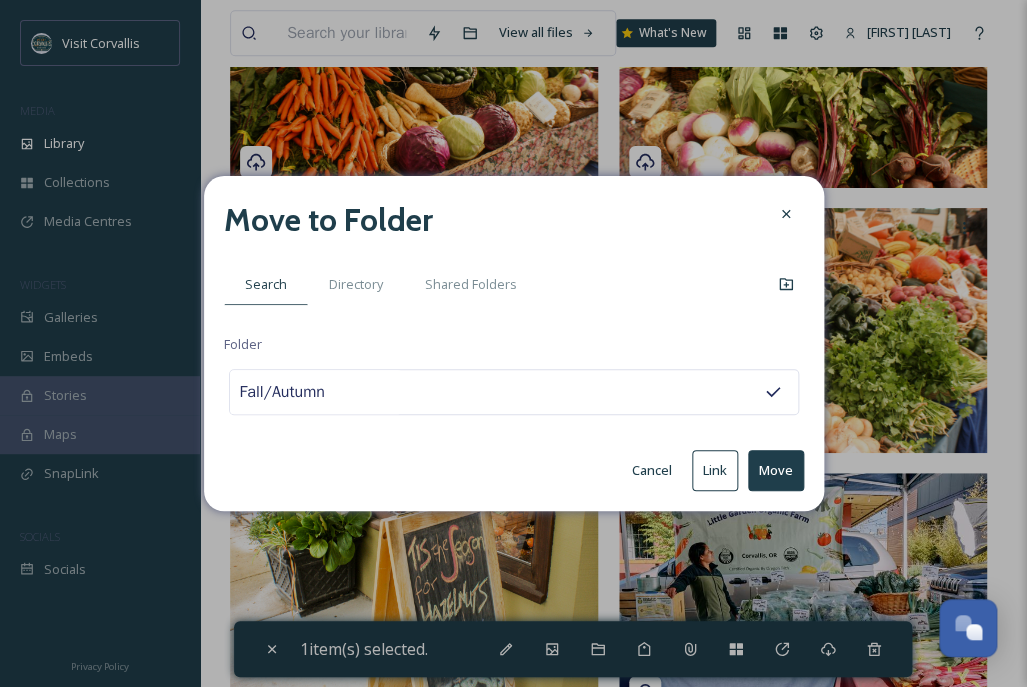 click on "Move" at bounding box center (776, 470) 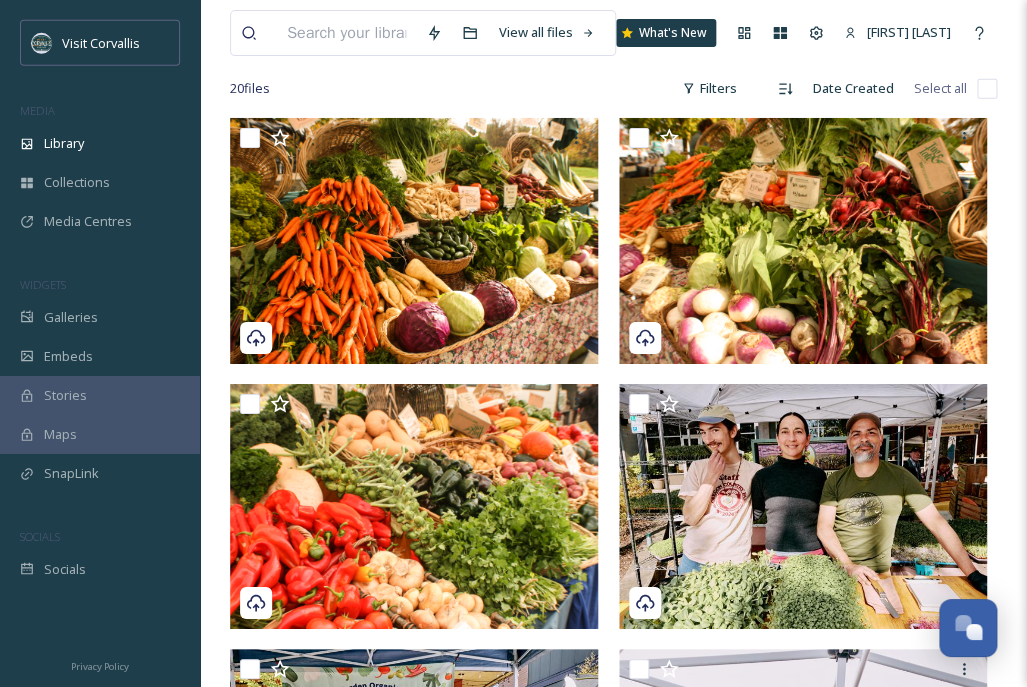 scroll, scrollTop: 0, scrollLeft: 0, axis: both 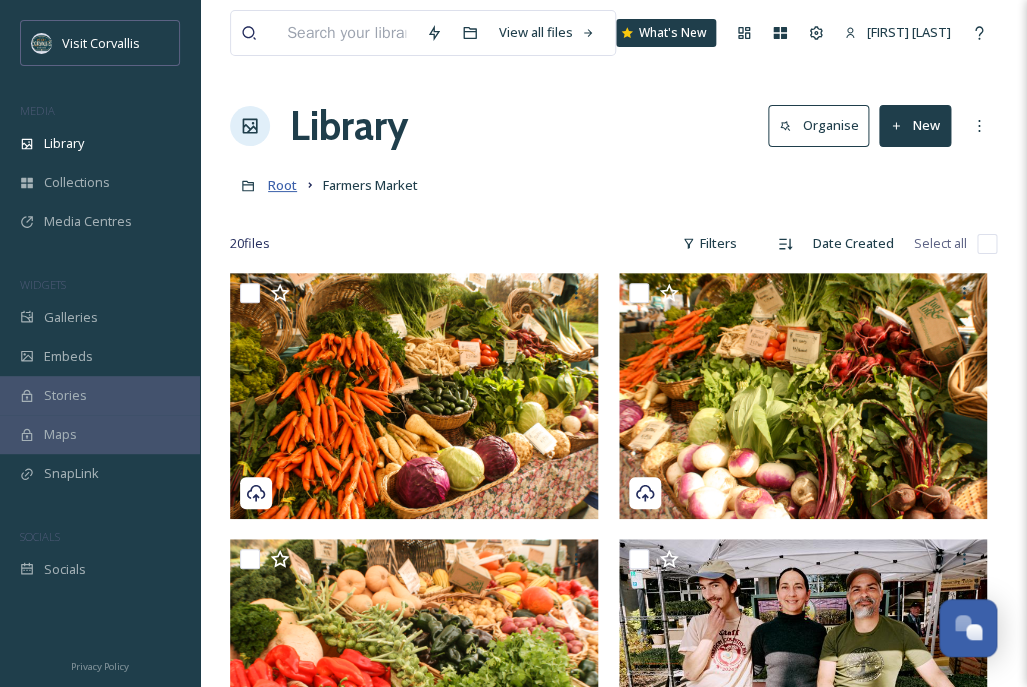 click on "Root" at bounding box center (282, 185) 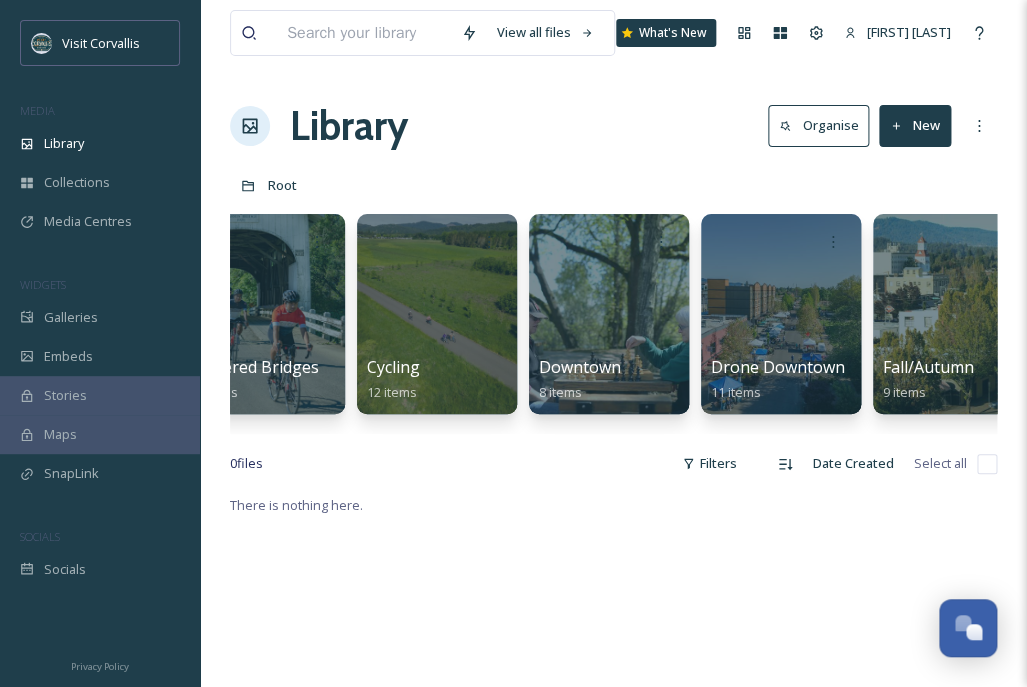scroll, scrollTop: 0, scrollLeft: 1131, axis: horizontal 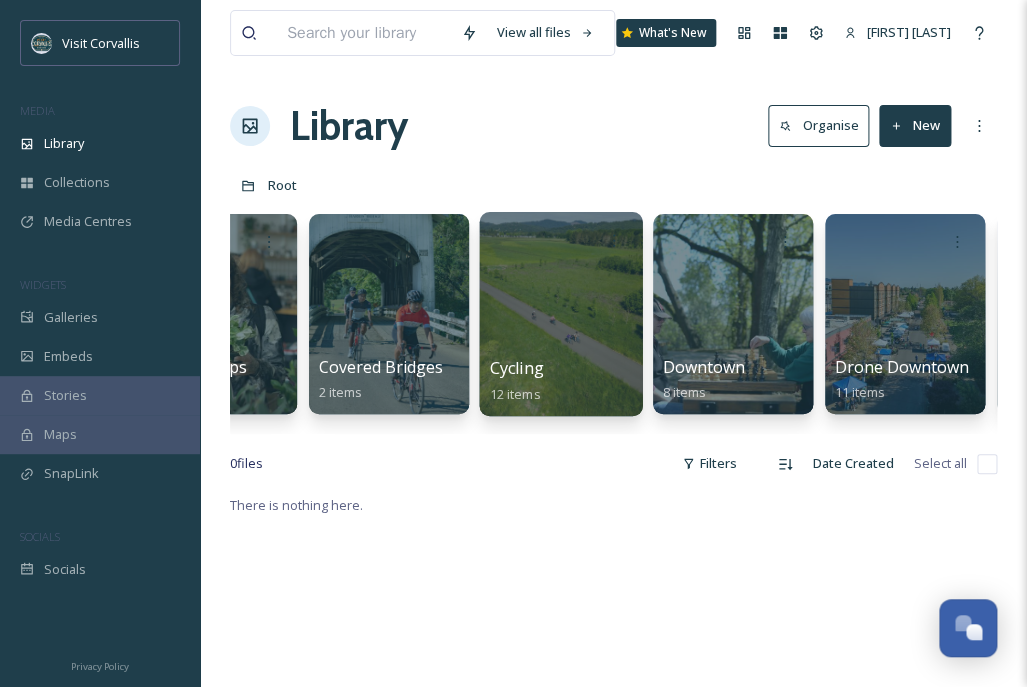 click at bounding box center (560, 314) 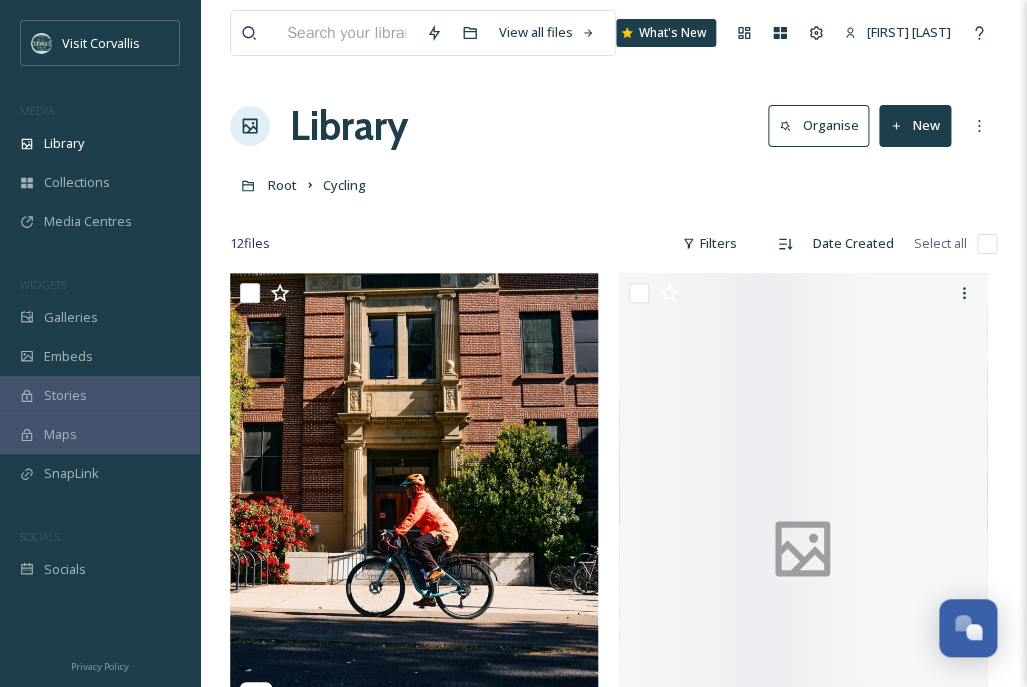 click on "New" at bounding box center (915, 125) 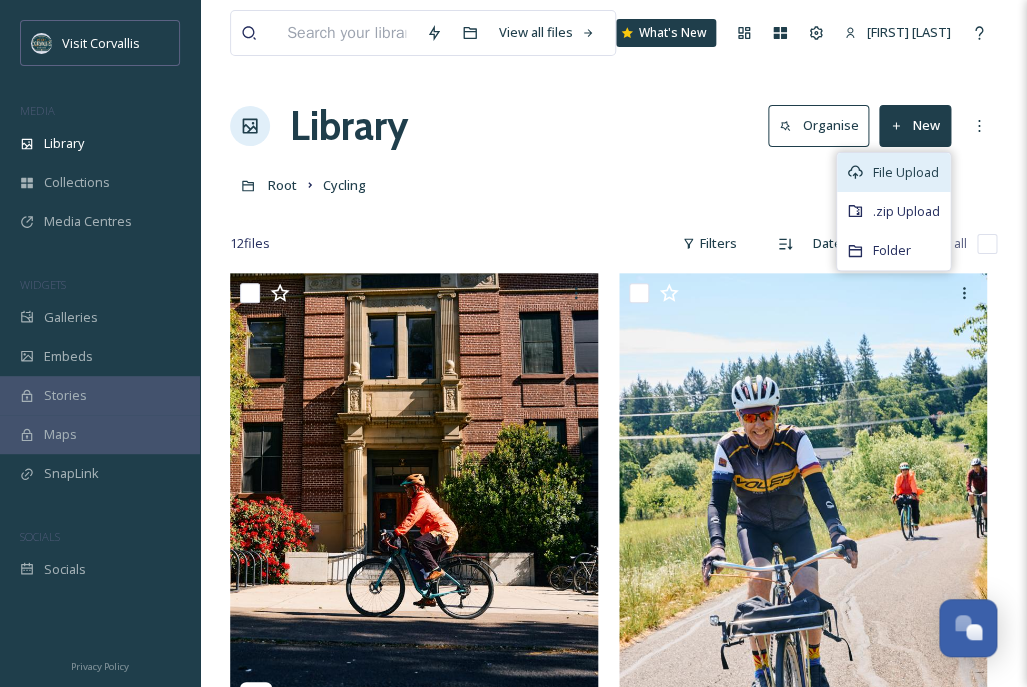 click on "File Upload" at bounding box center [906, 172] 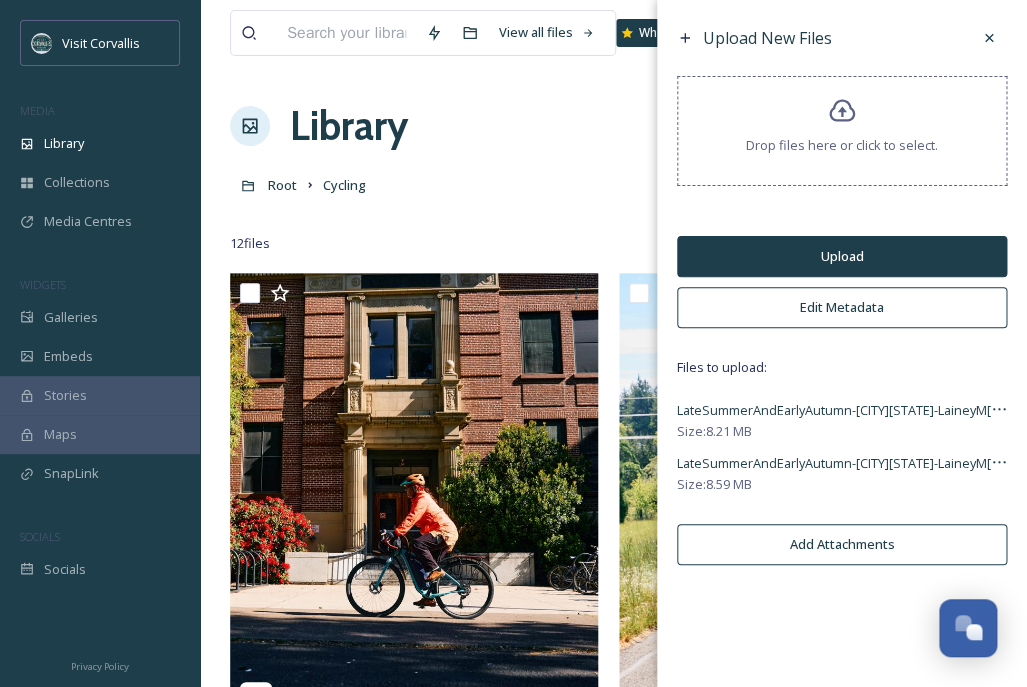 click on "Edit Metadata" at bounding box center (842, 307) 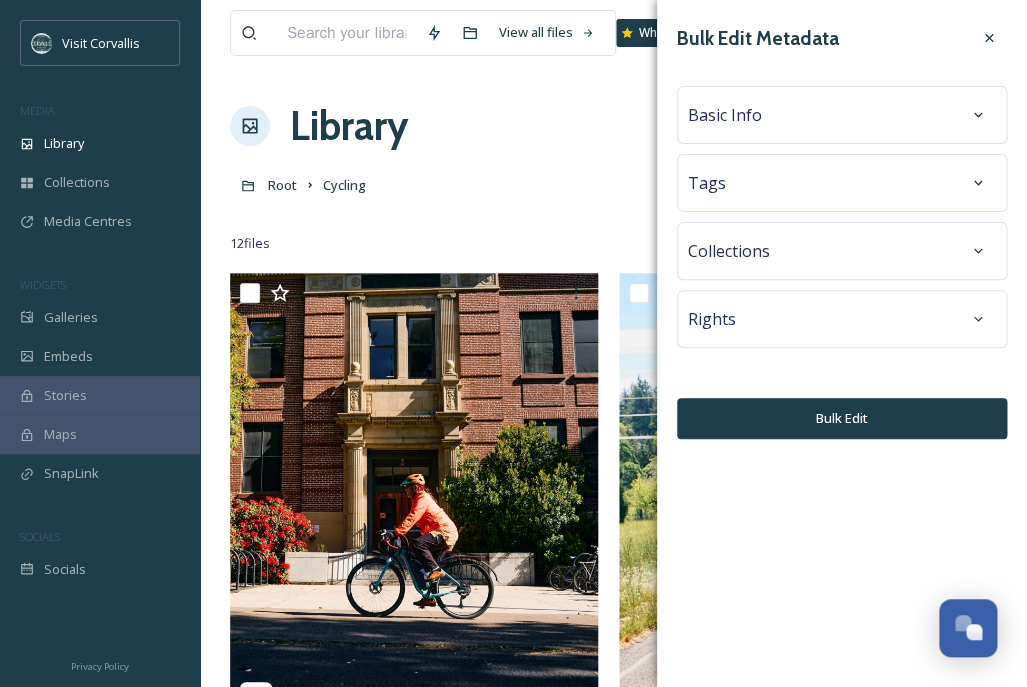 click on "Tags" at bounding box center [842, 183] 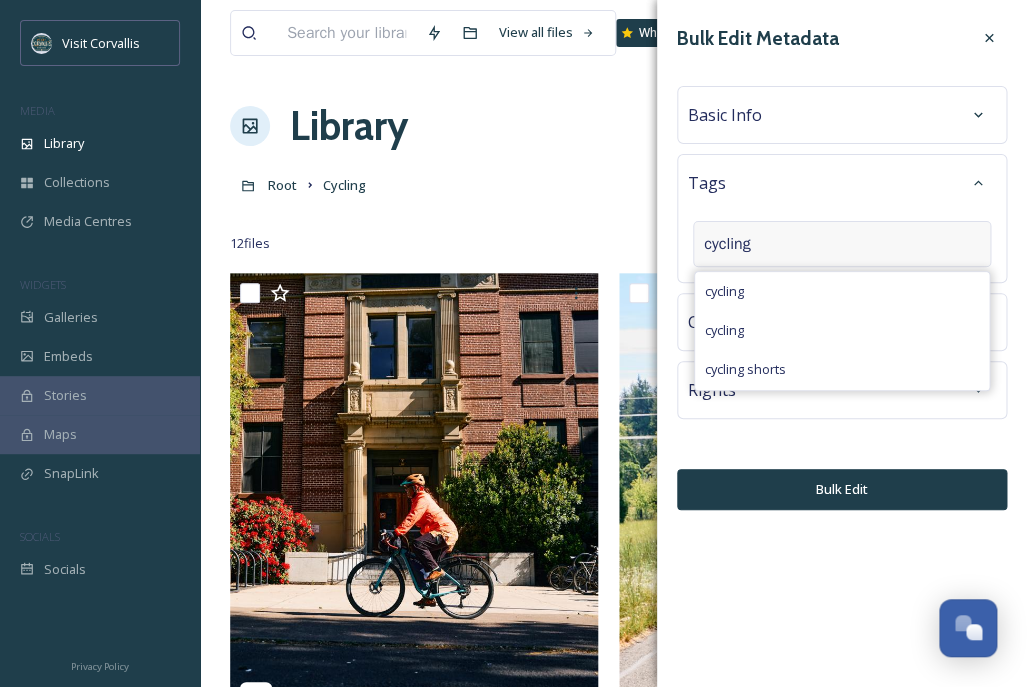 drag, startPoint x: 771, startPoint y: 245, endPoint x: 688, endPoint y: 232, distance: 84.0119 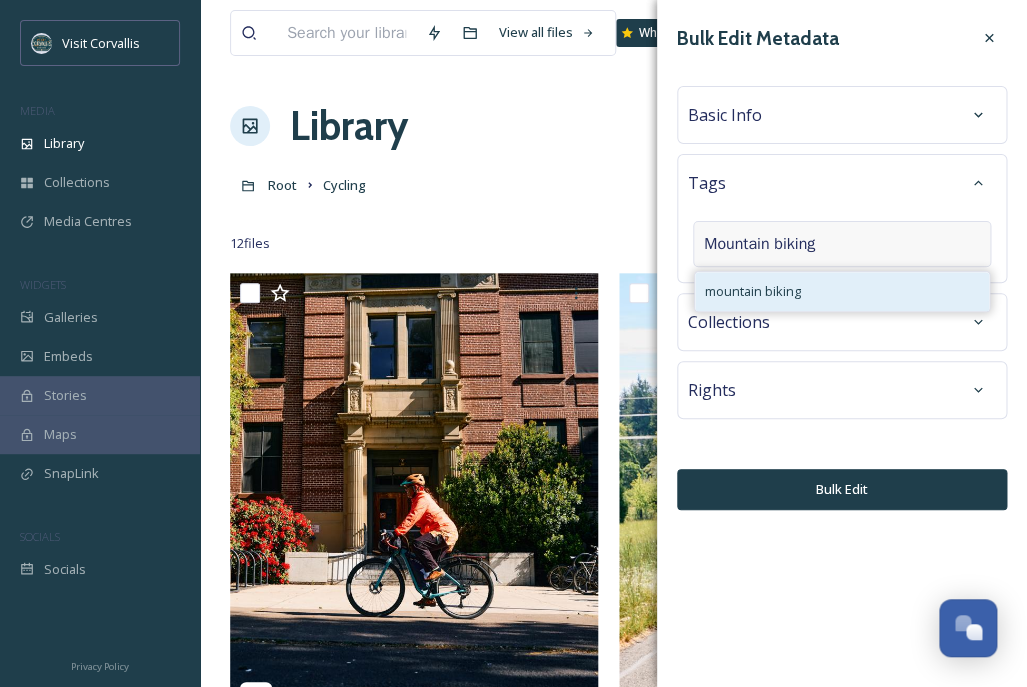 type on "Mountain biking" 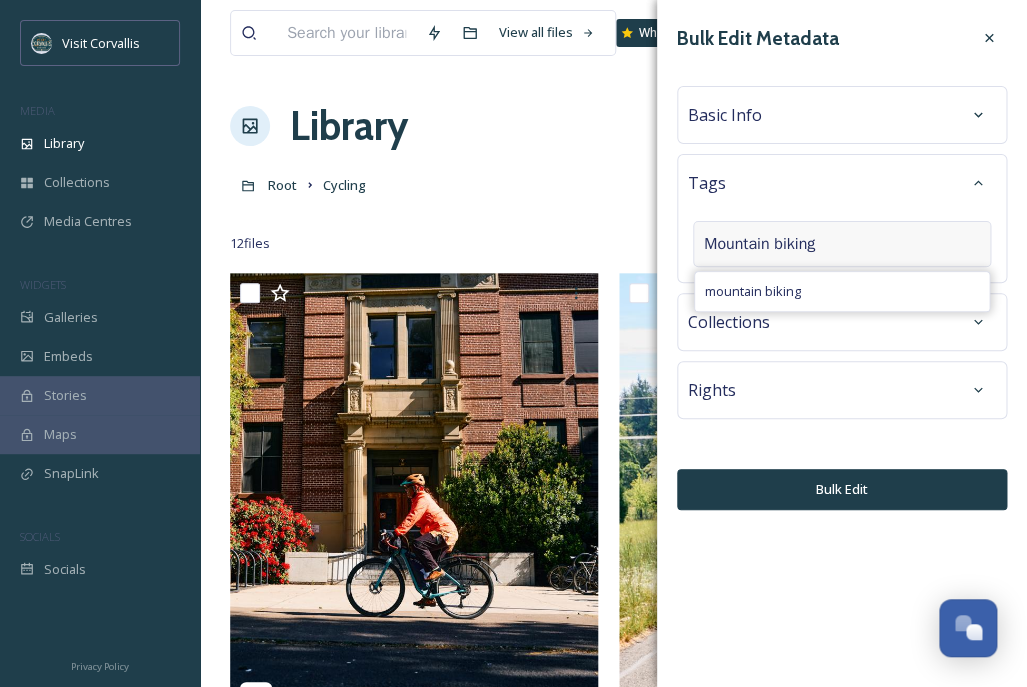 click on "mountain biking" at bounding box center (842, 291) 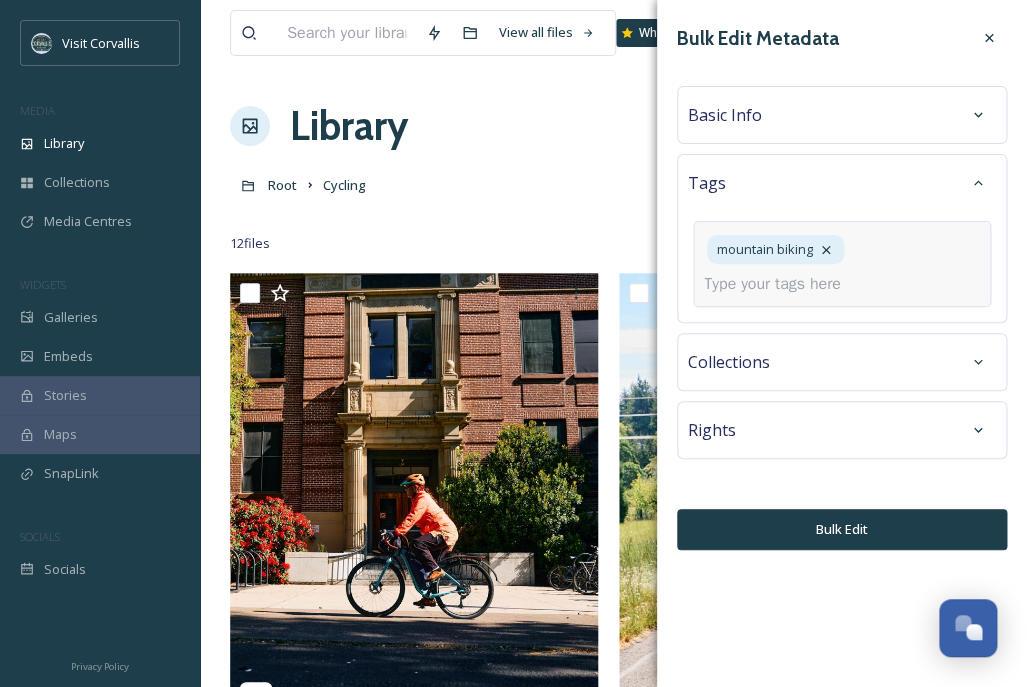 click at bounding box center (780, 284) 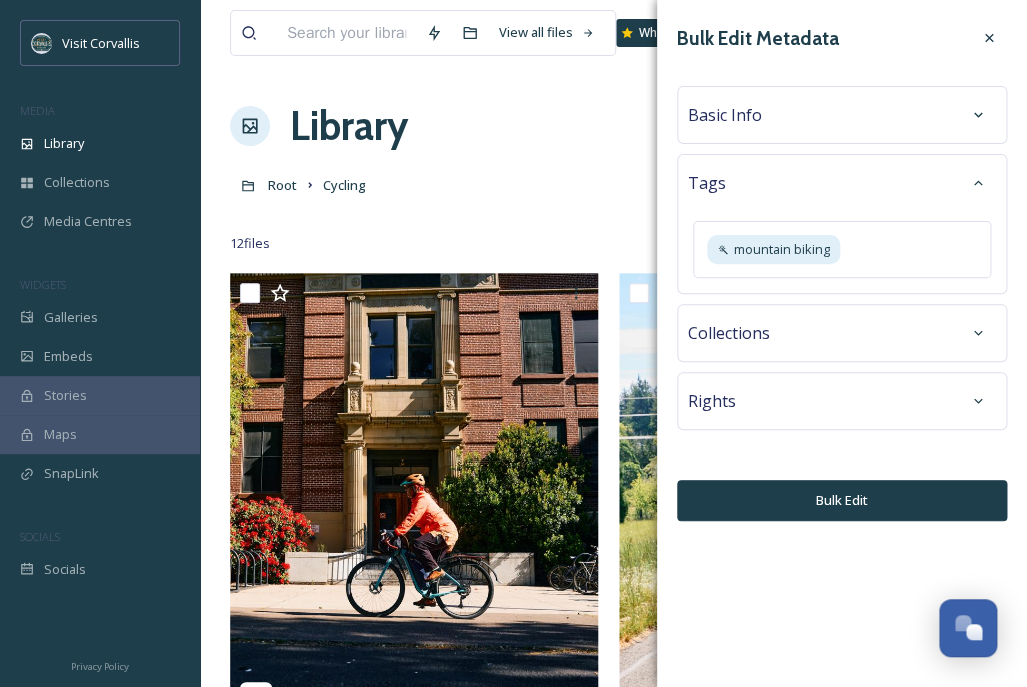 click on "Basic Info" at bounding box center (842, 115) 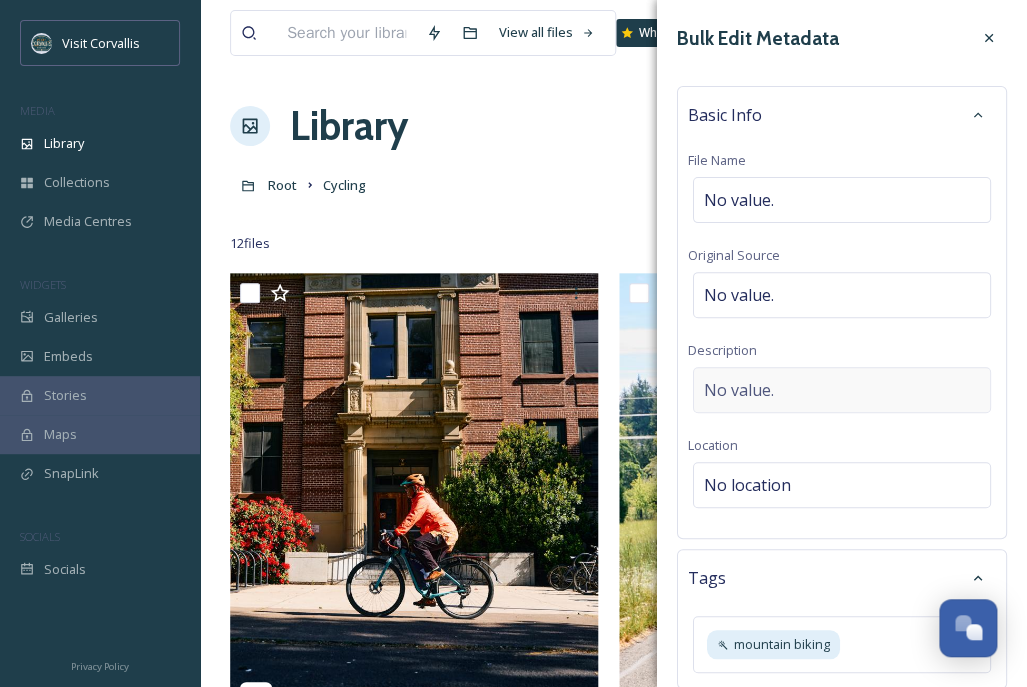 click on "No value." at bounding box center (739, 390) 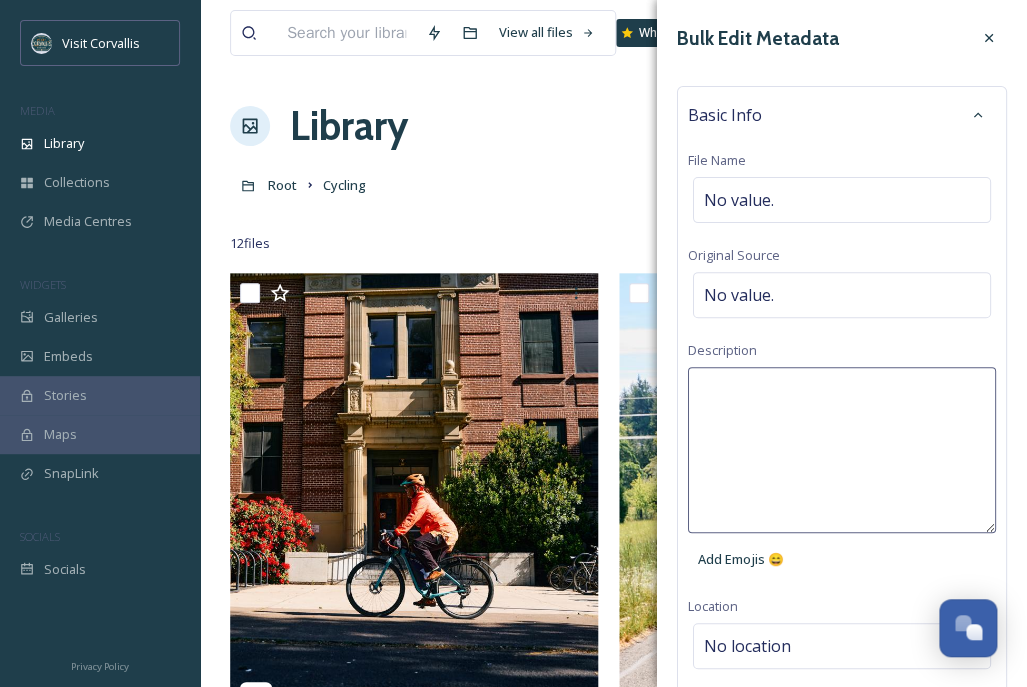 click at bounding box center (842, 450) 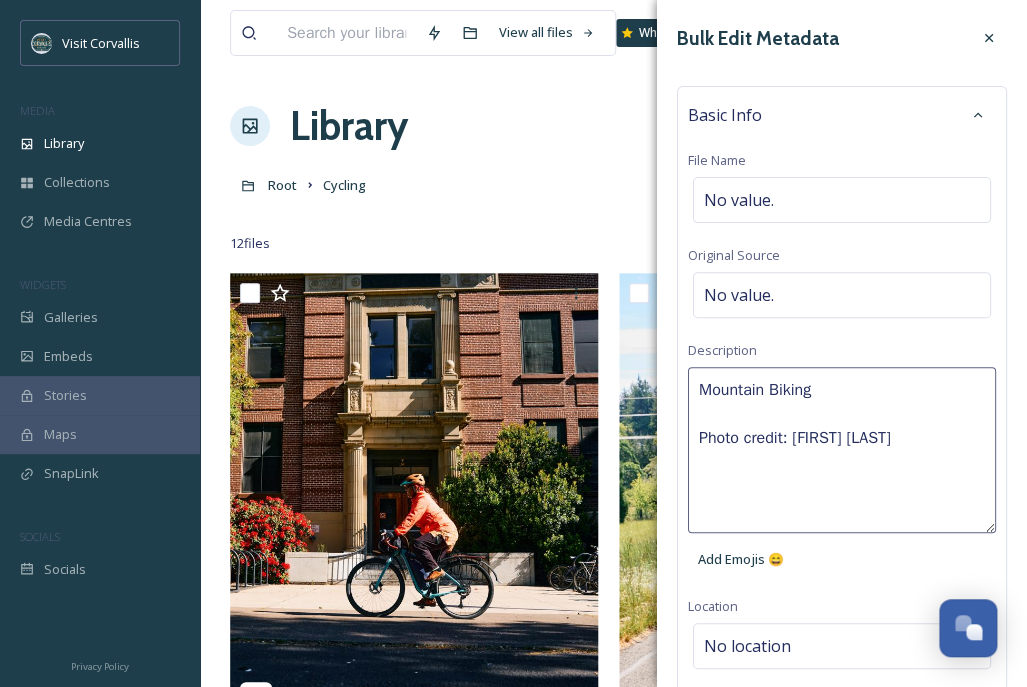 click on "Mountain Biking
Photo credit: [FIRST] [LAST]" at bounding box center (842, 450) 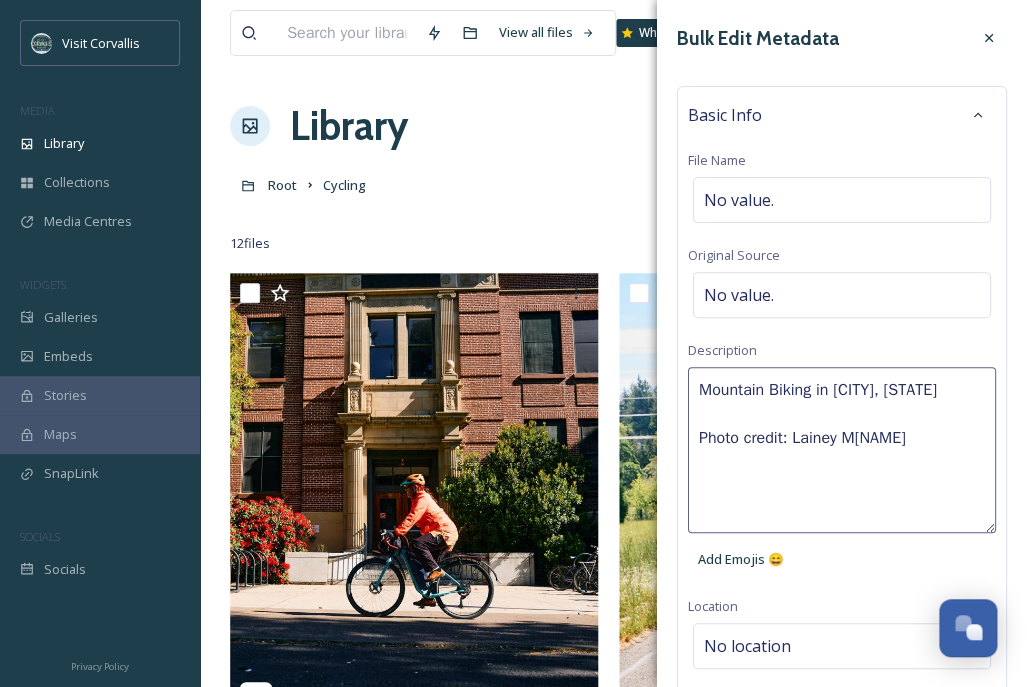 type on "Mountain Biking in [CITY], [STATE]
Photo credit: Lainey M[NAME]" 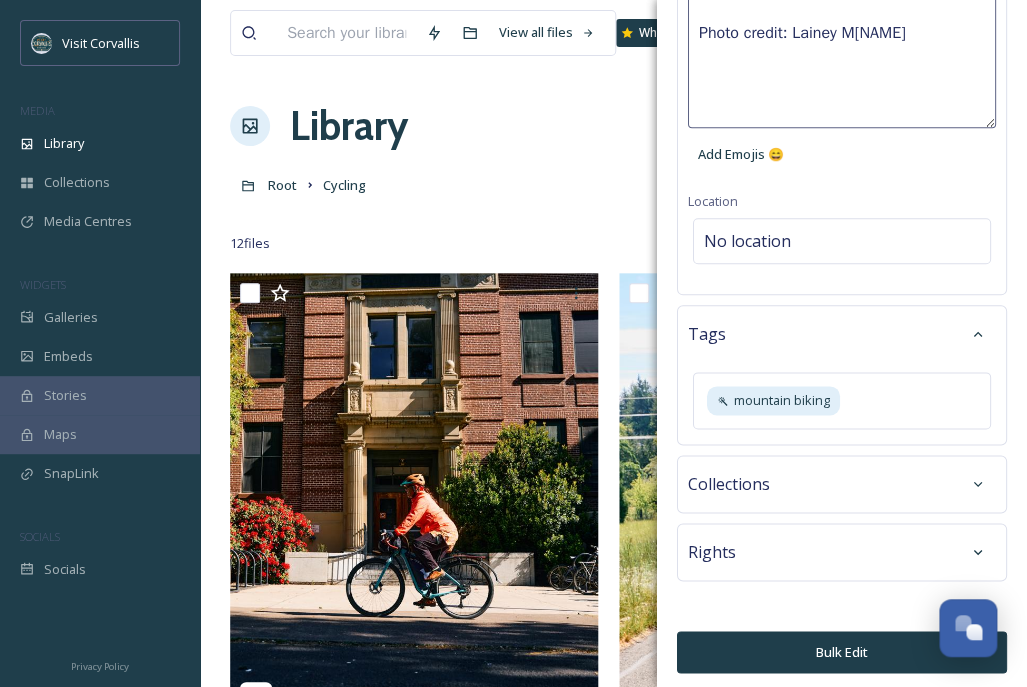 scroll, scrollTop: 297, scrollLeft: 0, axis: vertical 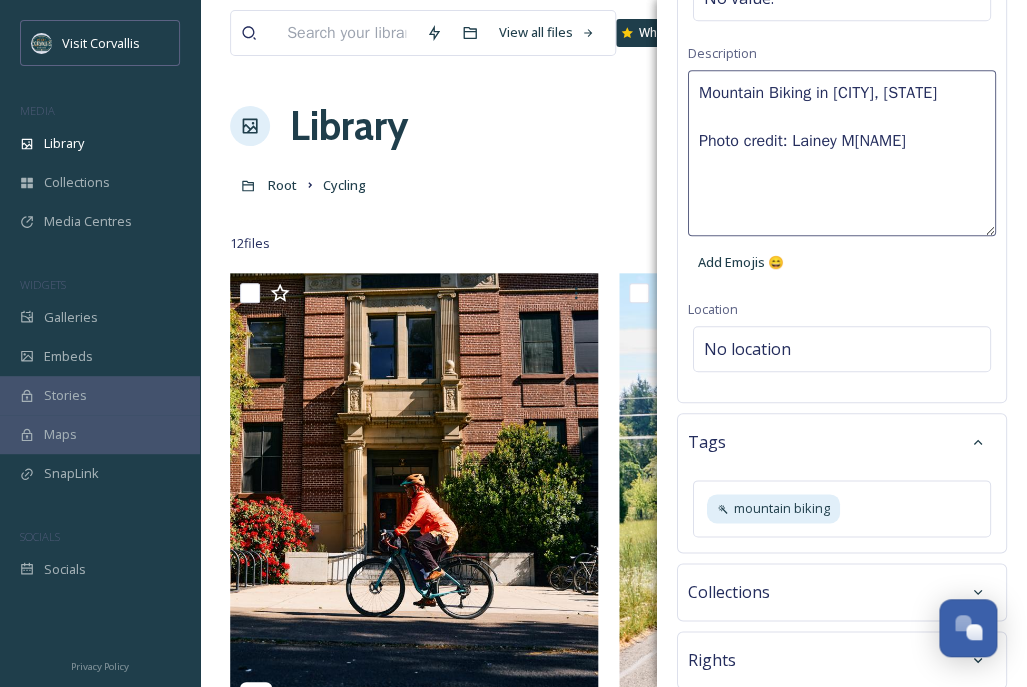click on "Bulk Edit" at bounding box center (842, 759) 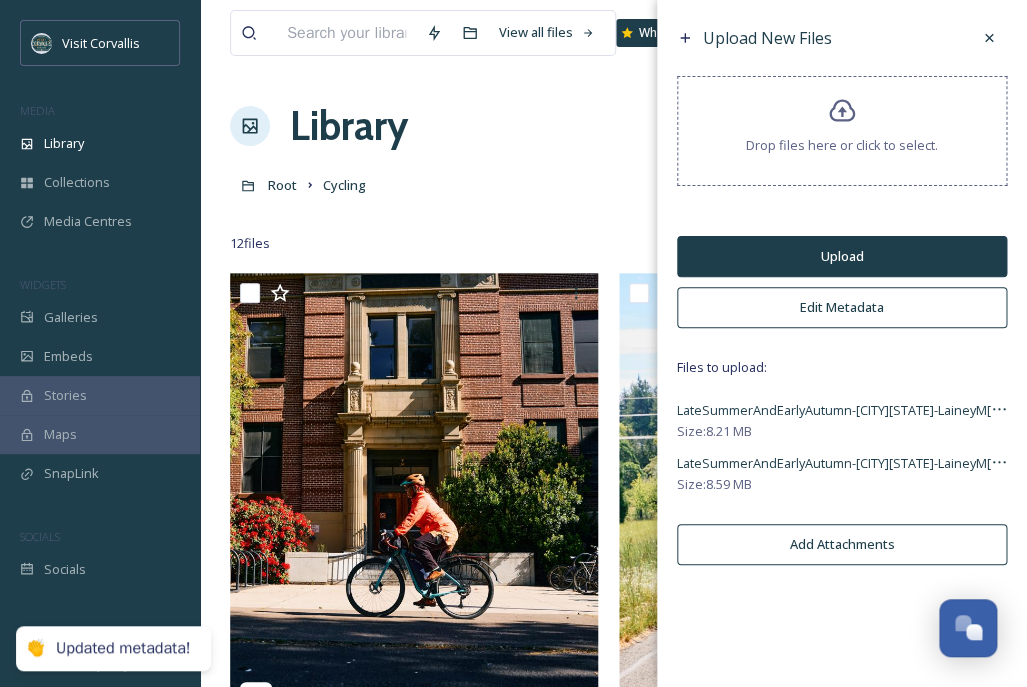 click on "Upload" at bounding box center [842, 256] 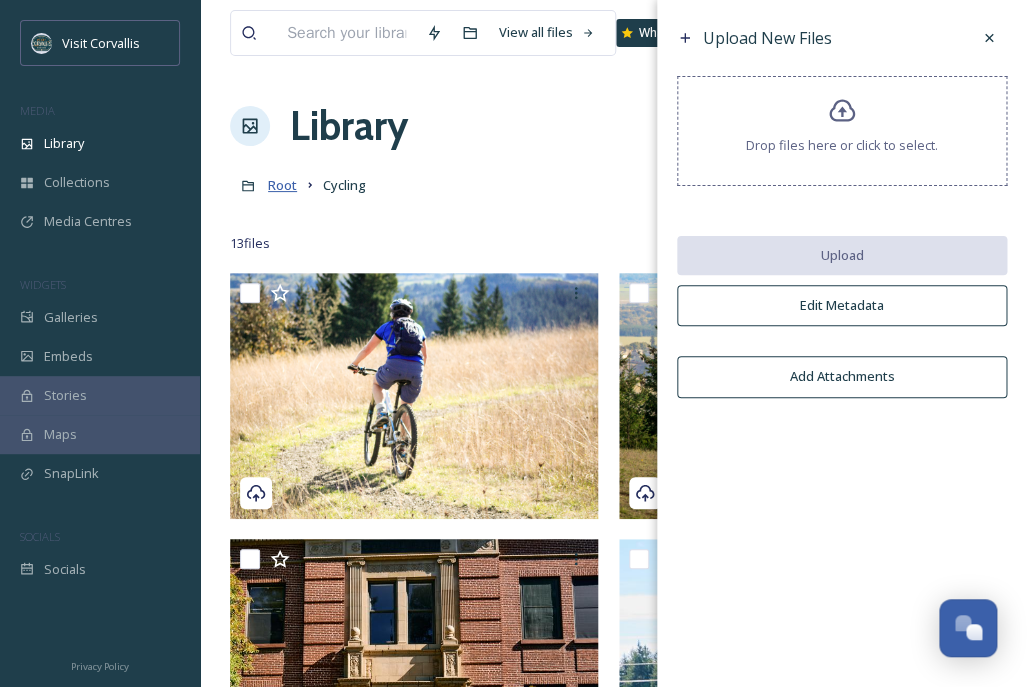 click on "Root" at bounding box center [282, 185] 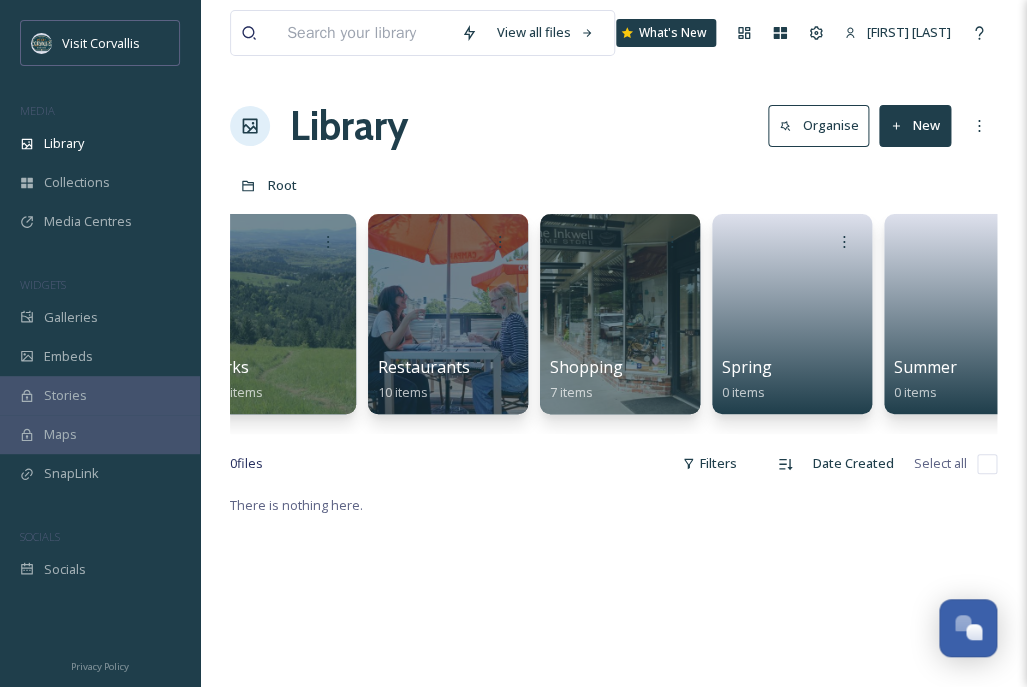 scroll, scrollTop: 0, scrollLeft: 3830, axis: horizontal 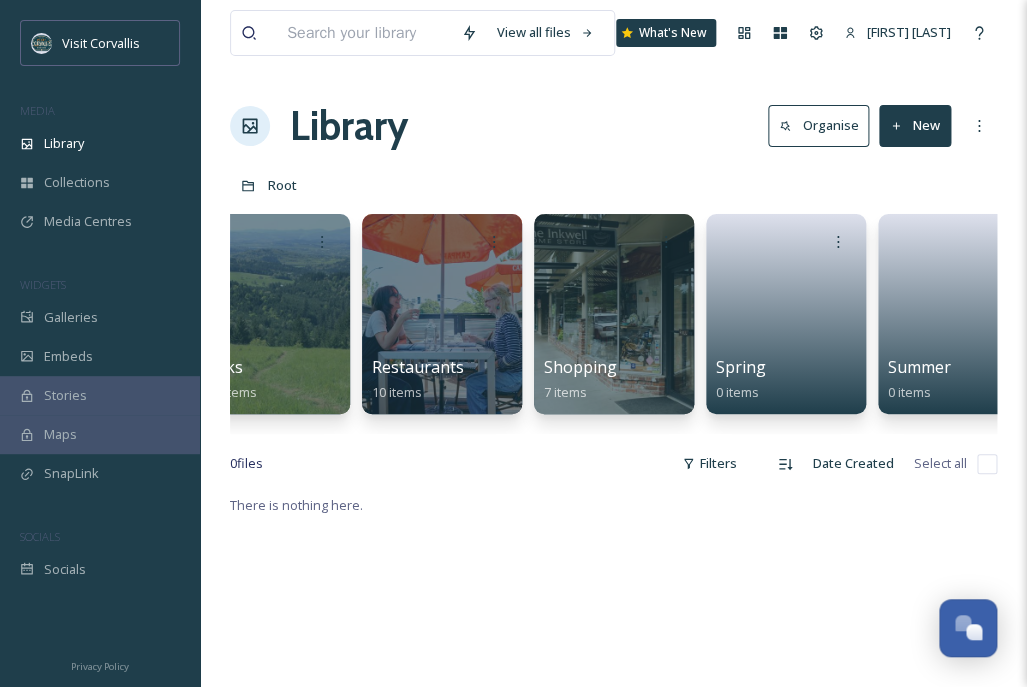 click 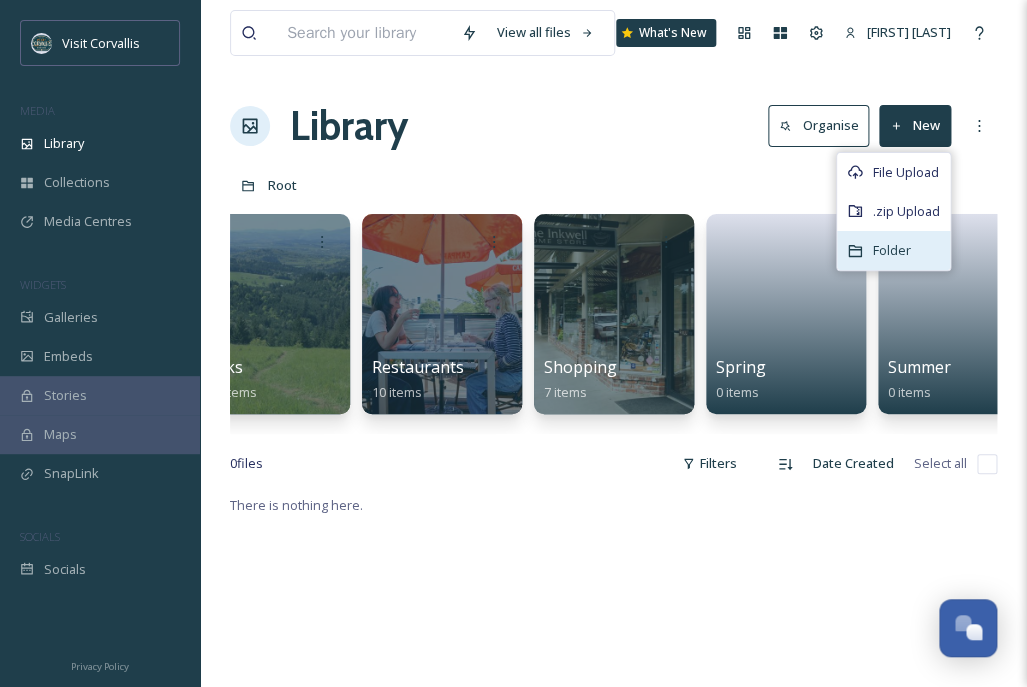 click on "Folder" at bounding box center [892, 250] 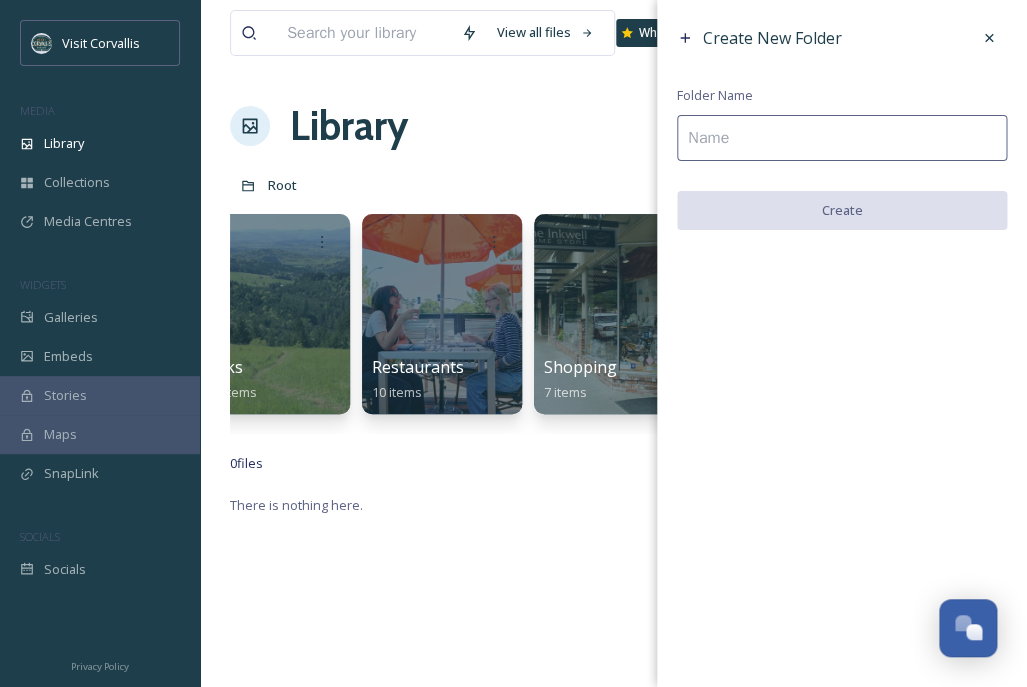 click at bounding box center (842, 138) 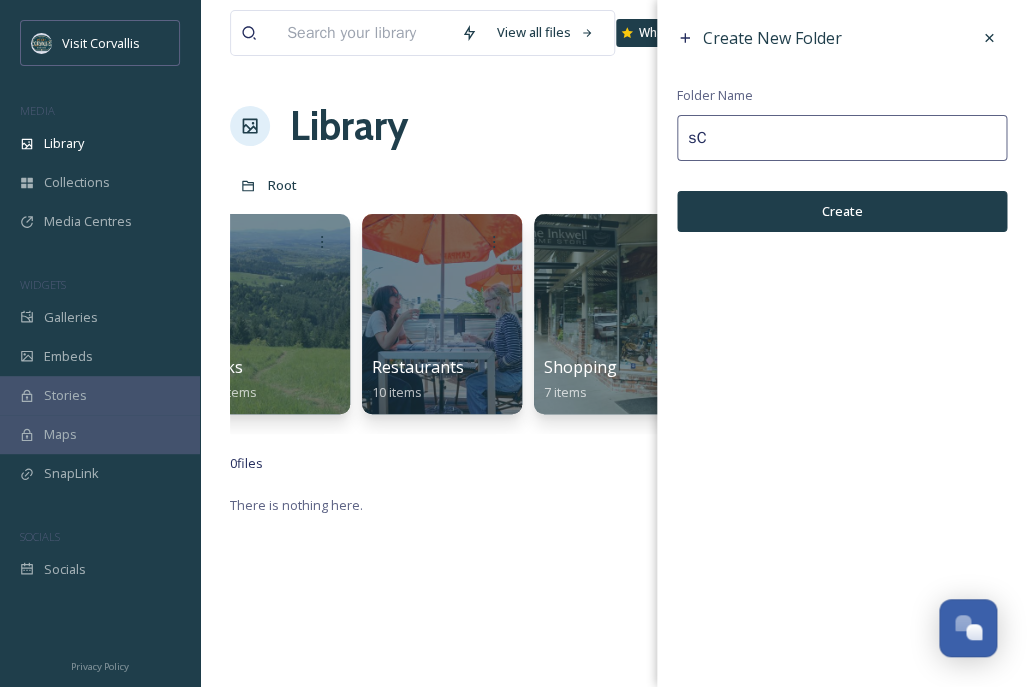 type on "s" 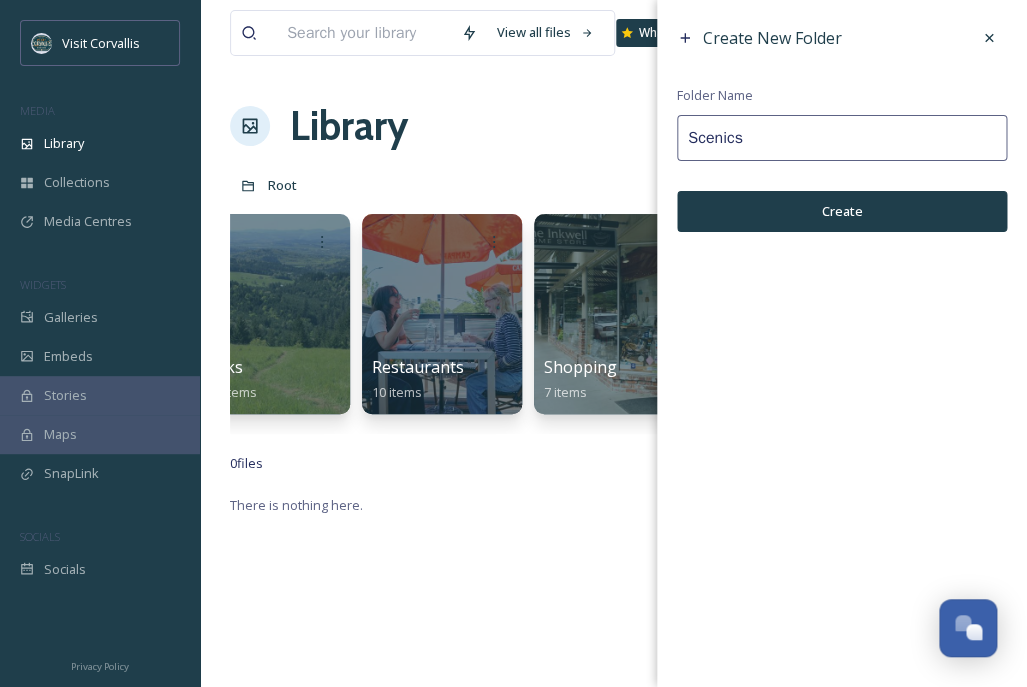 type on "Scenics" 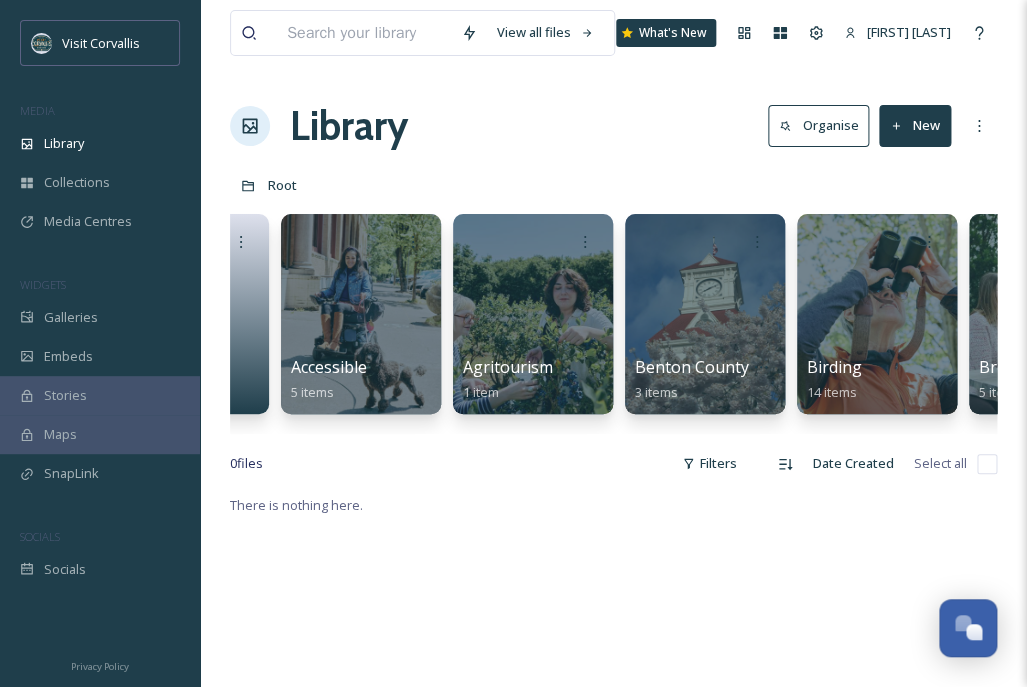 scroll, scrollTop: 0, scrollLeft: 0, axis: both 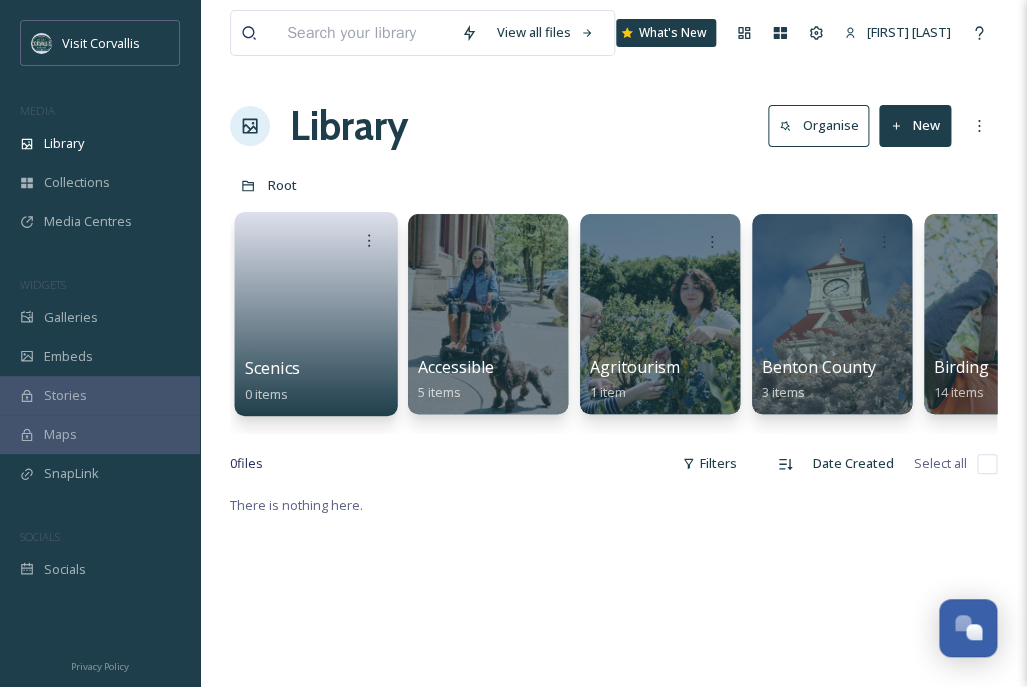 click at bounding box center [316, 307] 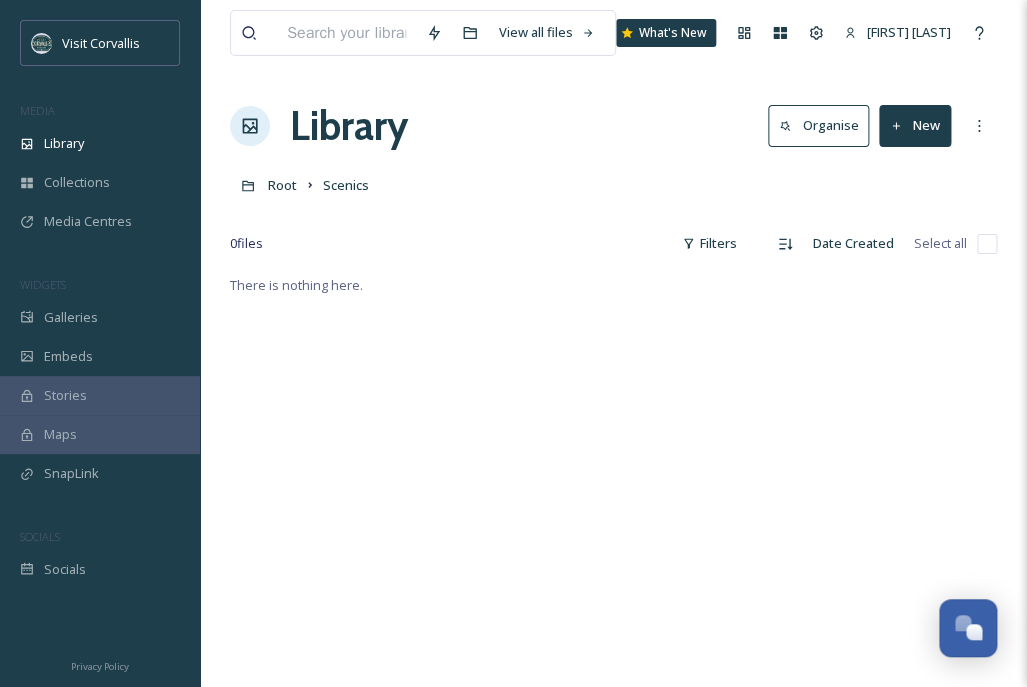 click on "New" at bounding box center [915, 125] 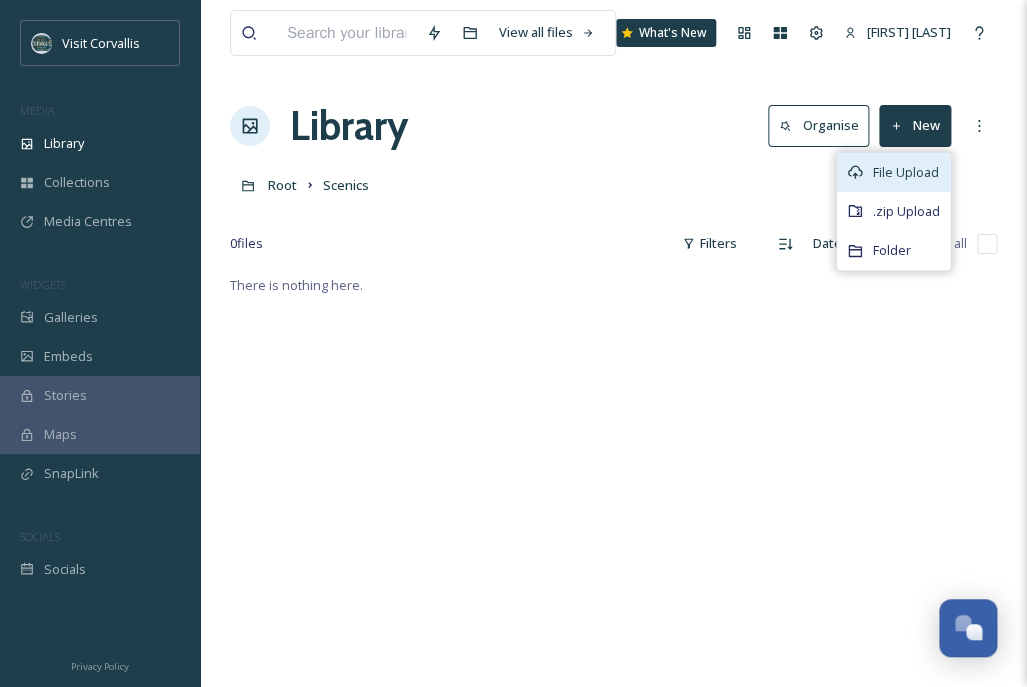 click on "File Upload" at bounding box center (906, 172) 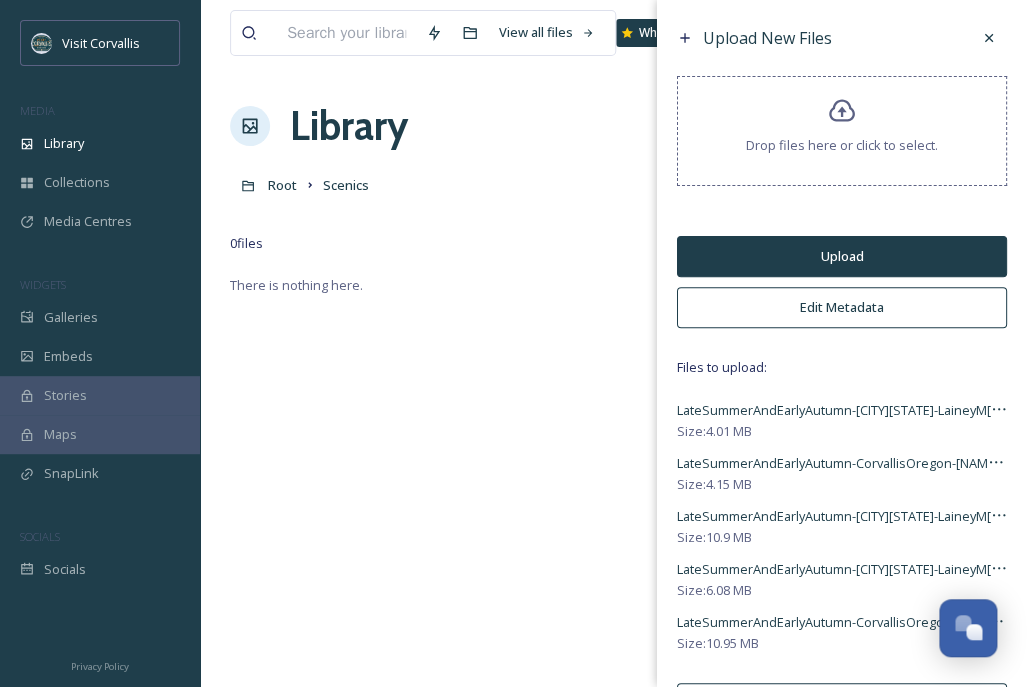 click on "Edit Metadata" at bounding box center [842, 307] 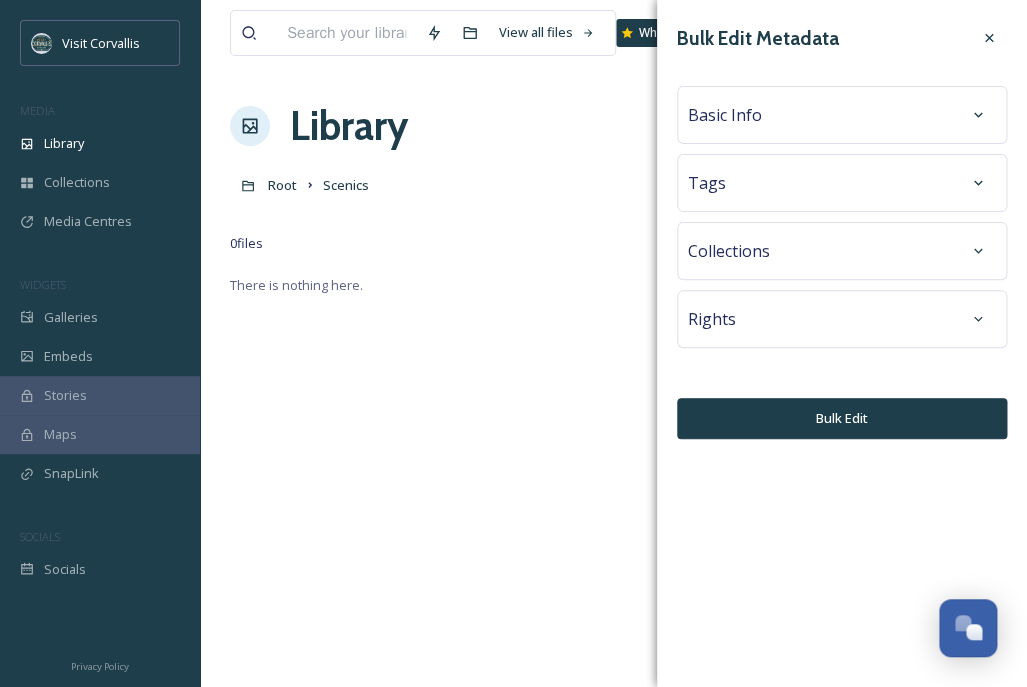 click on "Tags" at bounding box center [842, 183] 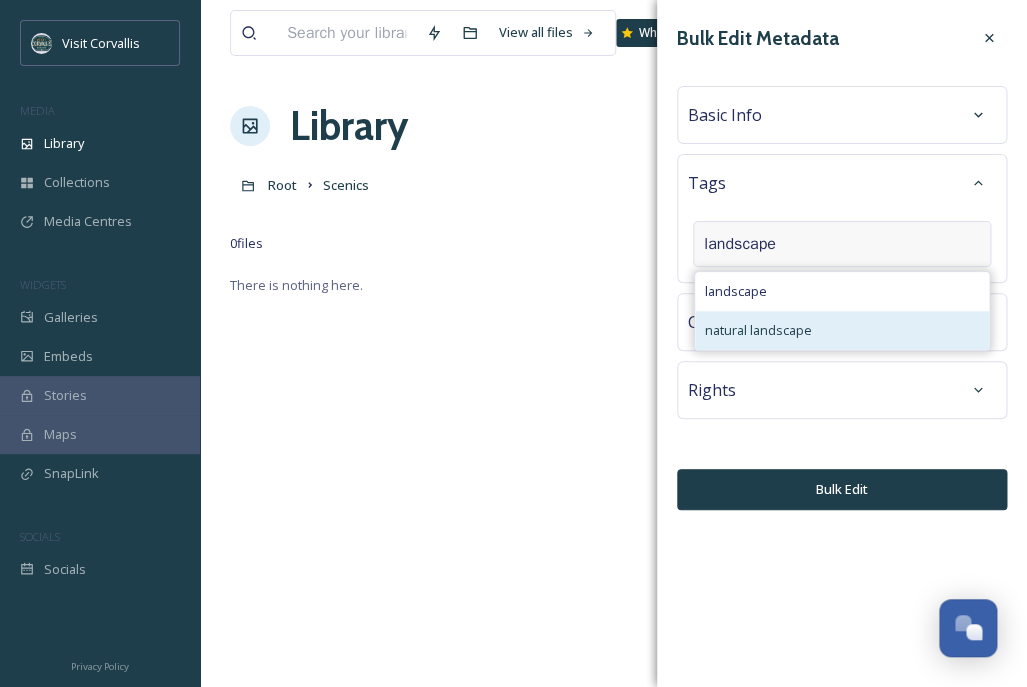 type on "landscape" 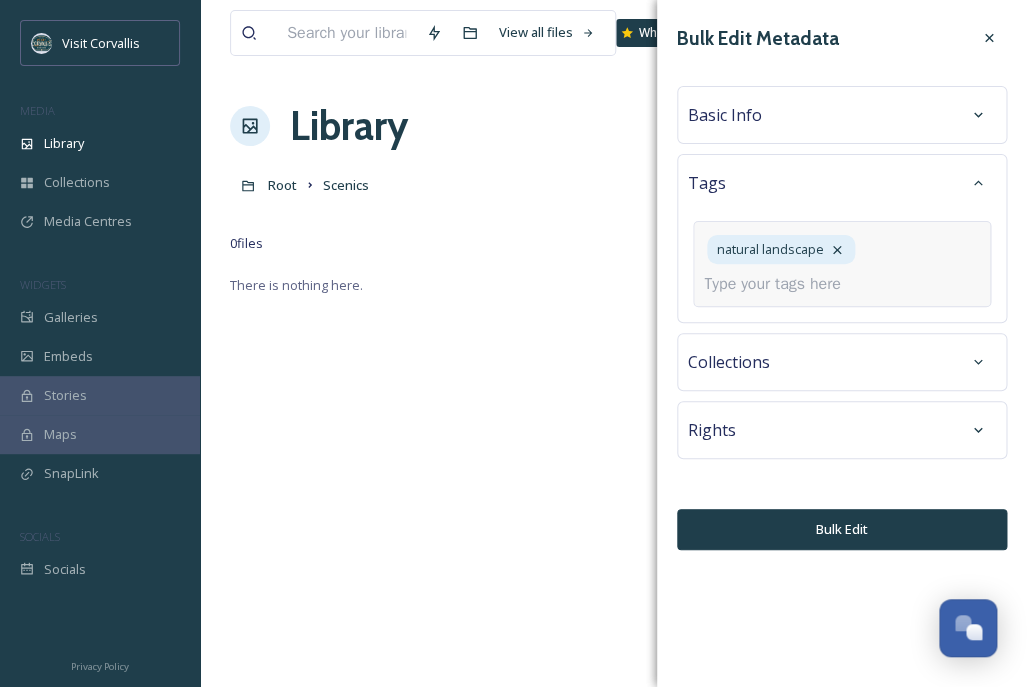 click at bounding box center (780, 284) 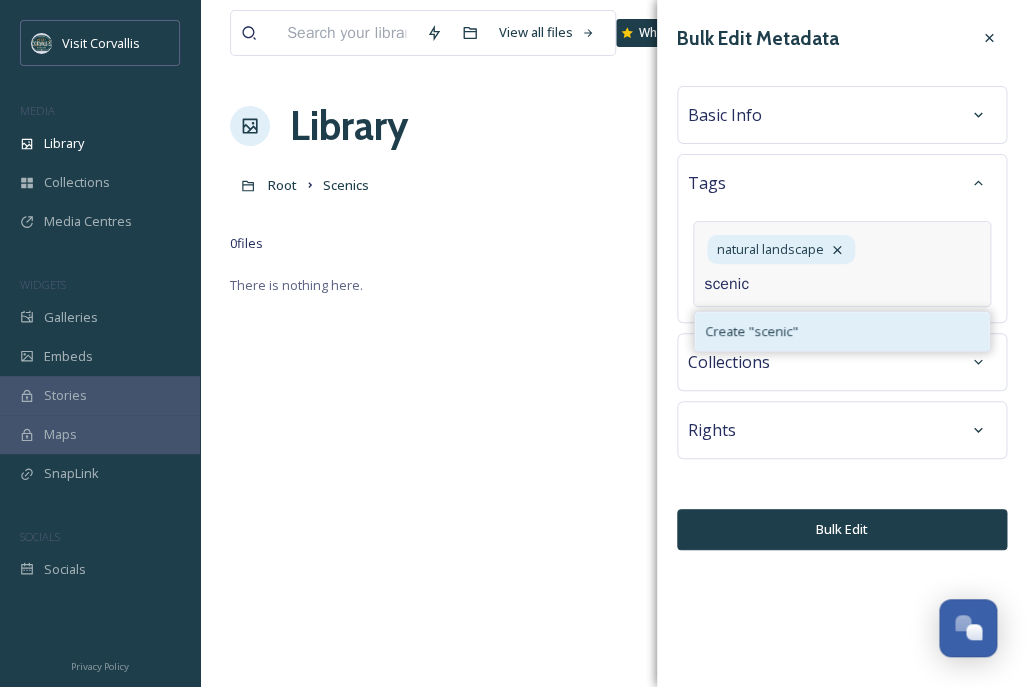 type on "scenic" 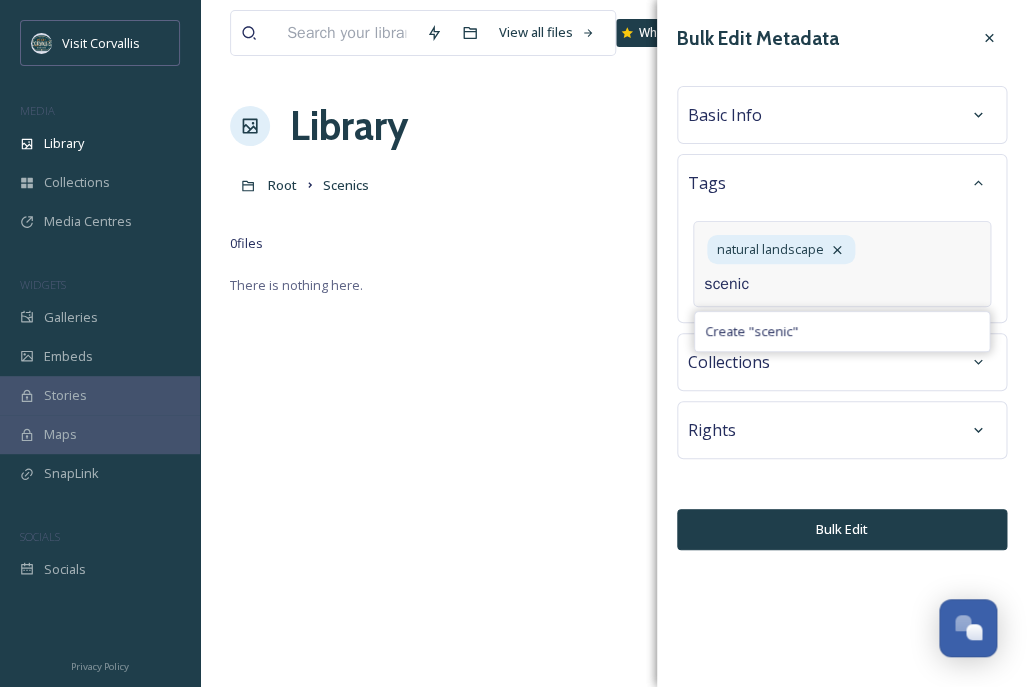 type 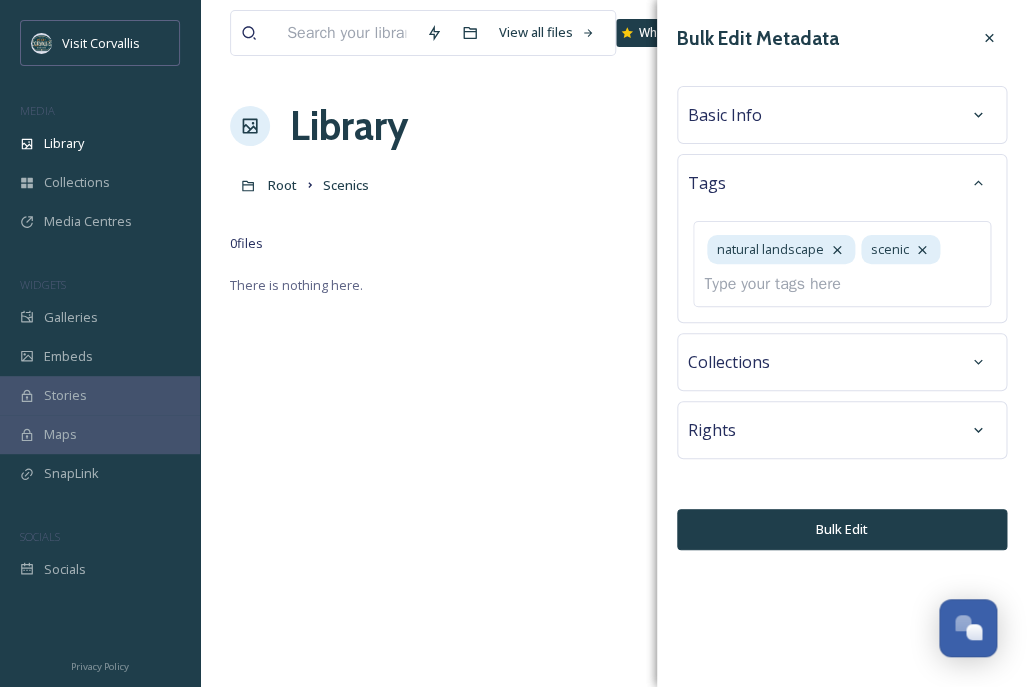 click on "Basic Info" at bounding box center (842, 115) 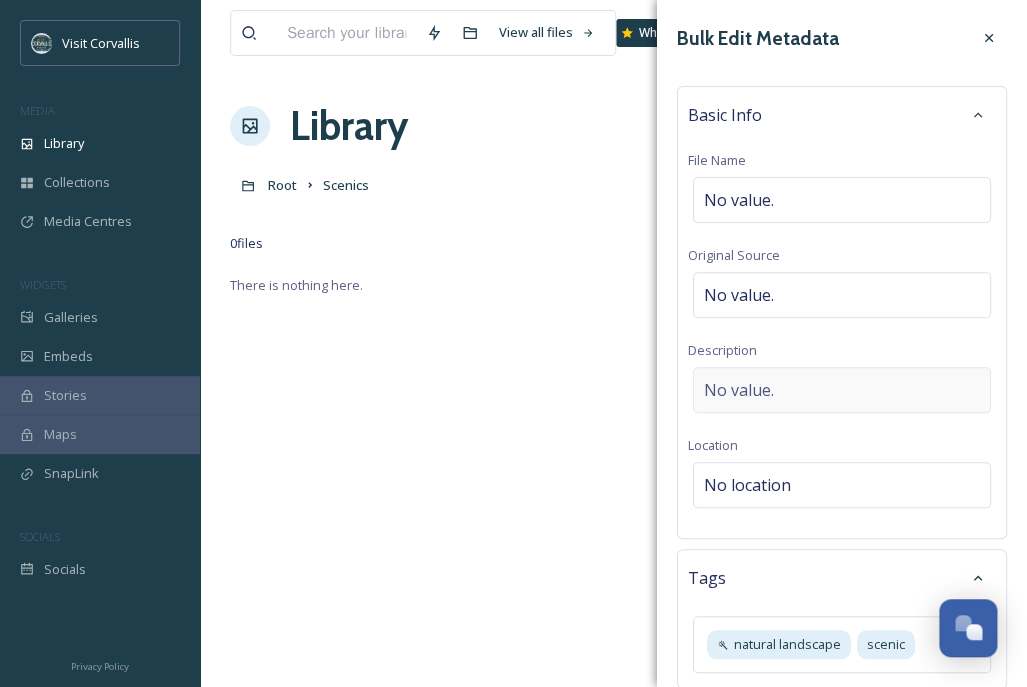 click on "No value." at bounding box center (739, 390) 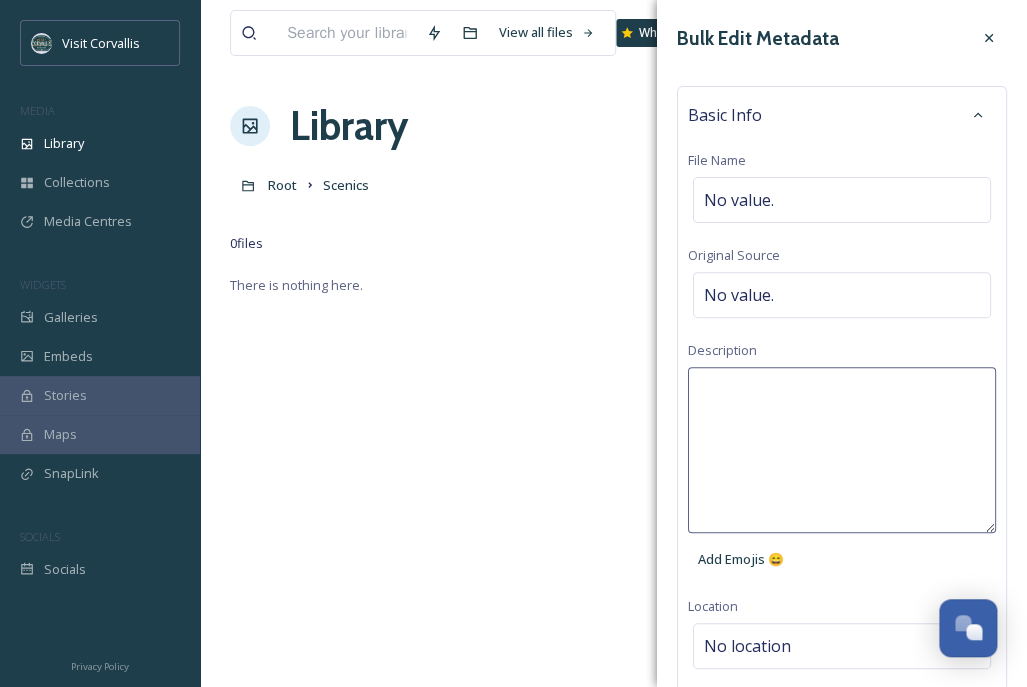 click at bounding box center [842, 450] 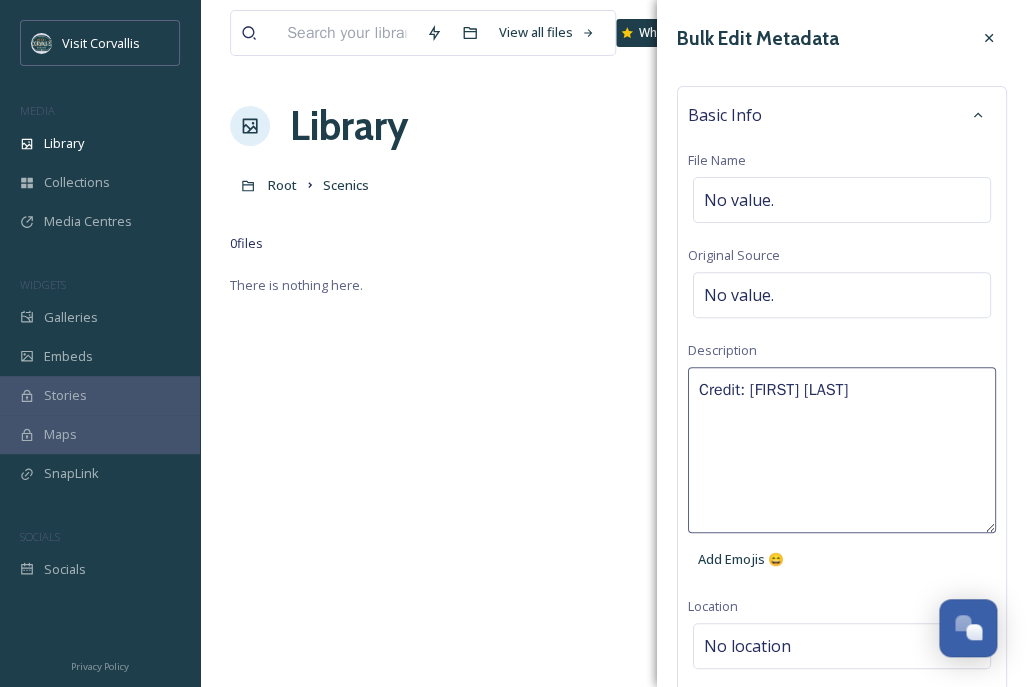 type on "Credit: [FIRST] [LAST]" 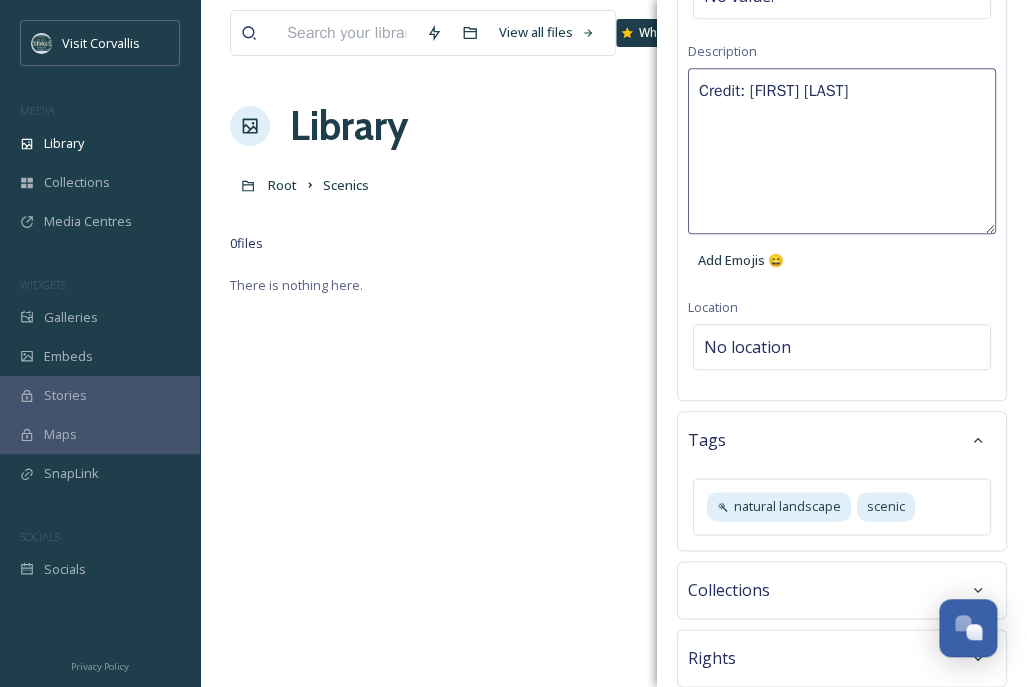 scroll, scrollTop: 405, scrollLeft: 0, axis: vertical 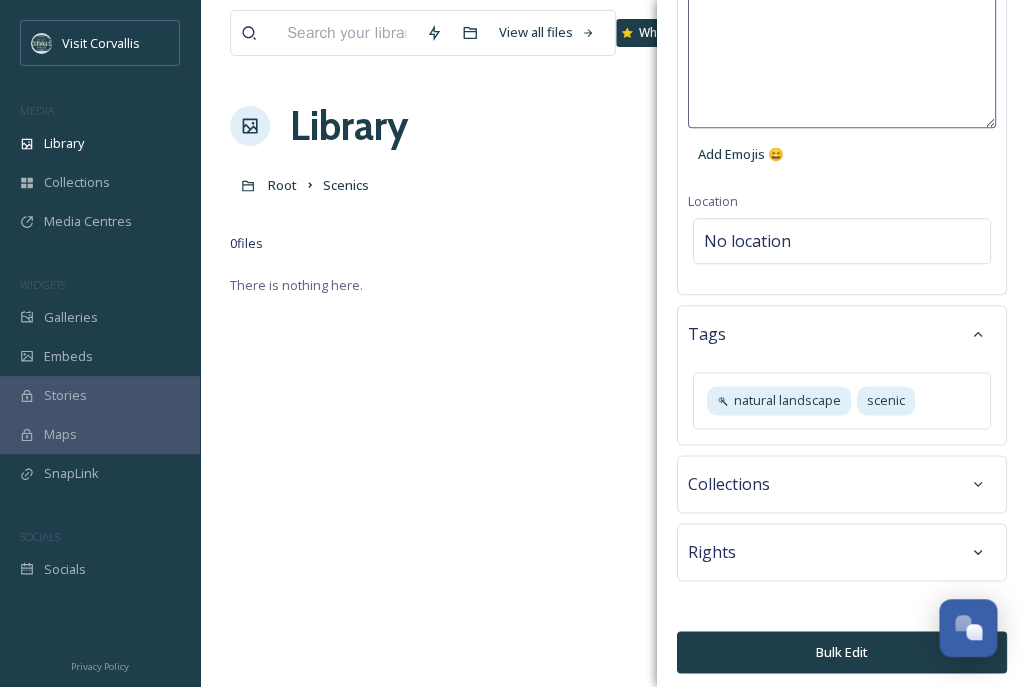click on "Bulk Edit" at bounding box center [842, 651] 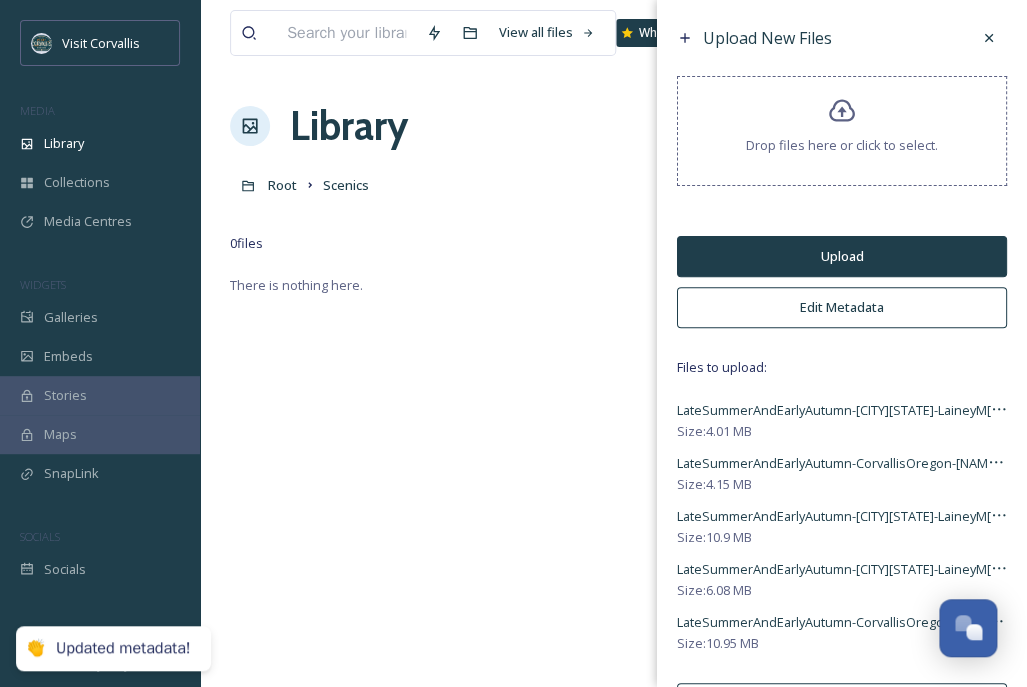 click on "Upload" at bounding box center [842, 256] 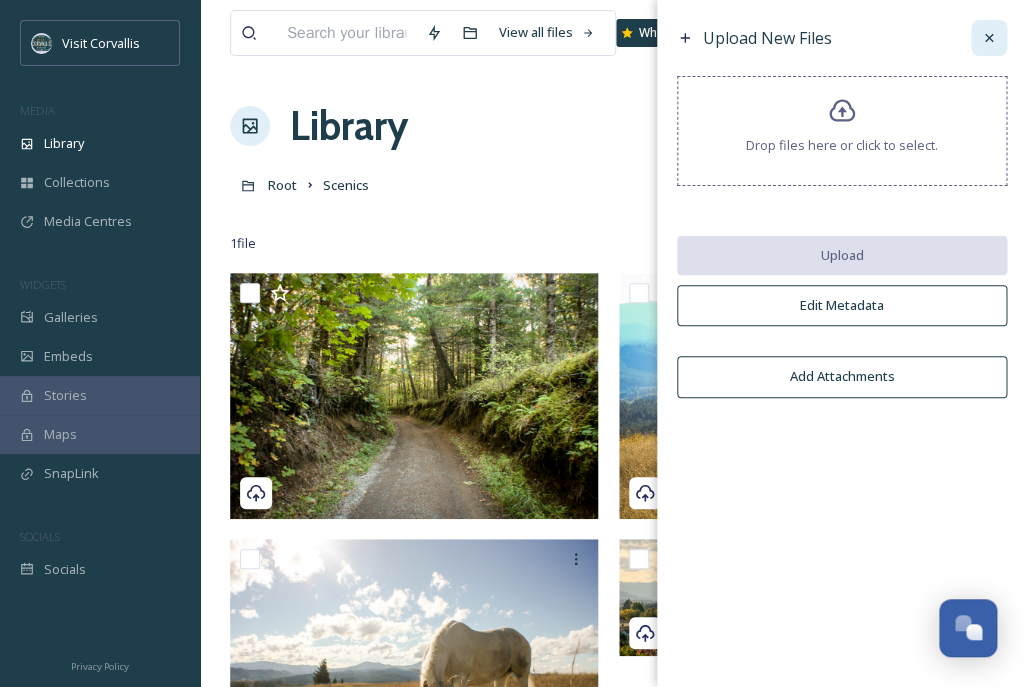 click at bounding box center (989, 38) 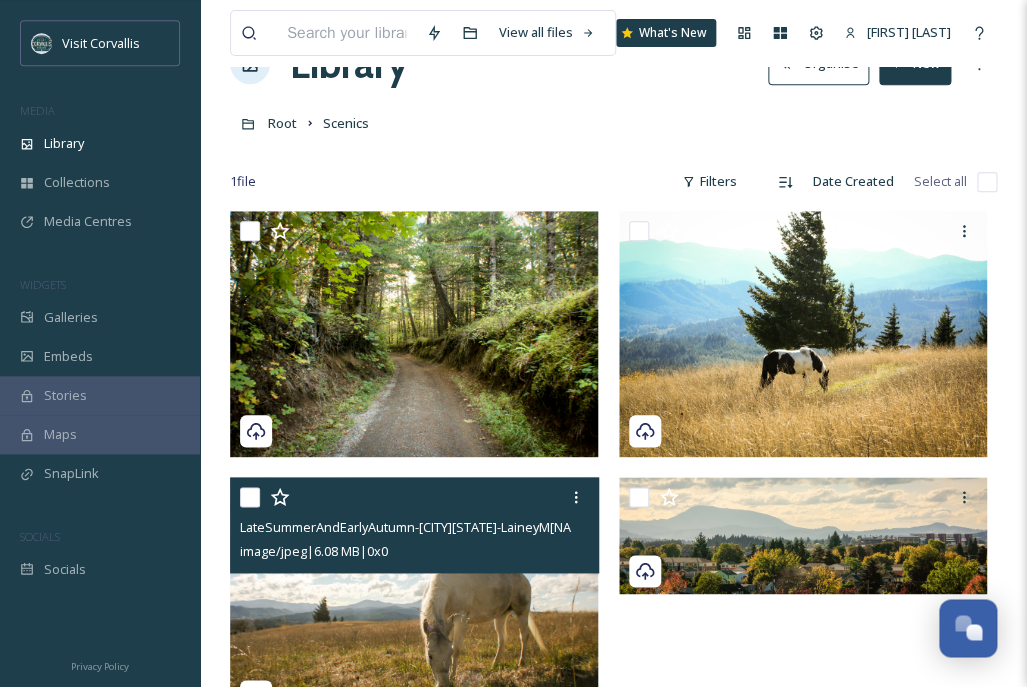 scroll, scrollTop: 0, scrollLeft: 0, axis: both 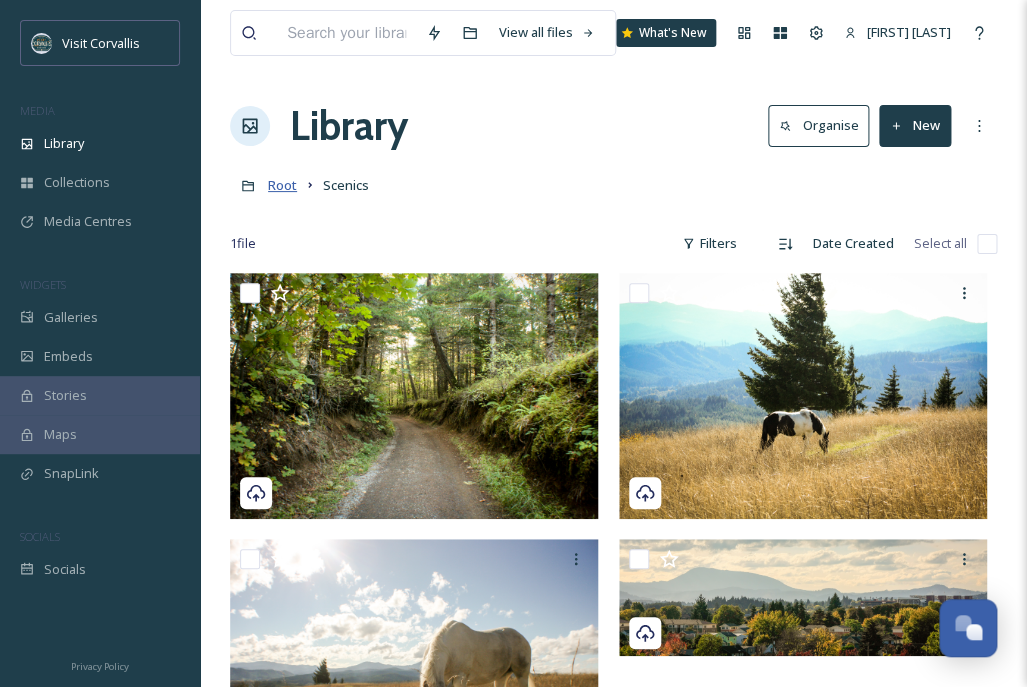 click on "Root" at bounding box center [282, 185] 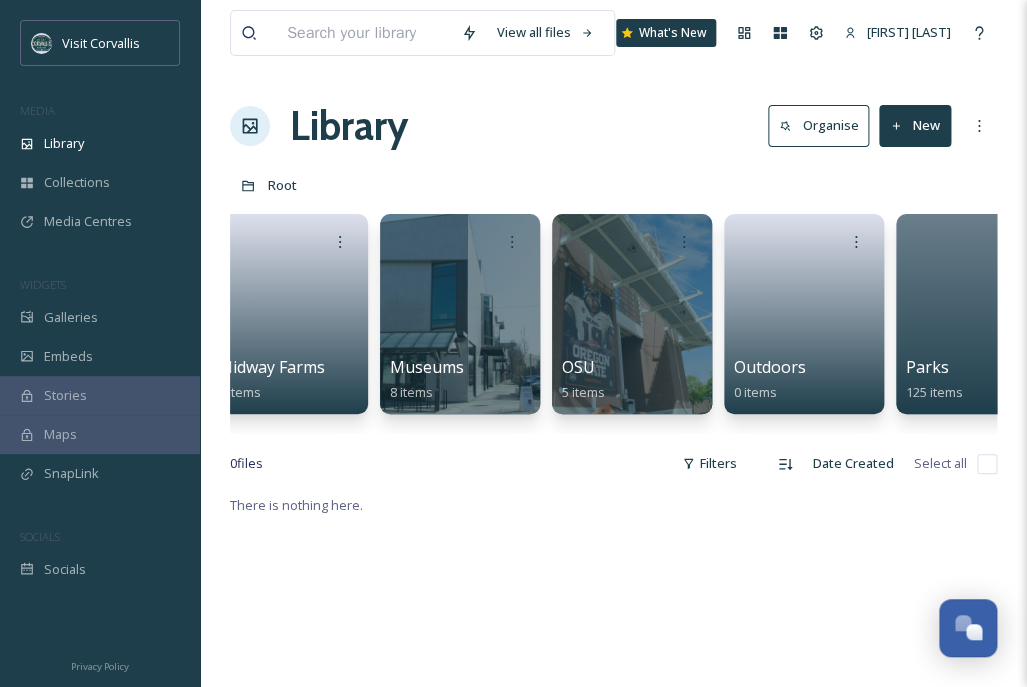 scroll, scrollTop: 0, scrollLeft: 3254, axis: horizontal 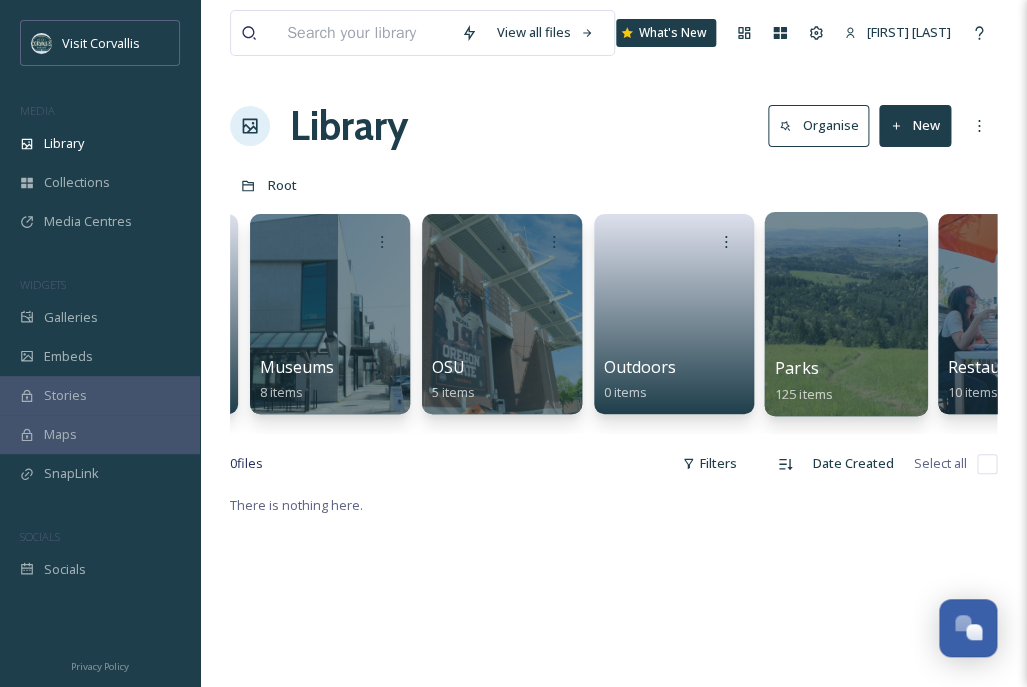 click at bounding box center (845, 314) 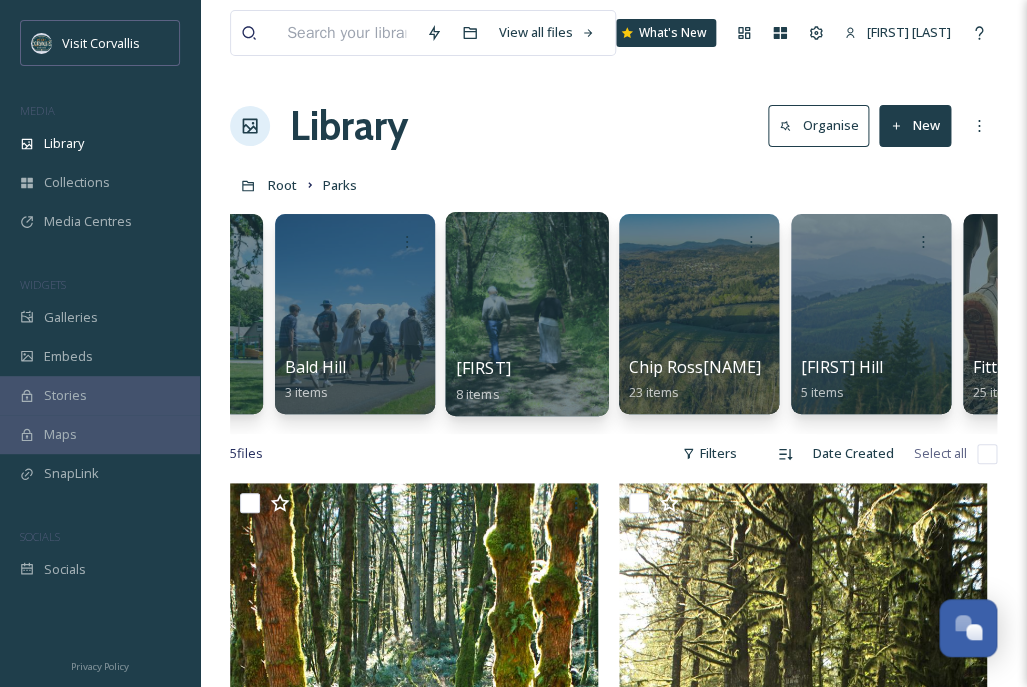 scroll, scrollTop: 0, scrollLeft: 298, axis: horizontal 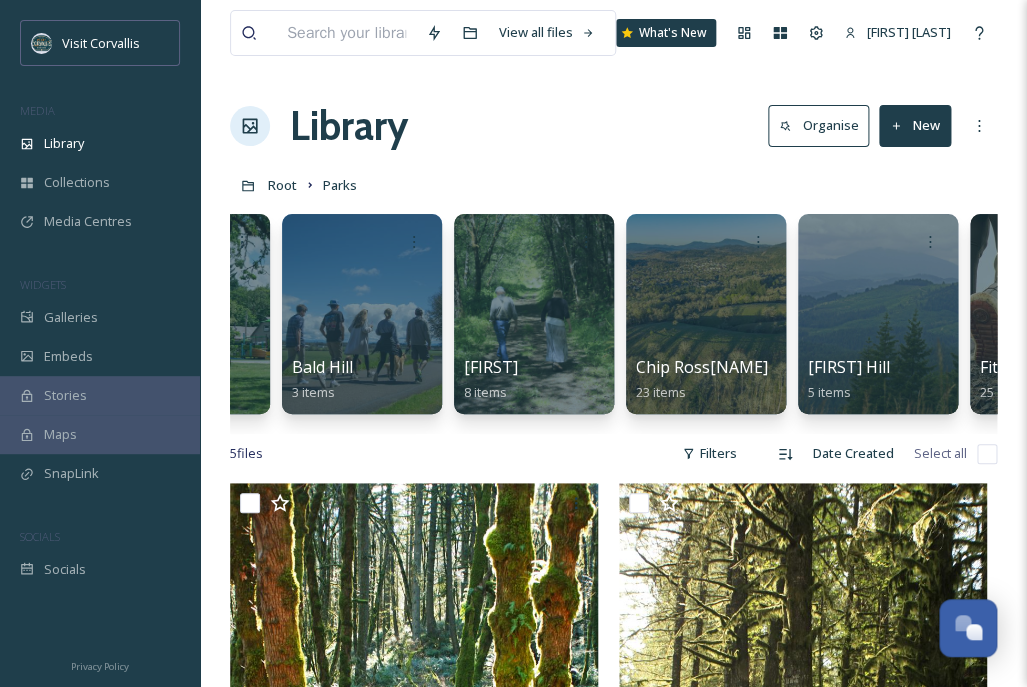 click on "New" at bounding box center [915, 125] 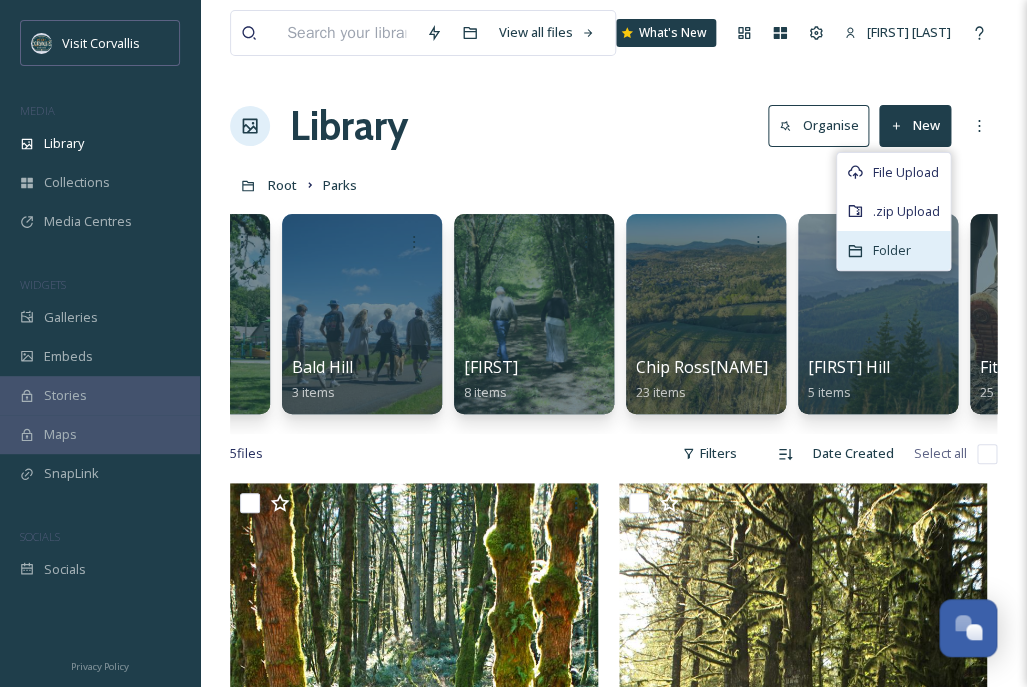 click on "Folder" at bounding box center (892, 250) 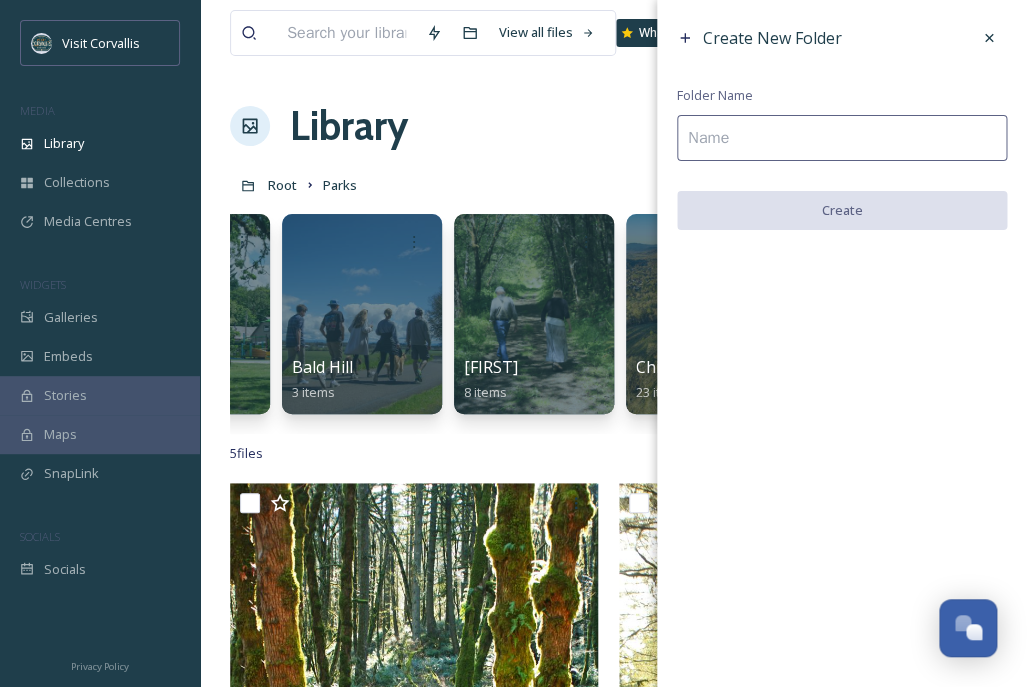click at bounding box center (842, 138) 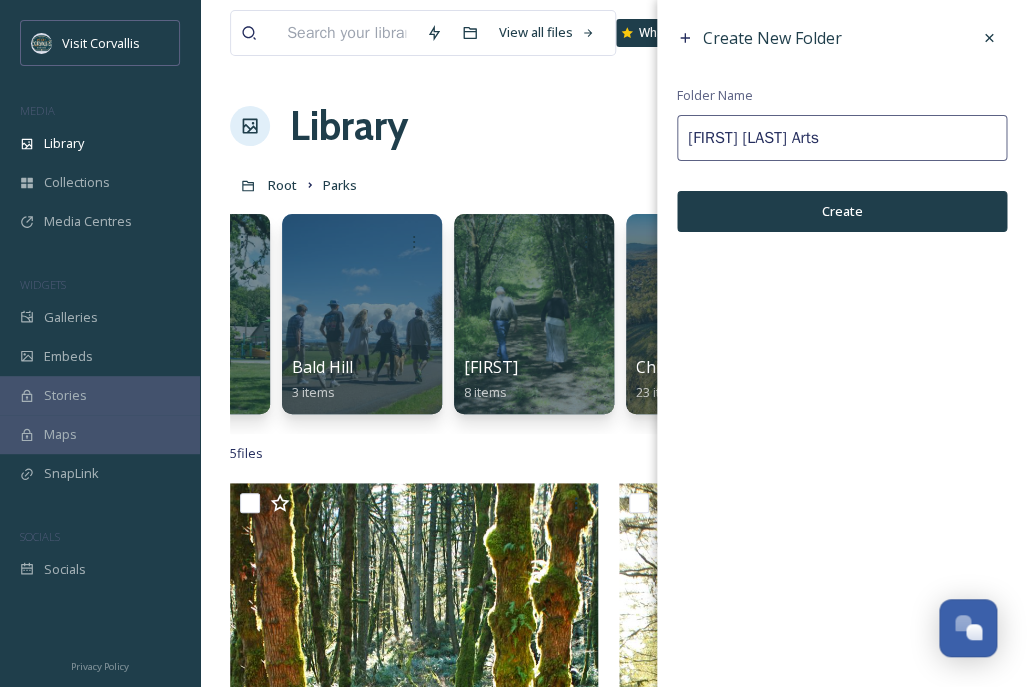type on "[FIRST] [LAST] Arts" 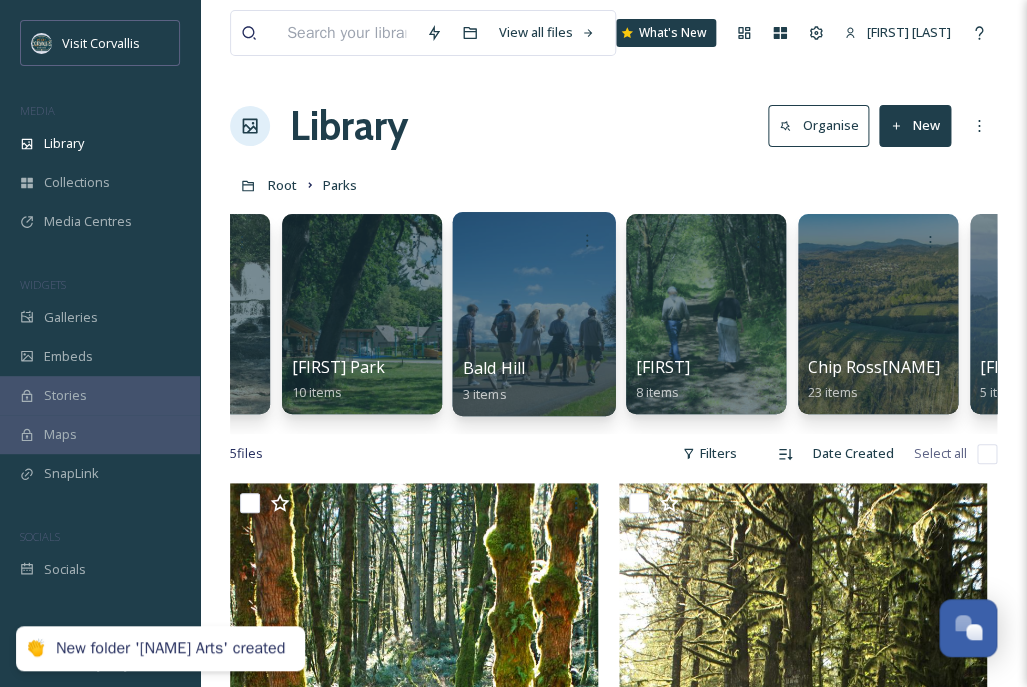 scroll, scrollTop: 0, scrollLeft: 0, axis: both 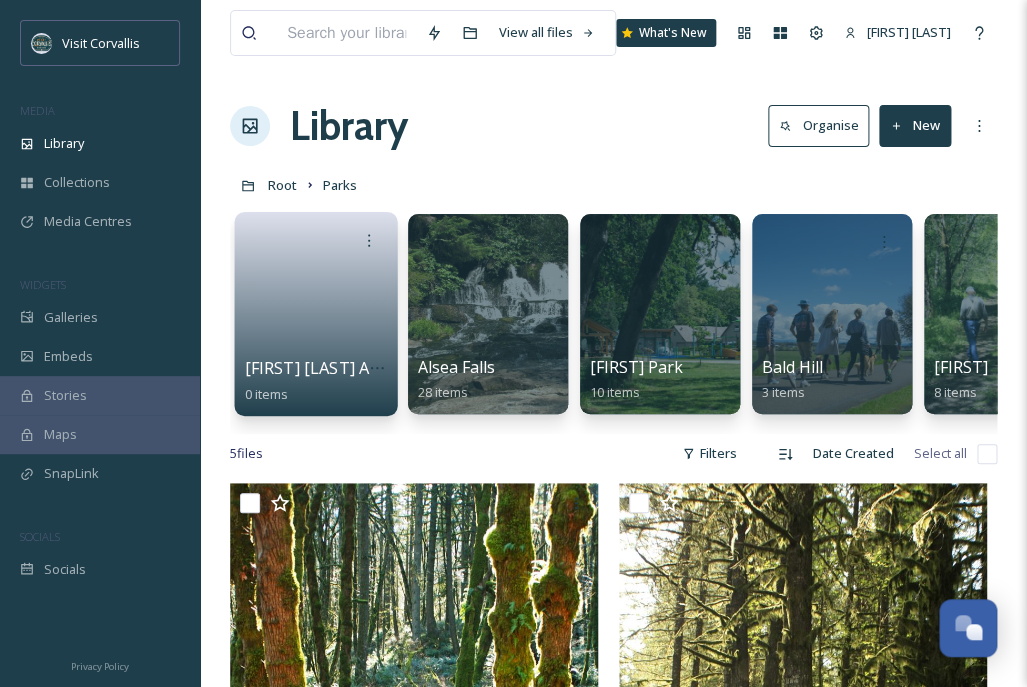 click at bounding box center [316, 307] 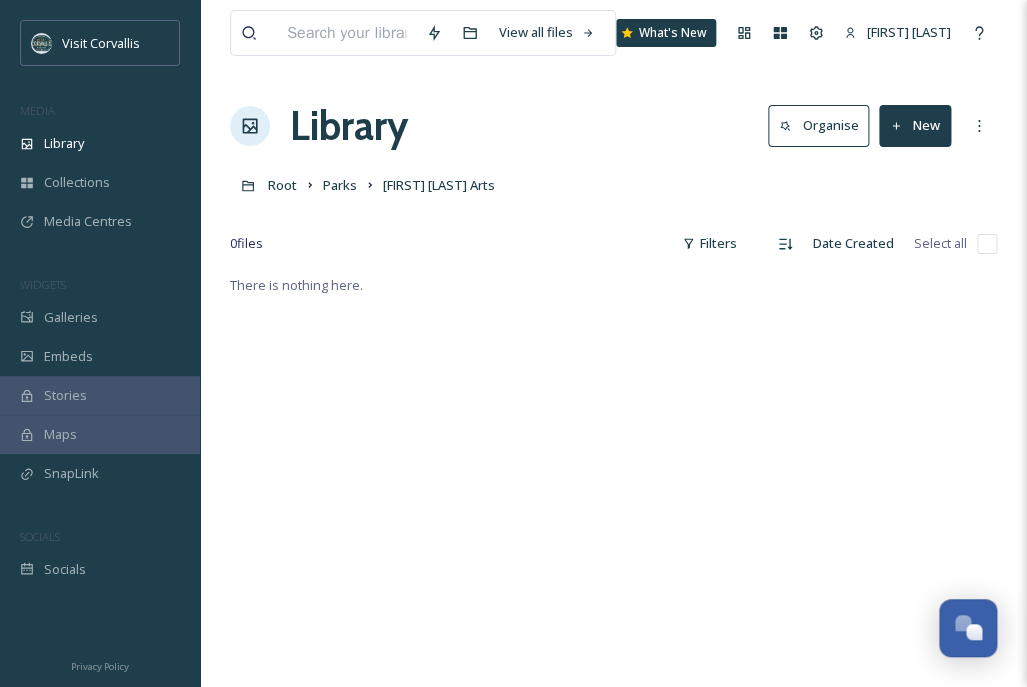 click on "New" at bounding box center [915, 125] 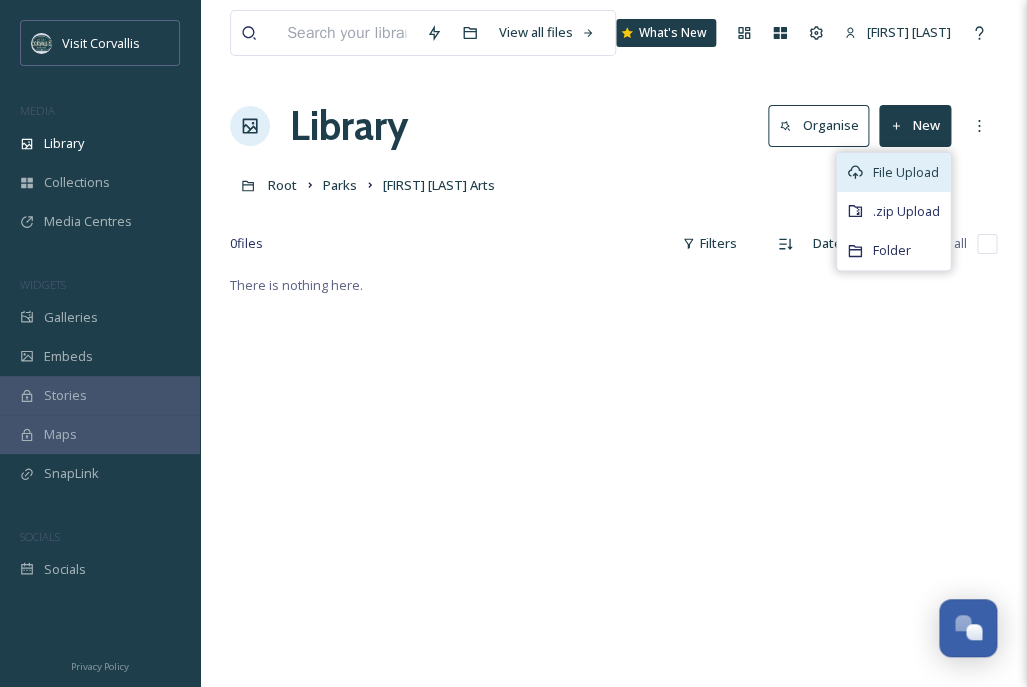 click on "File Upload" at bounding box center (906, 172) 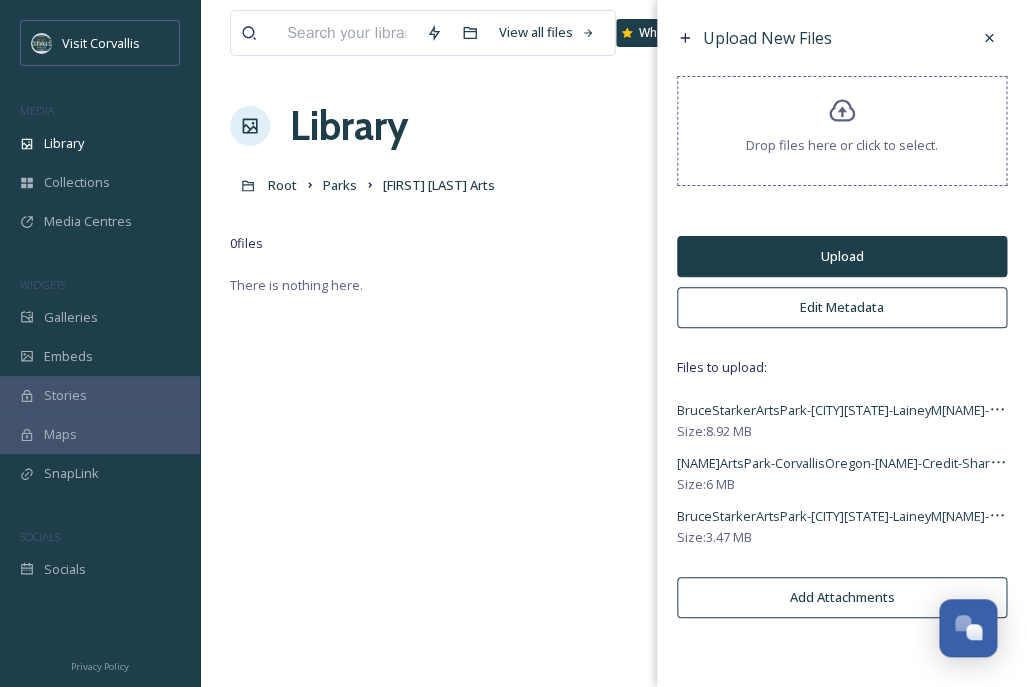 click on "Edit Metadata" at bounding box center [842, 307] 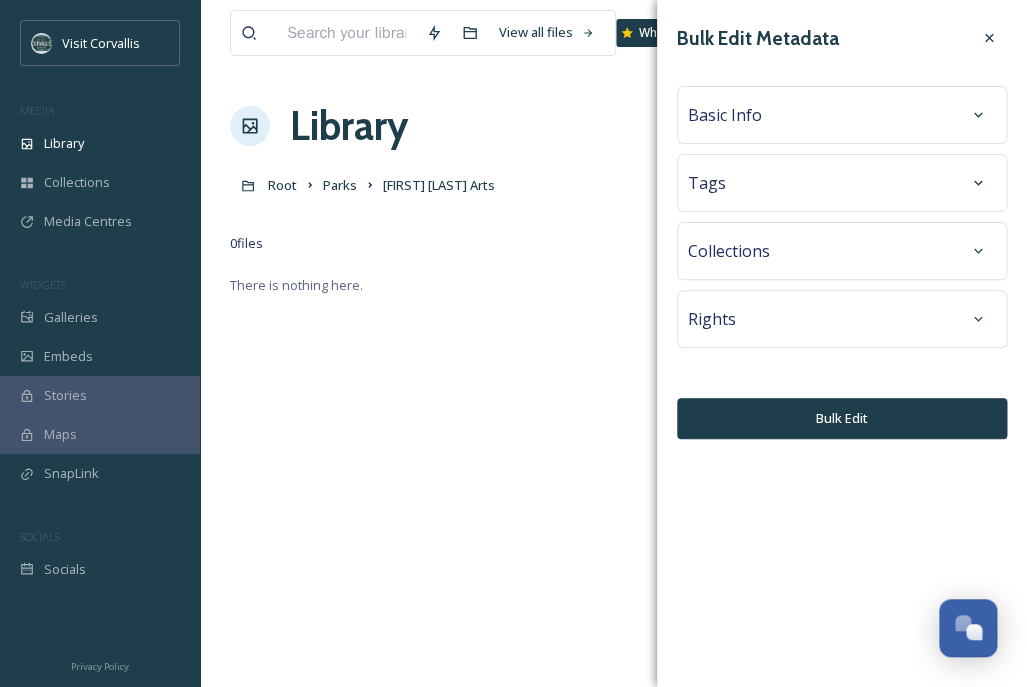 click on "Tags" at bounding box center [842, 183] 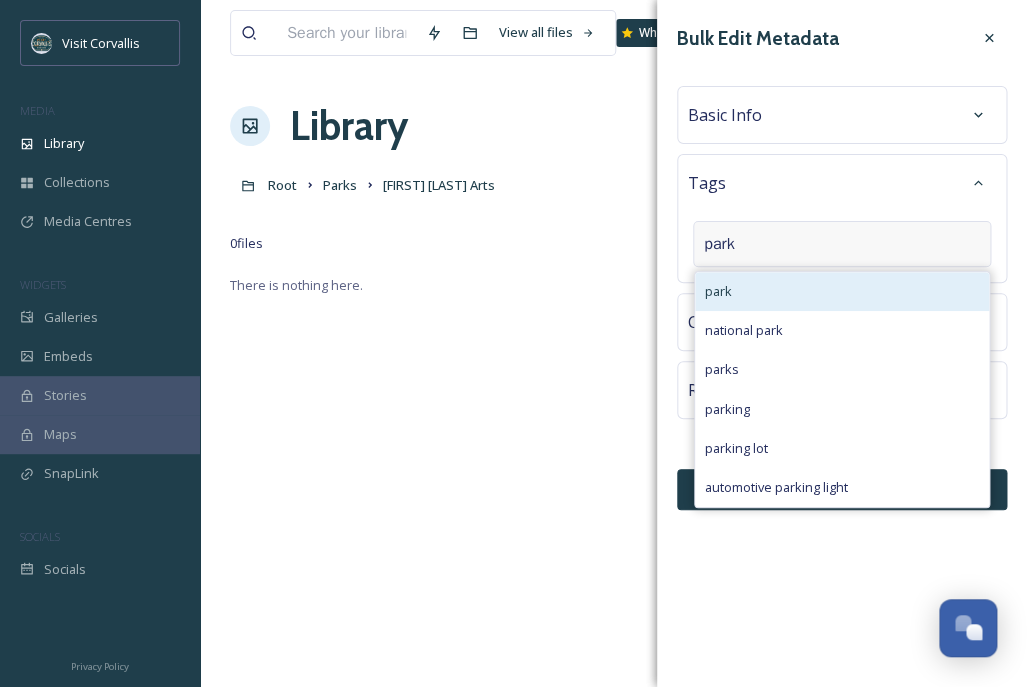 type on "park" 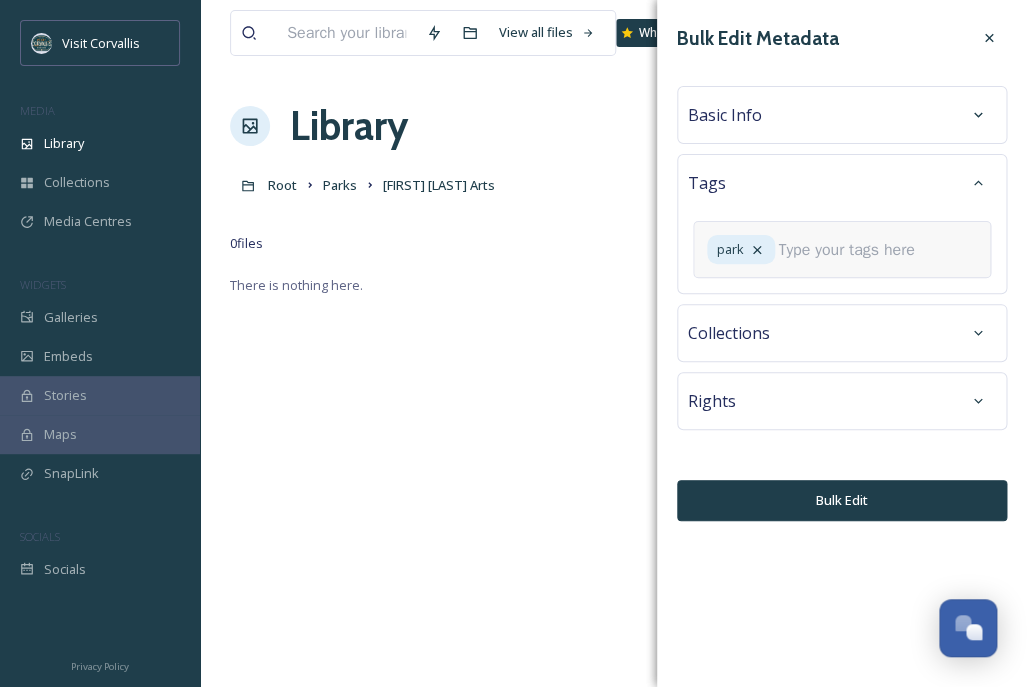 click on "Basic Info" at bounding box center [842, 115] 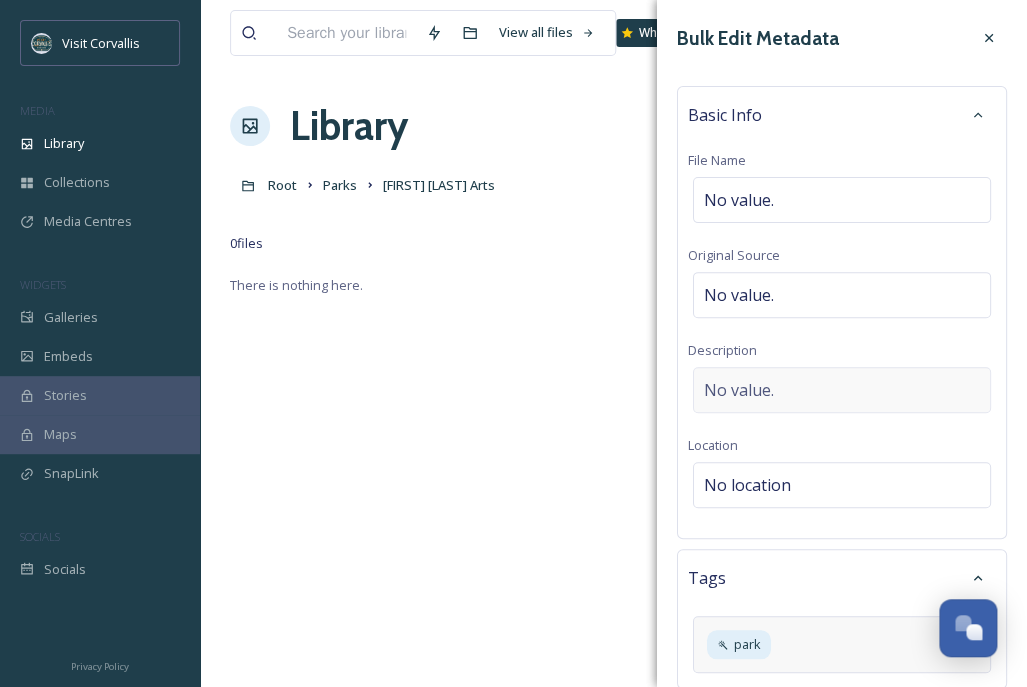 click on "No value." at bounding box center [739, 390] 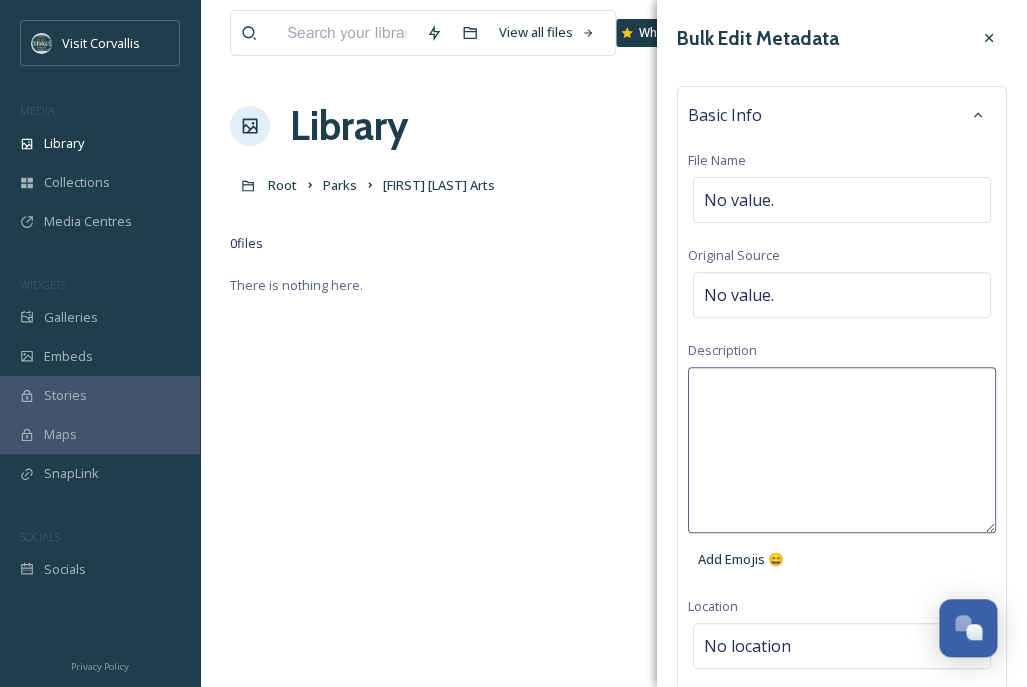 click at bounding box center (842, 450) 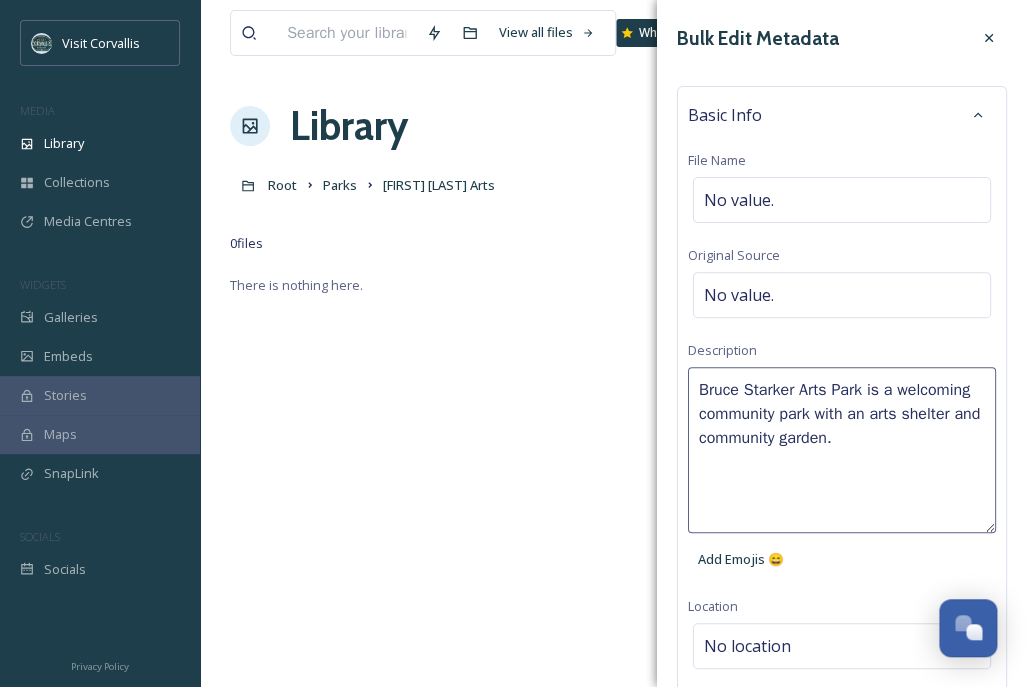 click on "Bruce Starker Arts Park is a welcoming community park with an arts shelter and community garden." at bounding box center [842, 450] 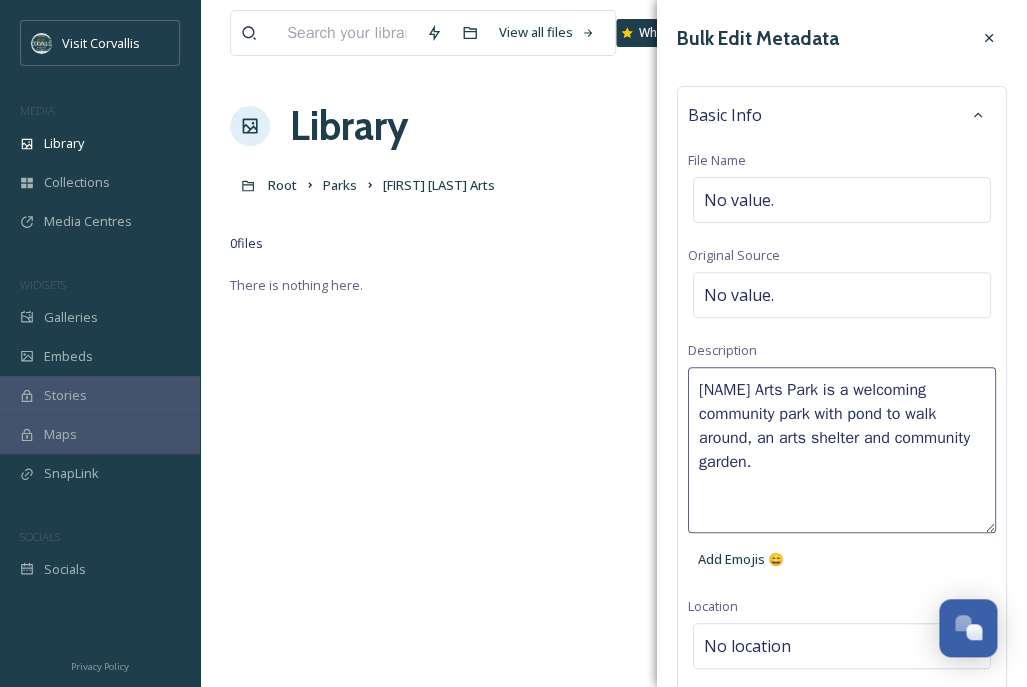 click on "[NAME] Arts Park is a welcoming community park with pond to walk around, an arts shelter and community garden." at bounding box center [842, 450] 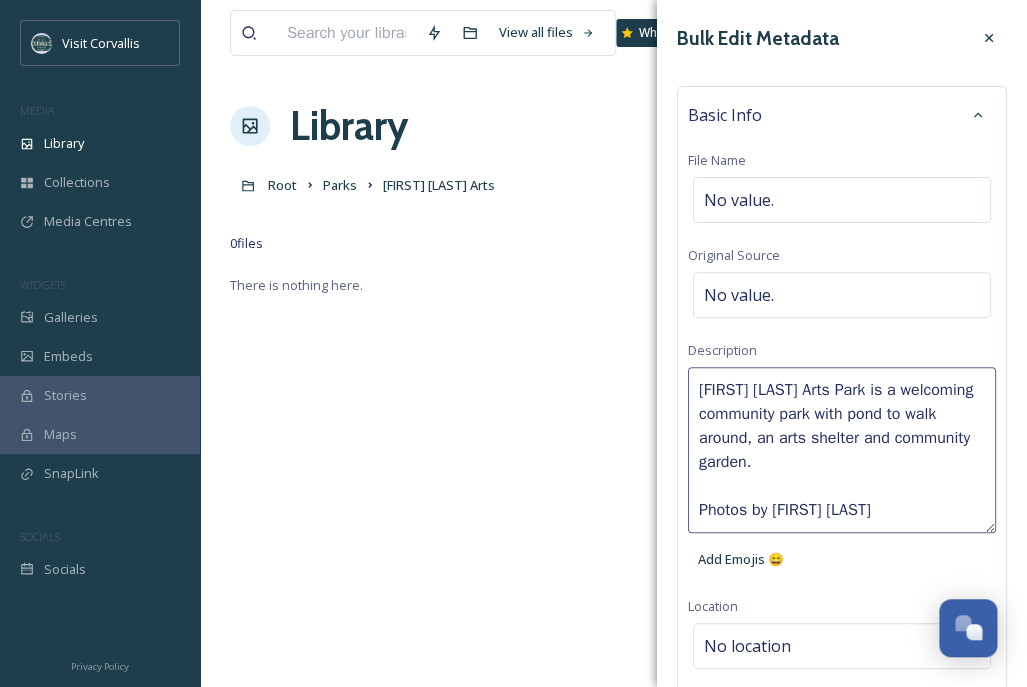 type on "[NAME] Arts Park is a welcoming community park with pond to walk around, an arts shelter and community garden.
Photos by [FIRST] [LAST]" 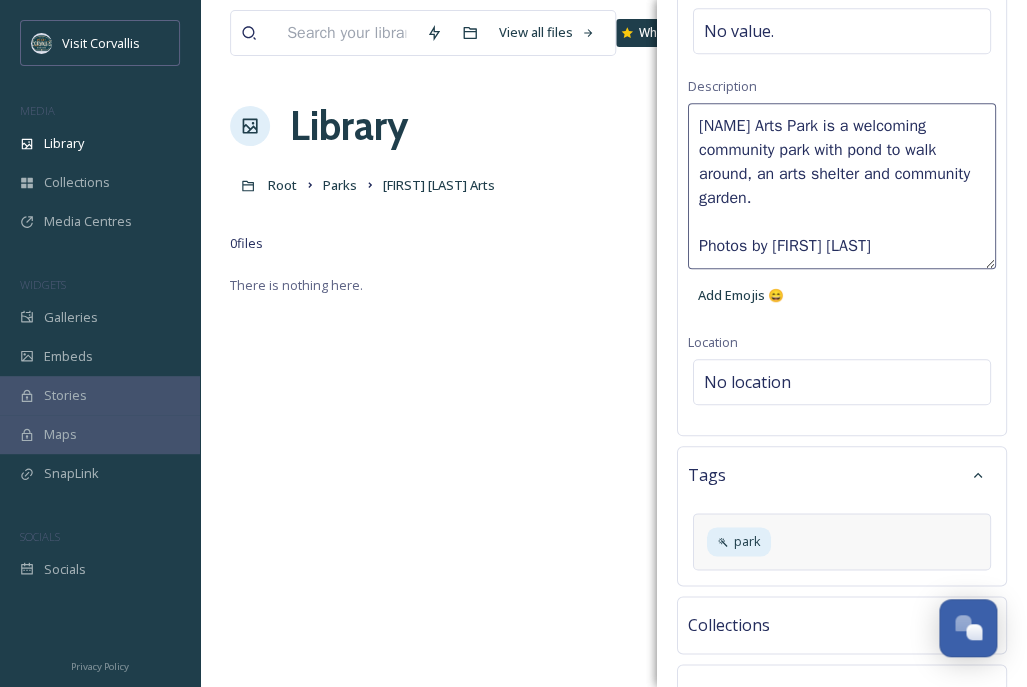 scroll, scrollTop: 277, scrollLeft: 0, axis: vertical 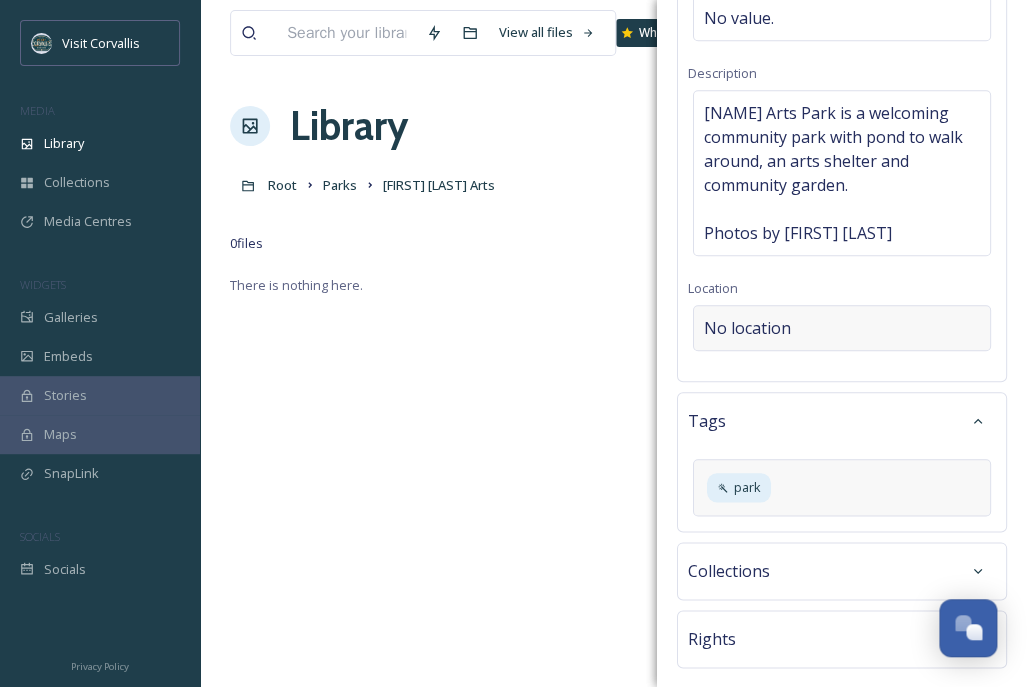 click on "Basic Info File Name No value. Original Source No value. Description Bruce Starker Arts Park is a welcoming community park with pond to walk around, an arts shelter and community garden.
Photos by Lainey M[NAME] Location No location" at bounding box center [842, 95] 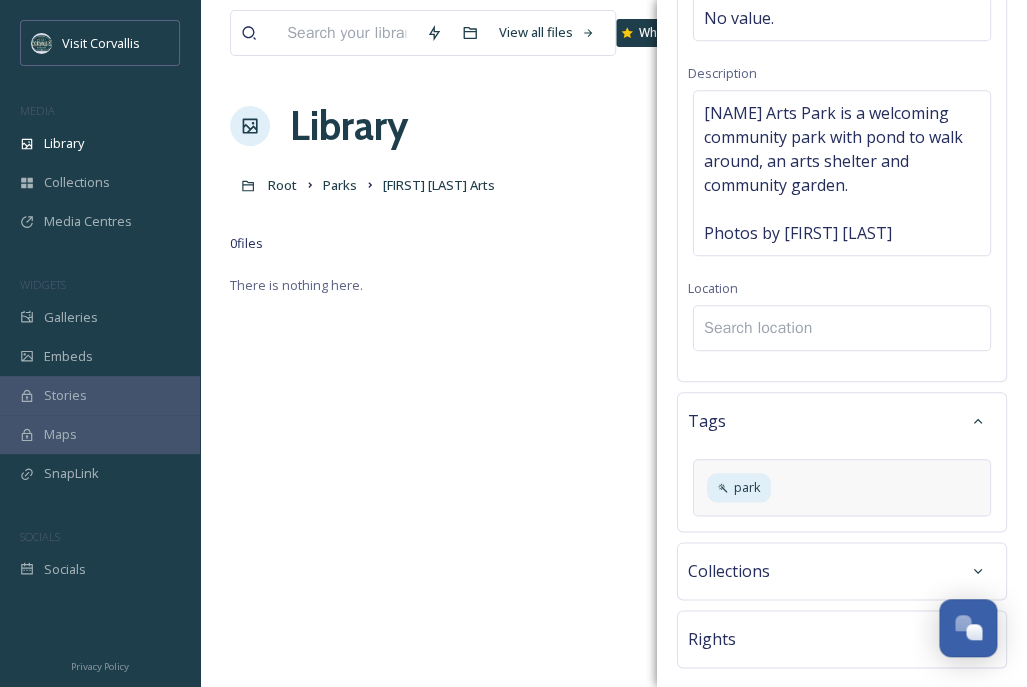 scroll, scrollTop: 369, scrollLeft: 0, axis: vertical 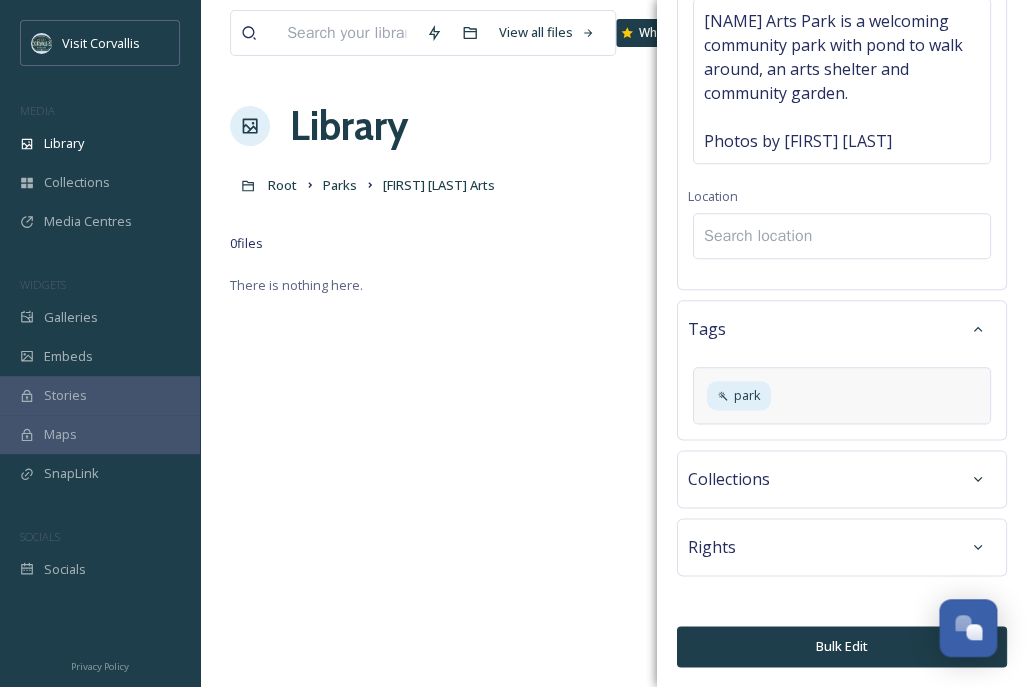 click at bounding box center (842, 236) 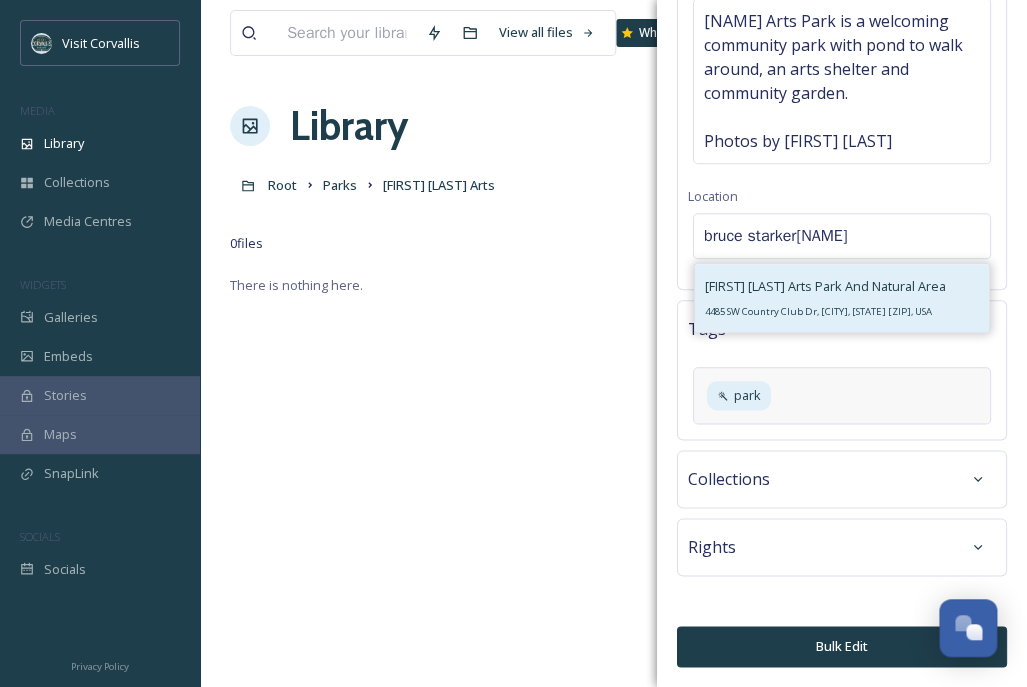 type on "bruce starker[NAME]" 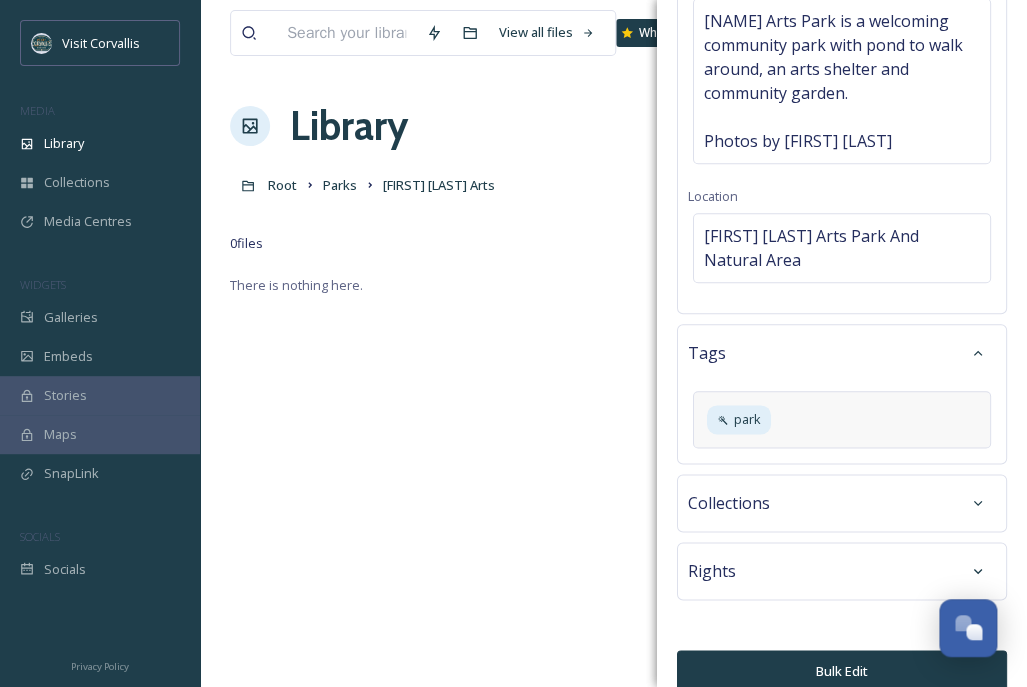 scroll, scrollTop: 393, scrollLeft: 0, axis: vertical 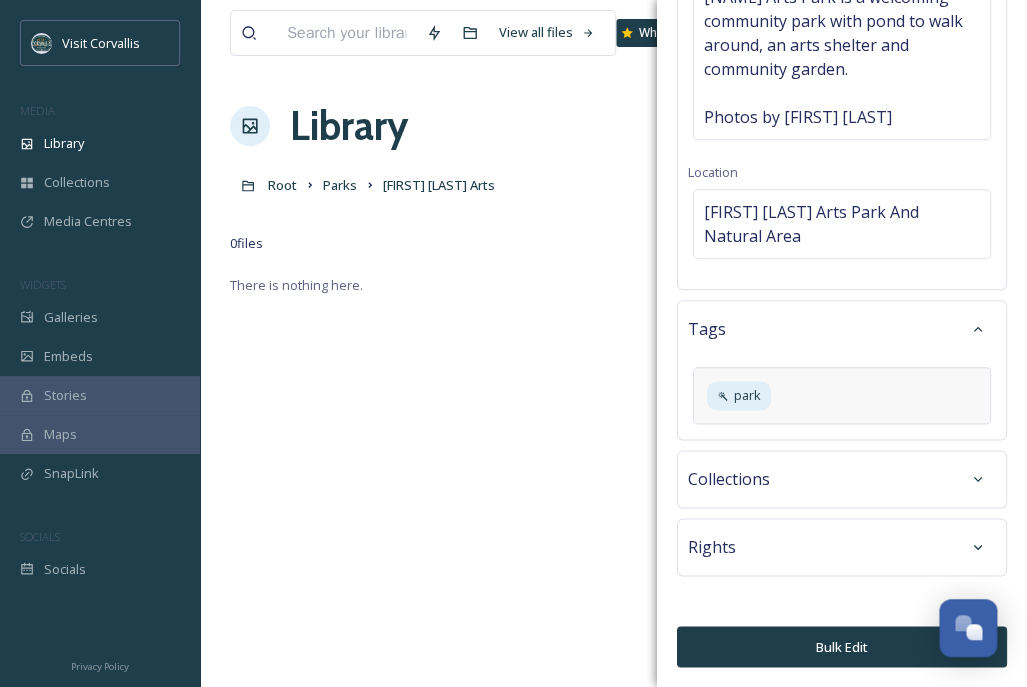 click on "Bulk Edit" at bounding box center (842, 646) 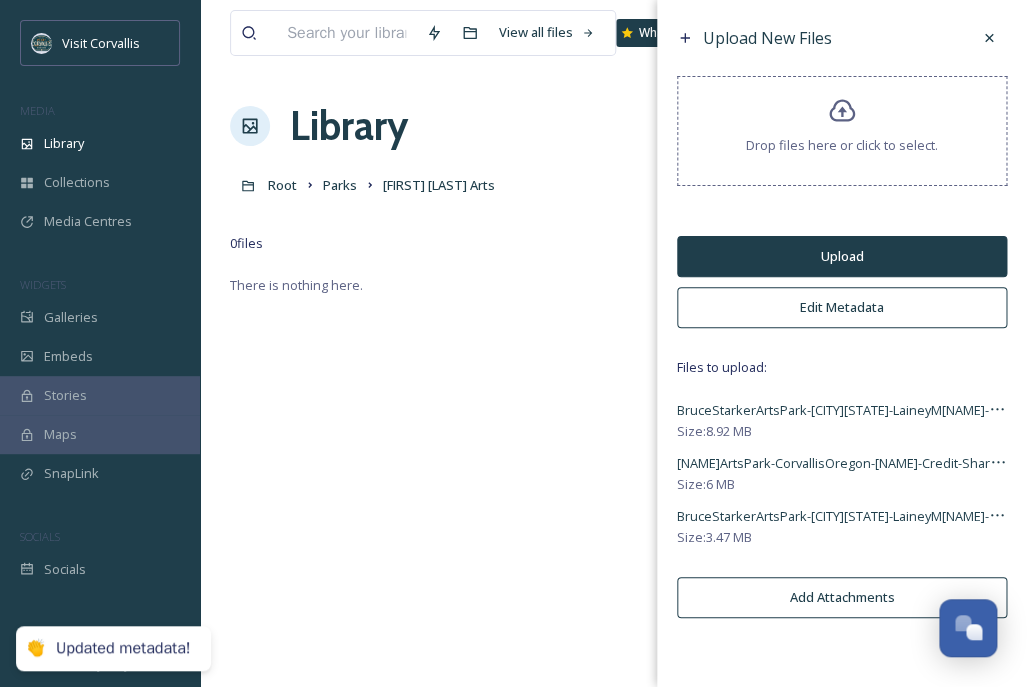 click on "Upload" at bounding box center (842, 256) 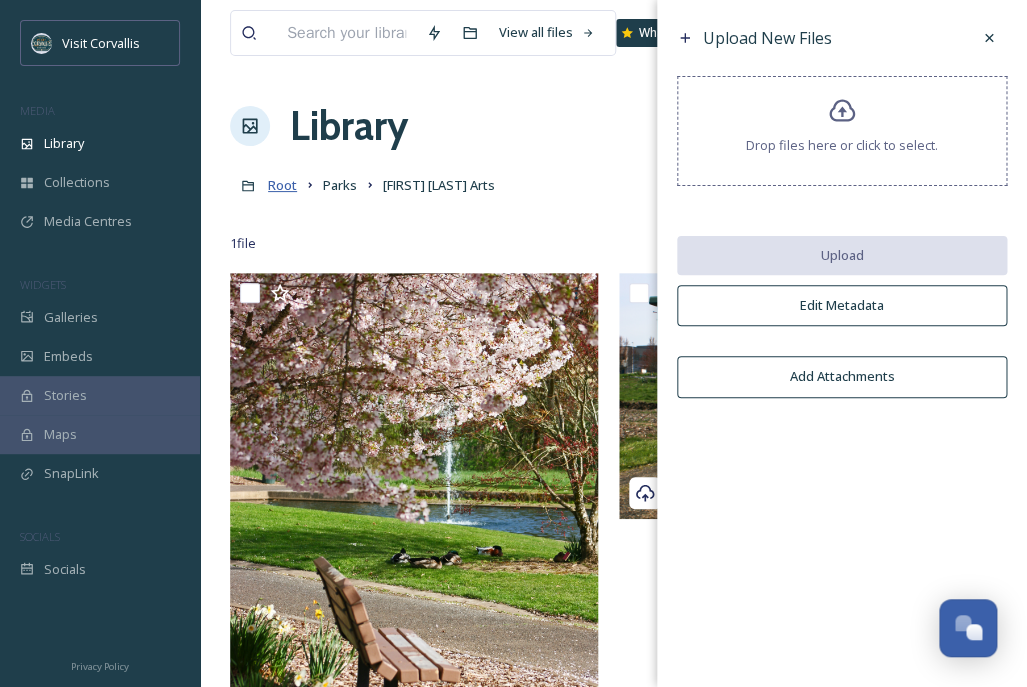 click on "Root" at bounding box center (282, 185) 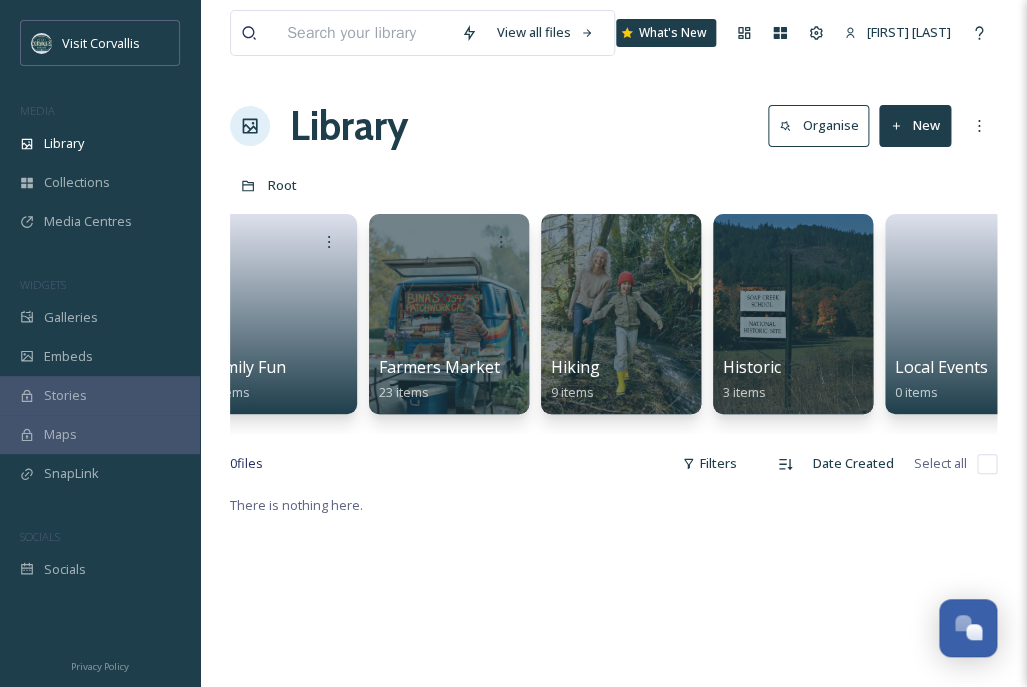 scroll, scrollTop: 0, scrollLeft: 1895, axis: horizontal 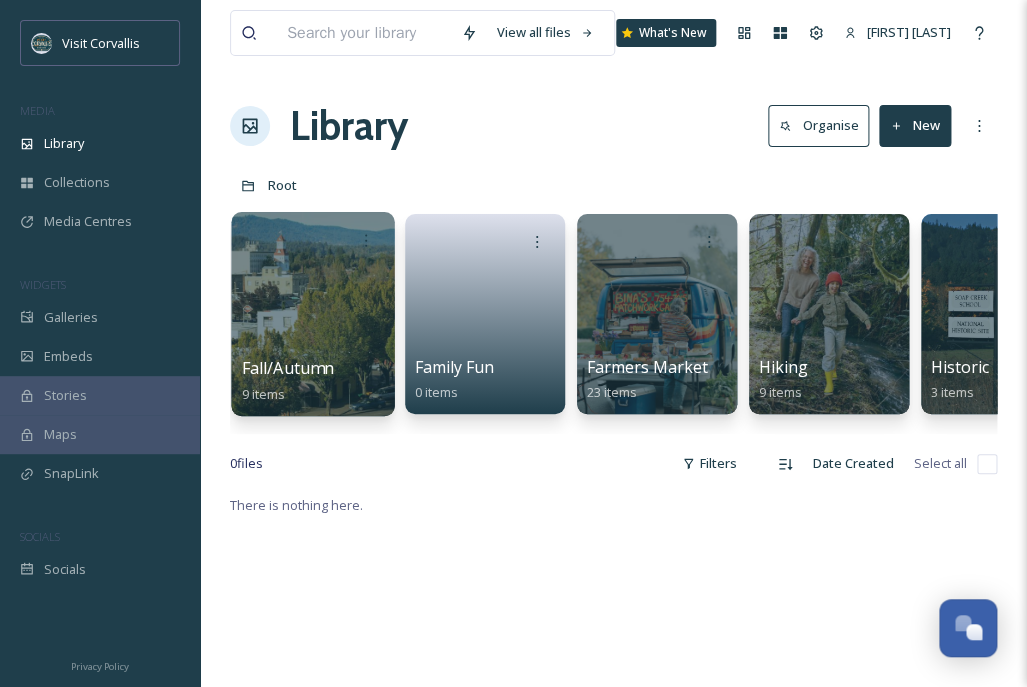 click at bounding box center (312, 314) 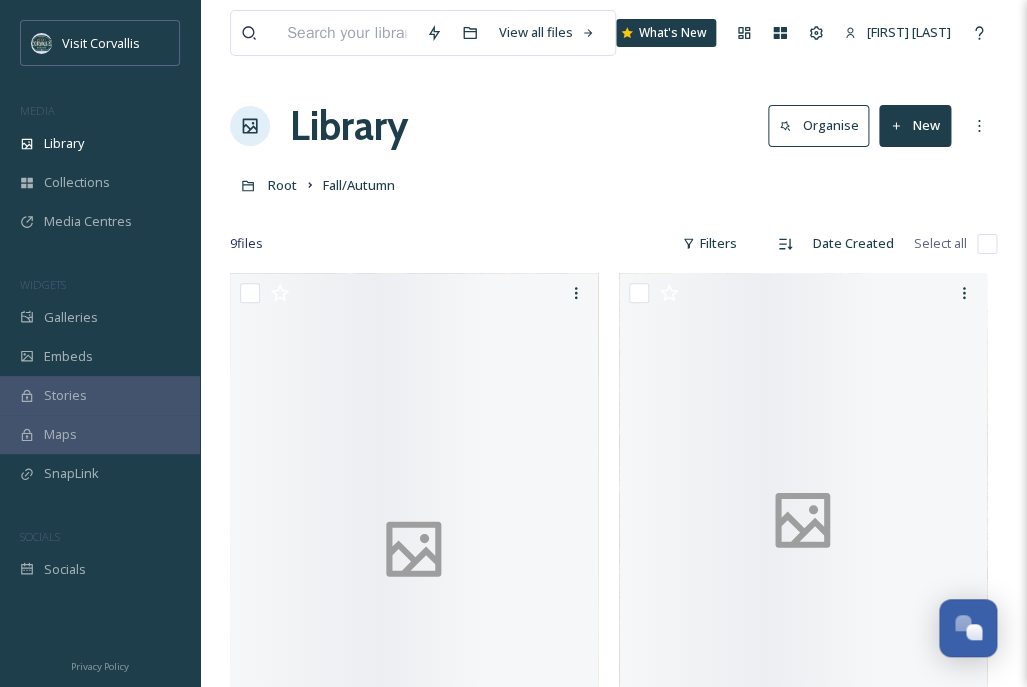 click on "New" at bounding box center (915, 125) 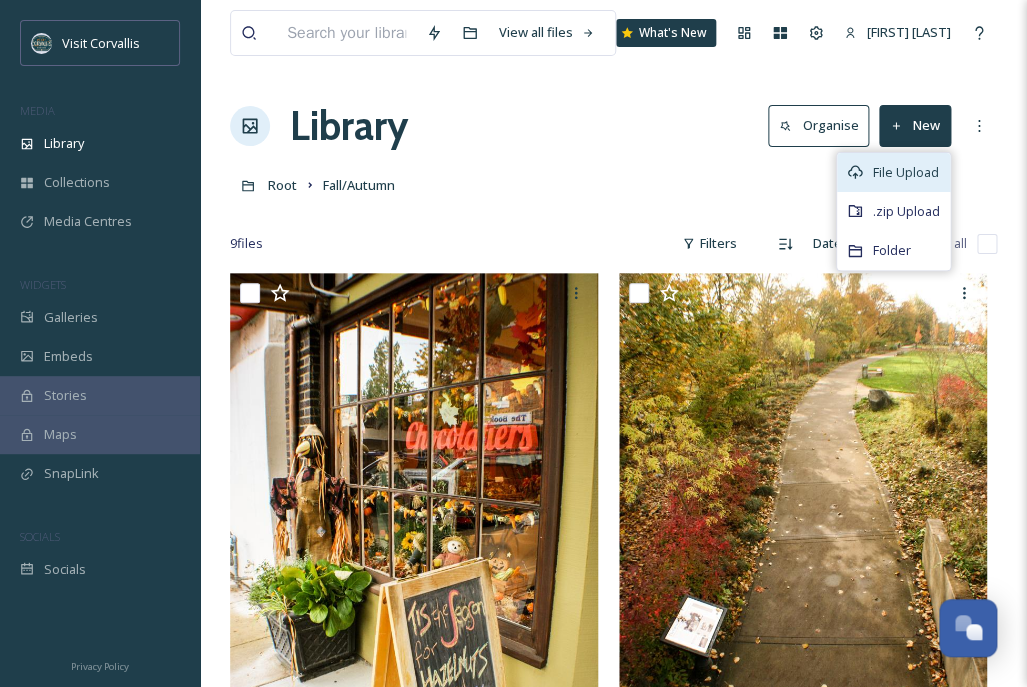 click on "File Upload" at bounding box center (906, 172) 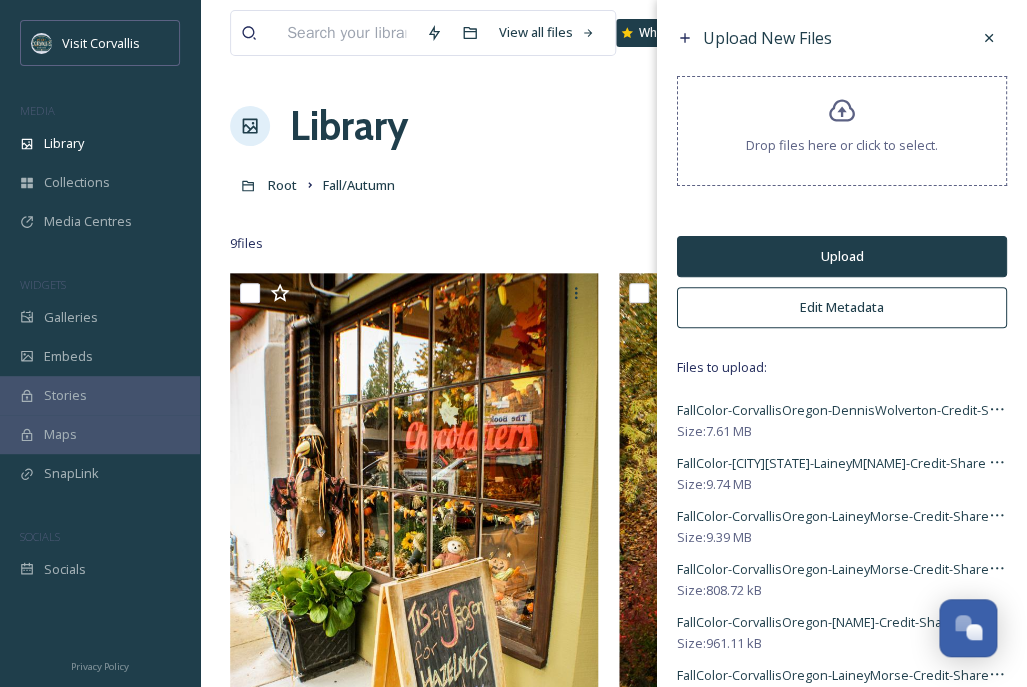 click on "Edit Metadata" at bounding box center [842, 307] 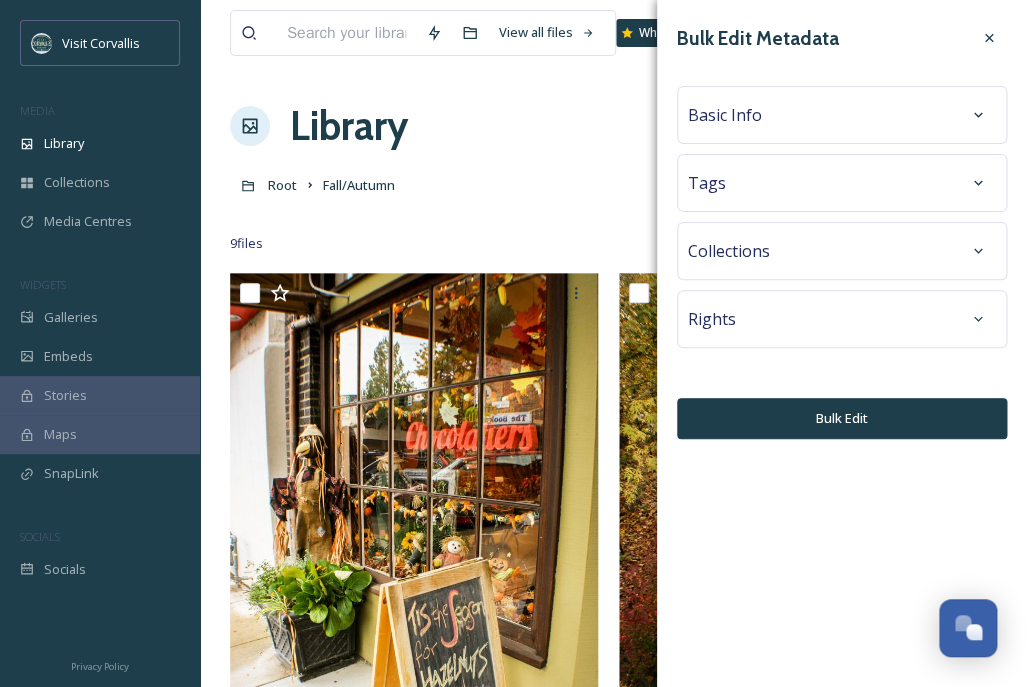 click on "Tags" at bounding box center [842, 183] 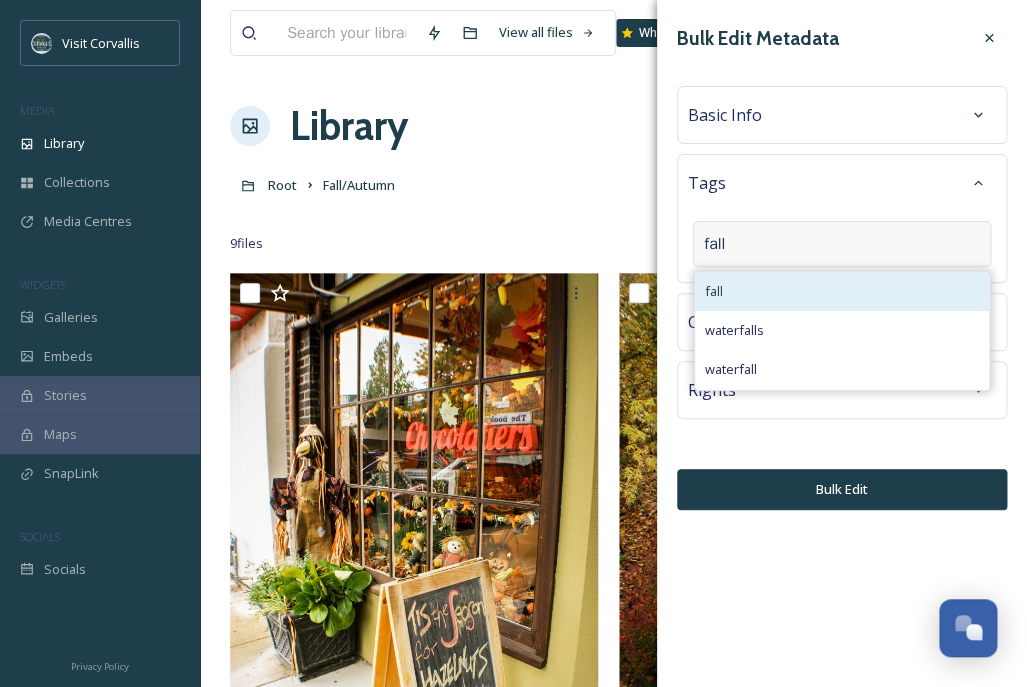 type on "fall" 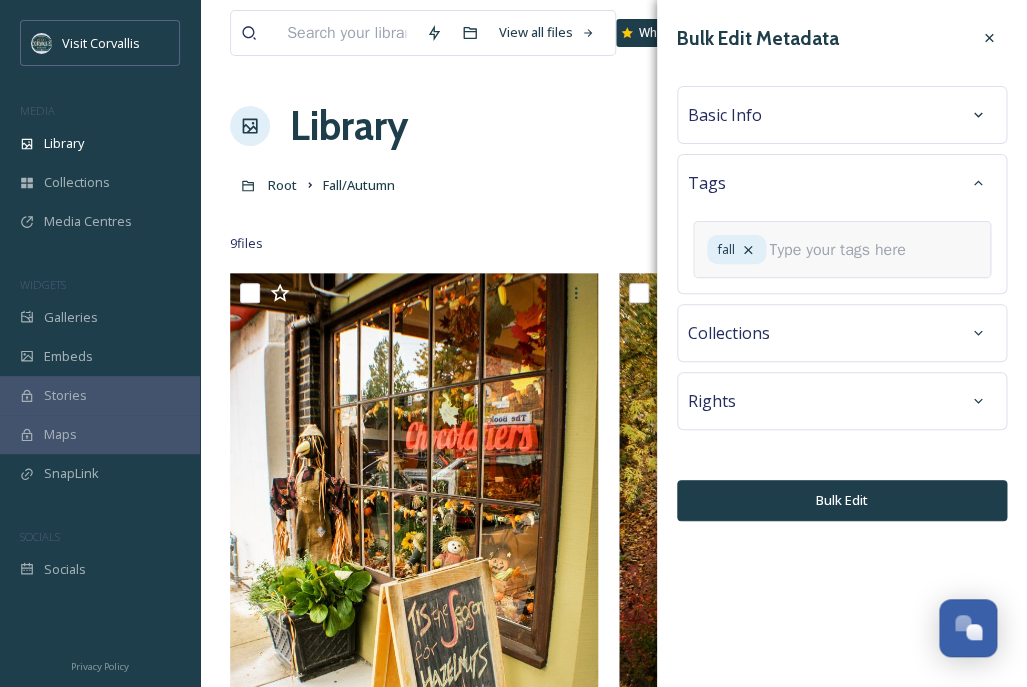 click at bounding box center (845, 250) 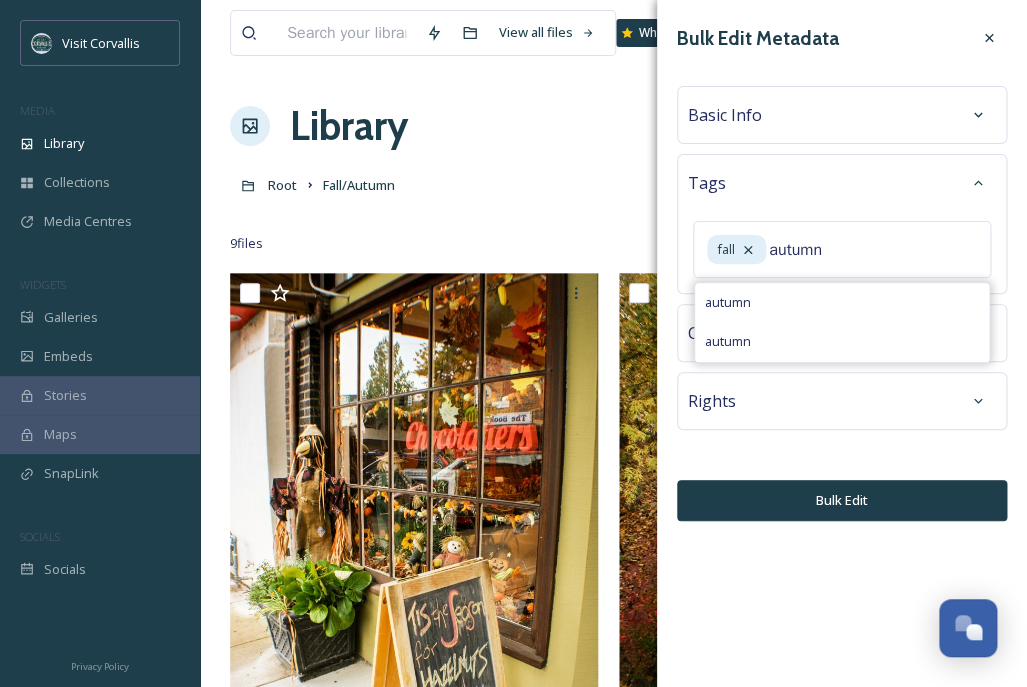 type on "autumn" 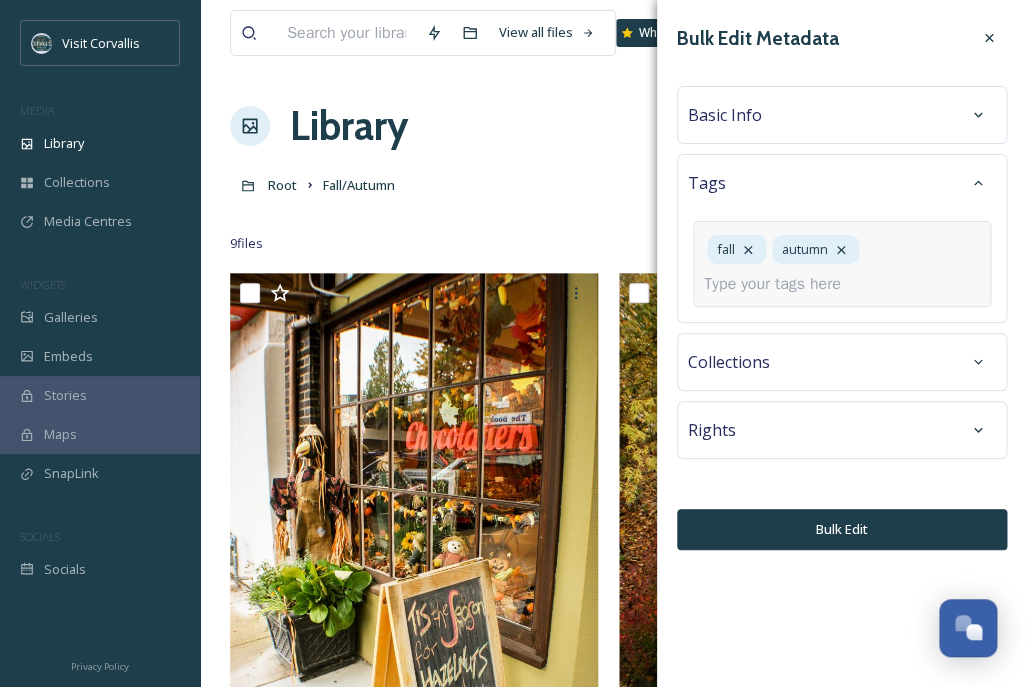 click at bounding box center (780, 284) 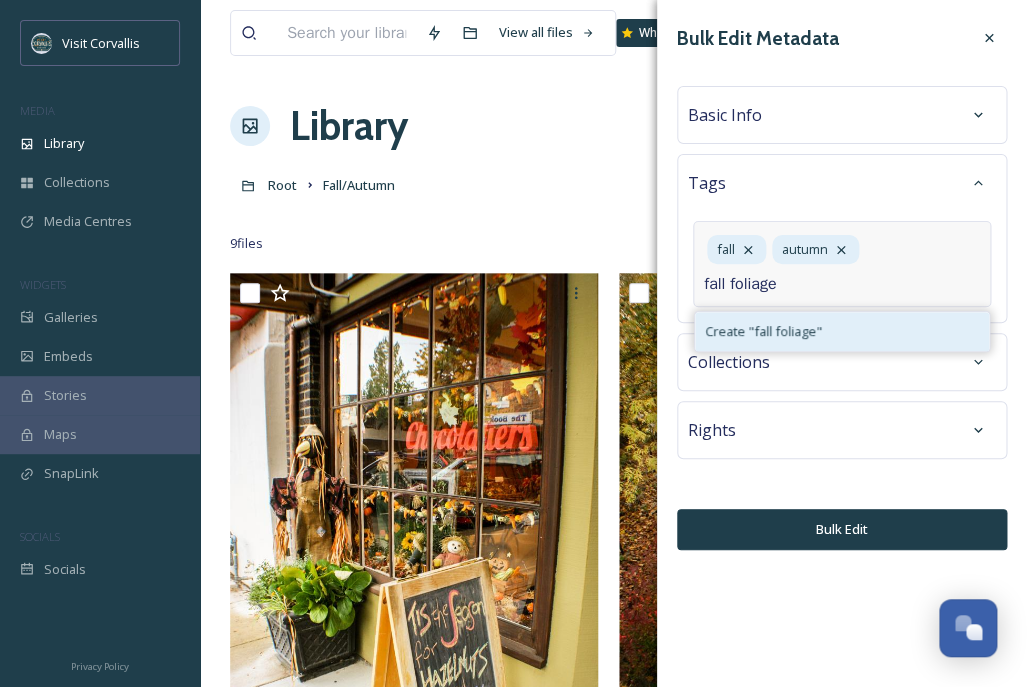 type on "fall foliage" 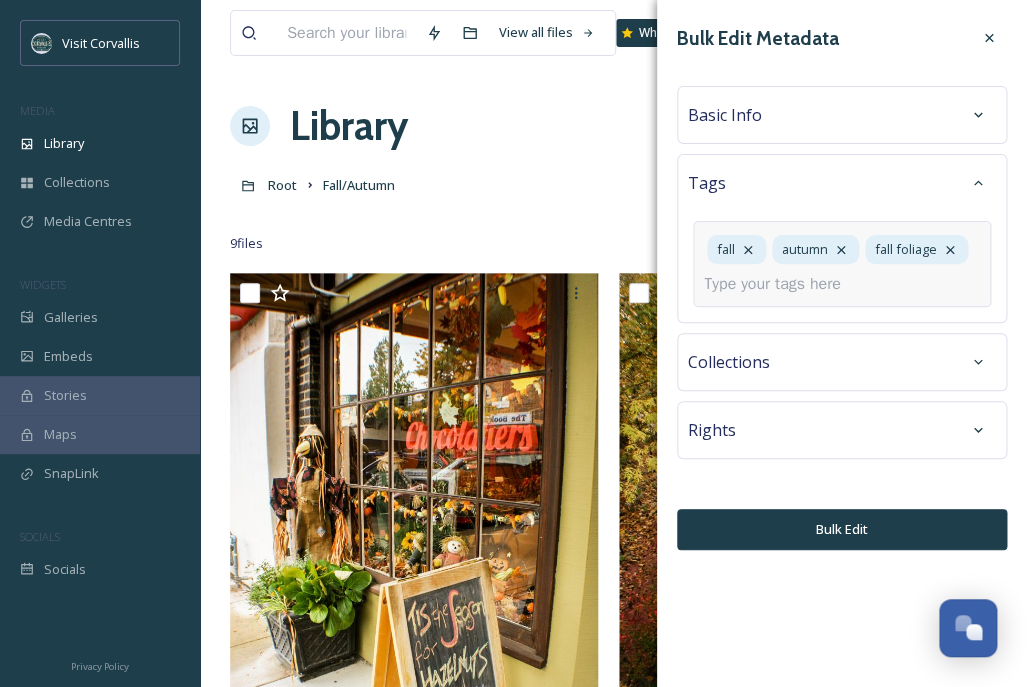 click on "Basic Info" at bounding box center (842, 115) 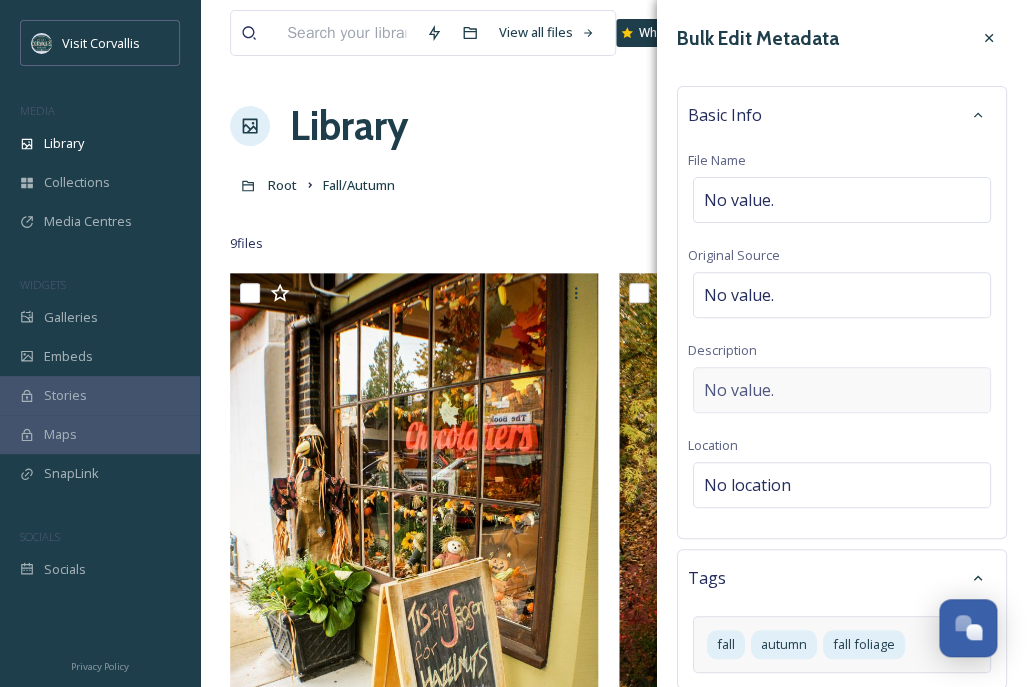click on "No value." at bounding box center [739, 390] 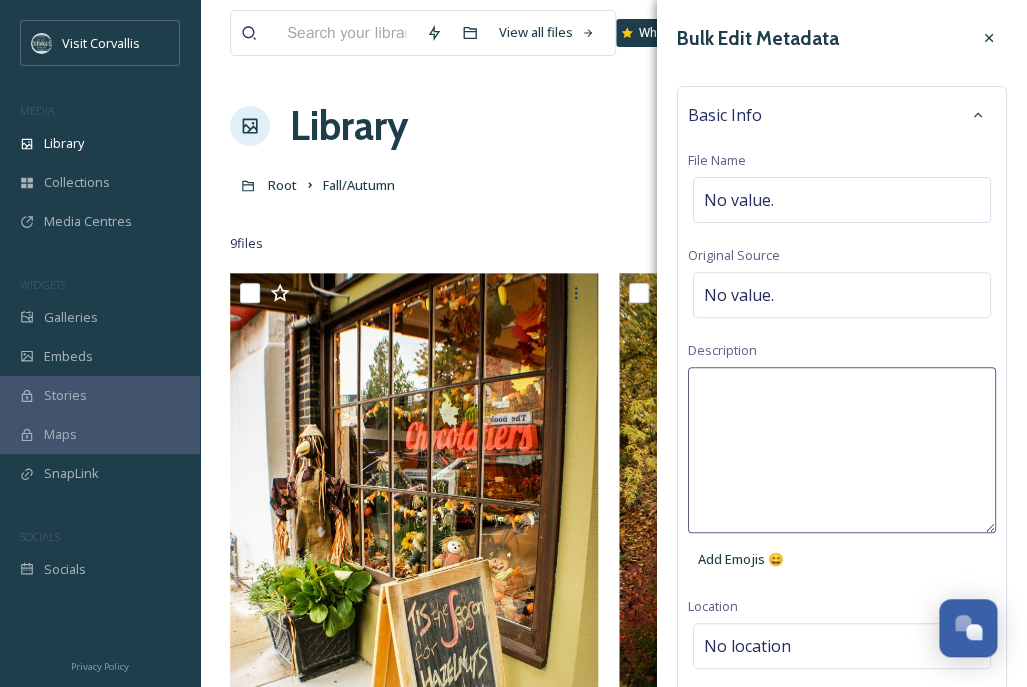 click at bounding box center (842, 450) 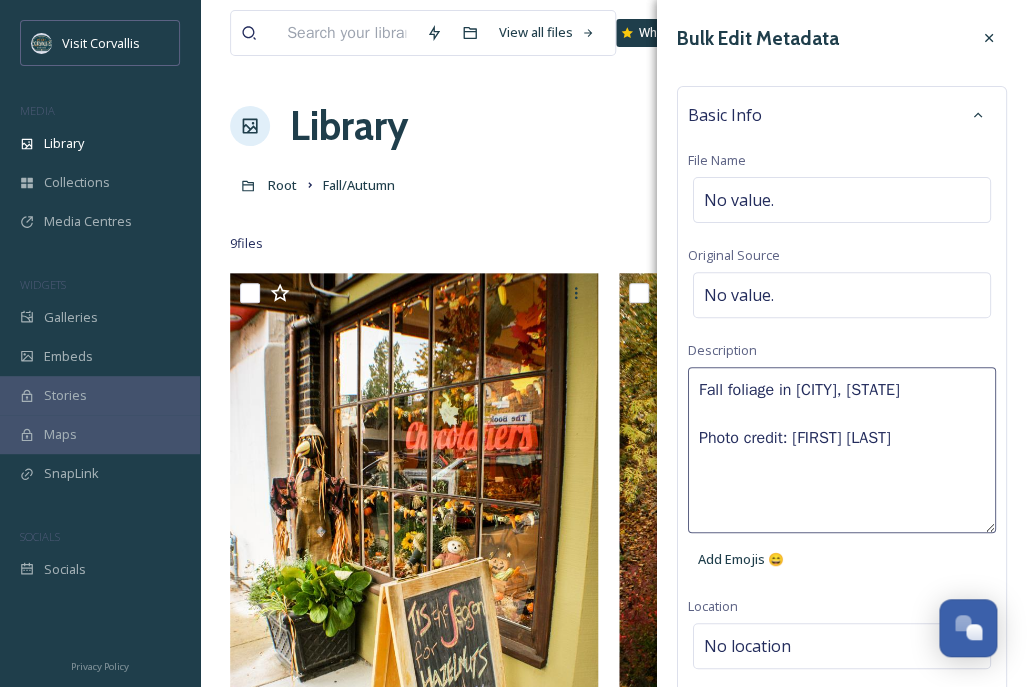 type on "Fall foliage in [CITY], [STATE]
Photo credit: [FIRST] [LAST]" 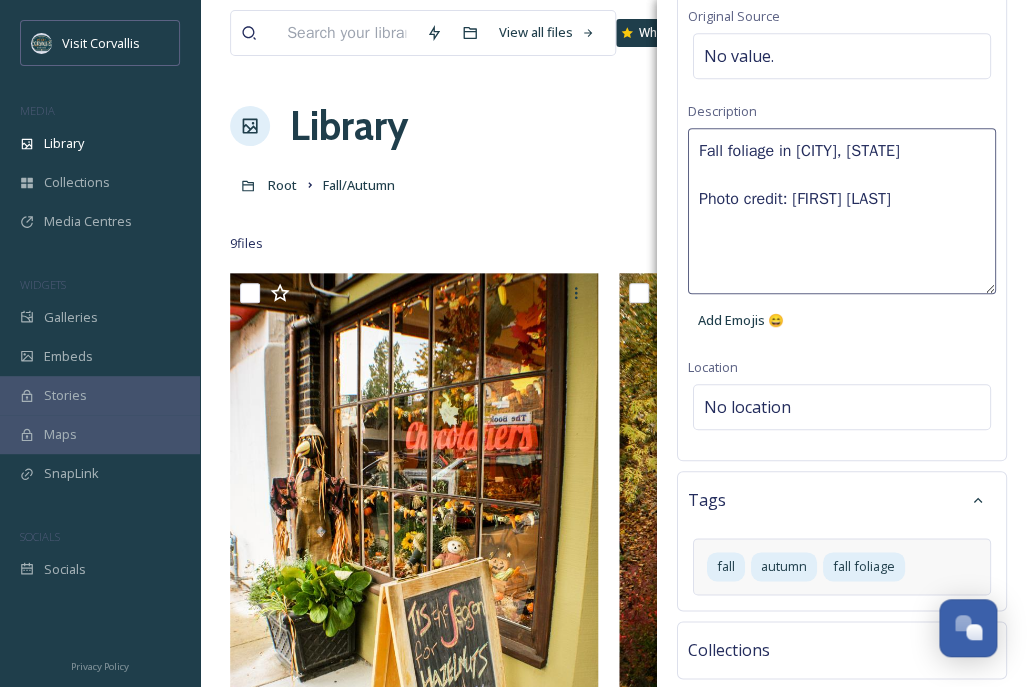 scroll, scrollTop: 405, scrollLeft: 0, axis: vertical 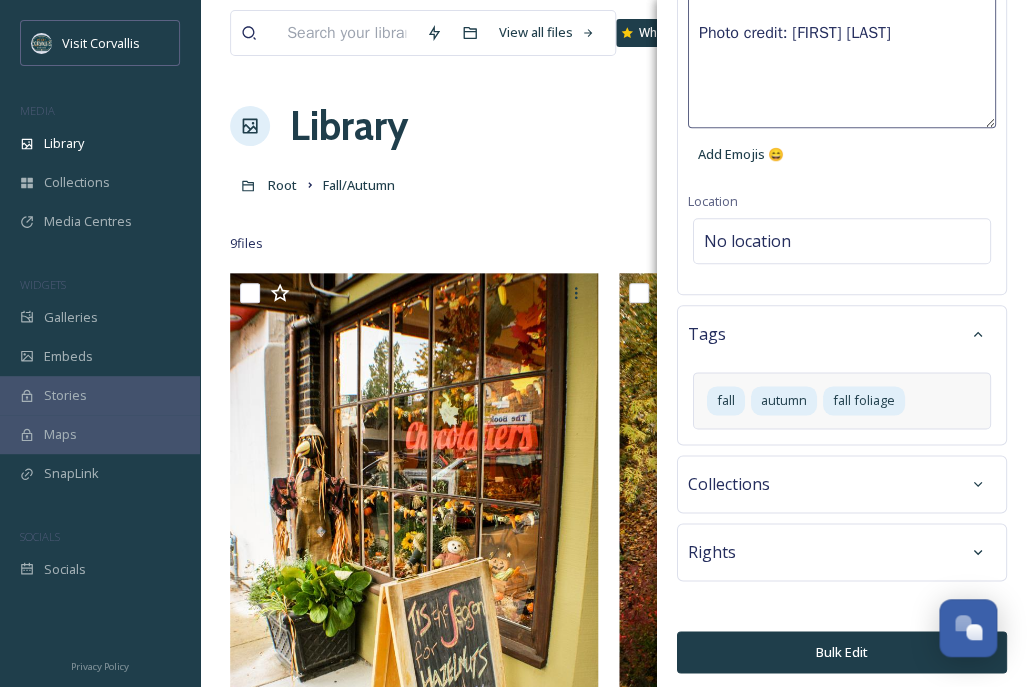click on "Bulk Edit" at bounding box center [842, 651] 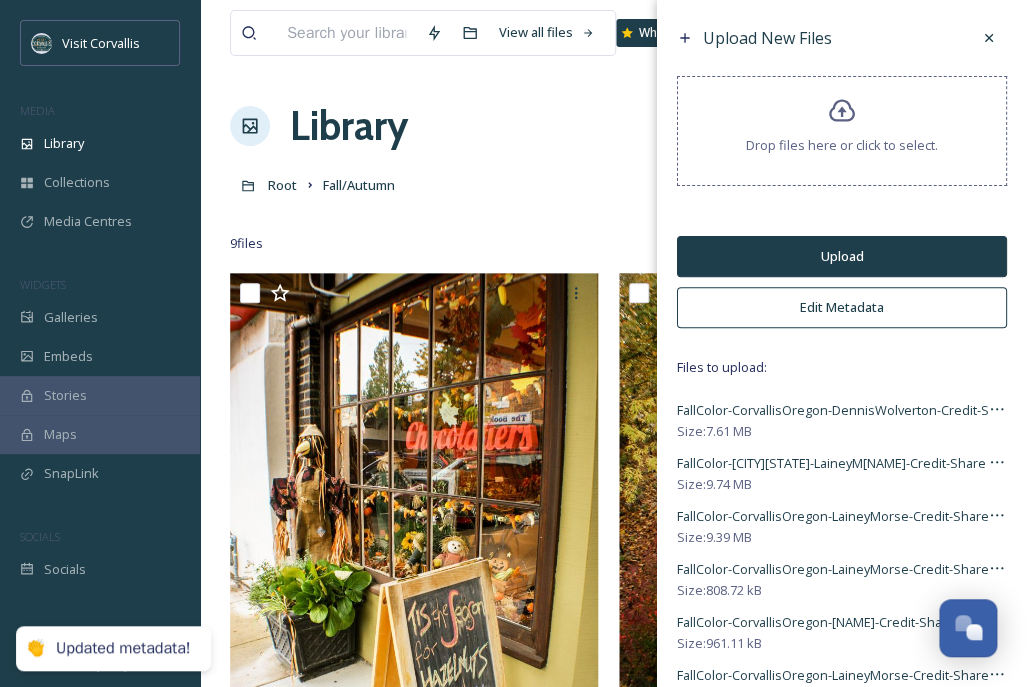 click on "Upload" at bounding box center (842, 256) 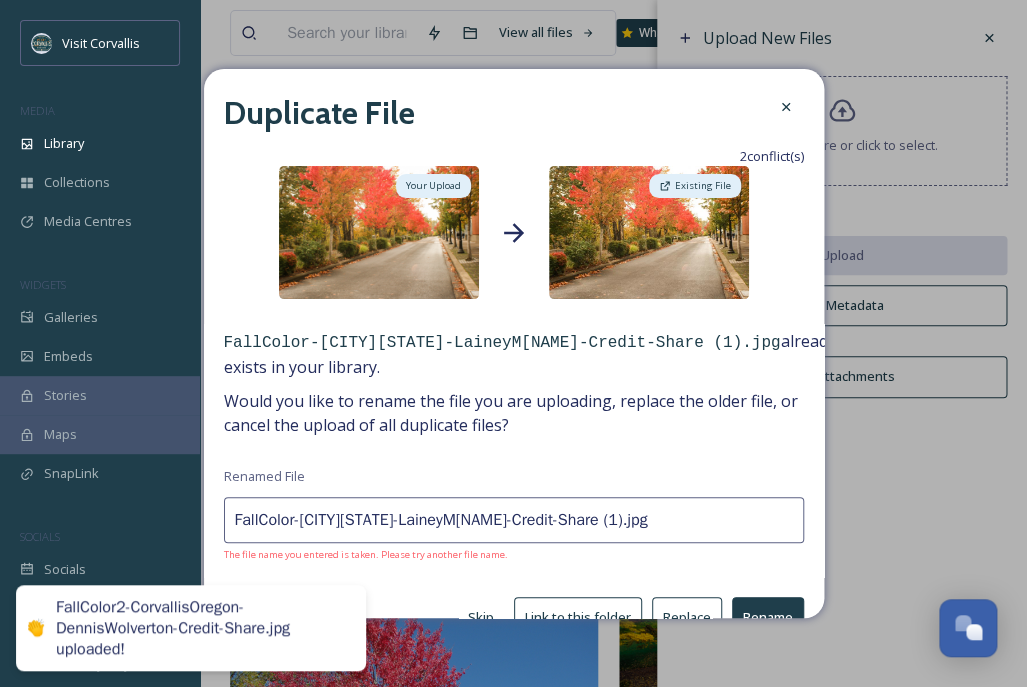 scroll, scrollTop: 37, scrollLeft: 0, axis: vertical 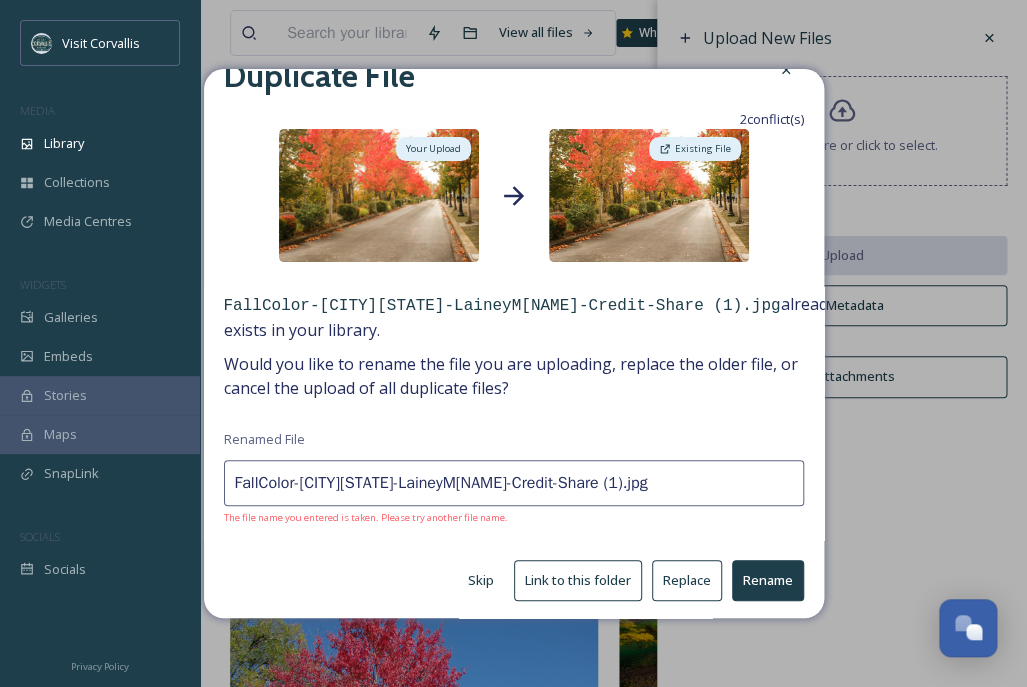 click on "Skip" at bounding box center [481, 580] 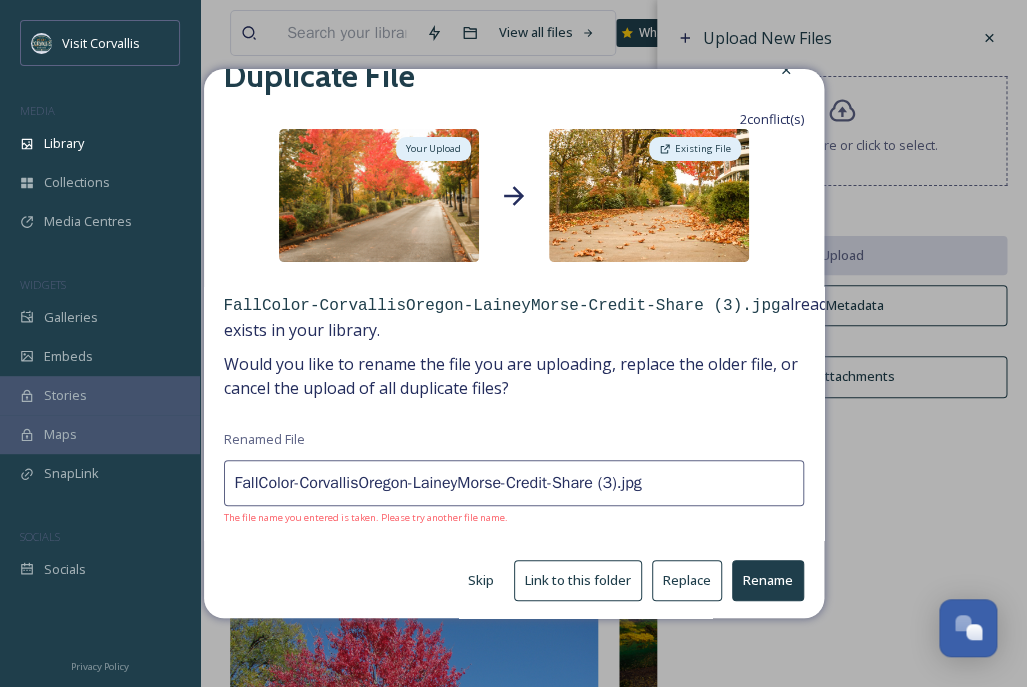 type on "FallColor-CorvallisOregon-LaineyMorse-Credit-Share (3).jpg" 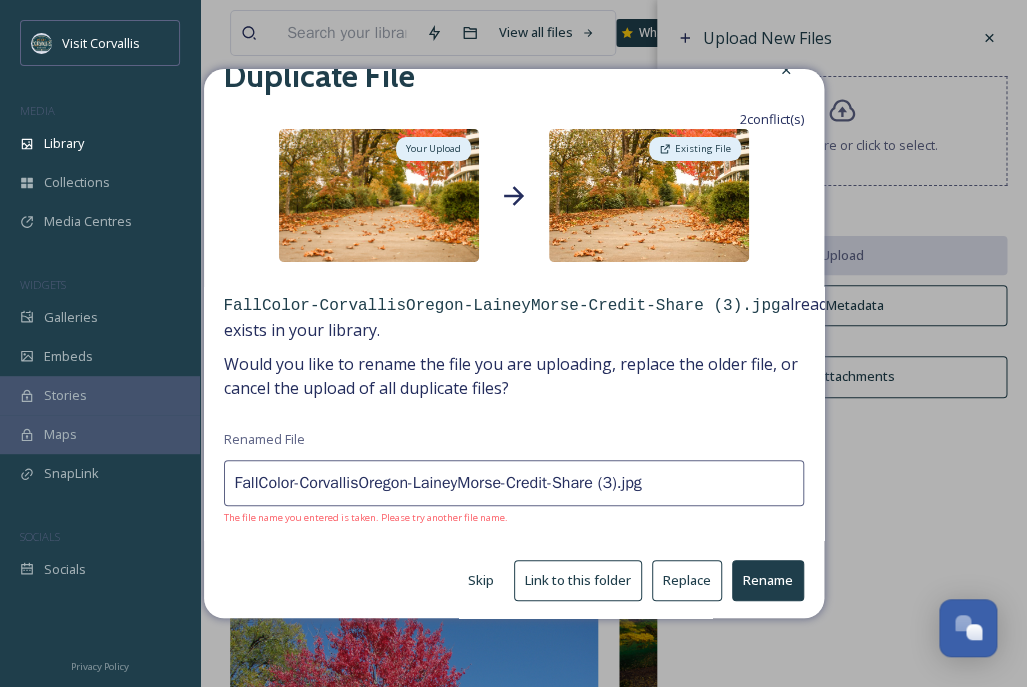 click on "Skip" at bounding box center [481, 580] 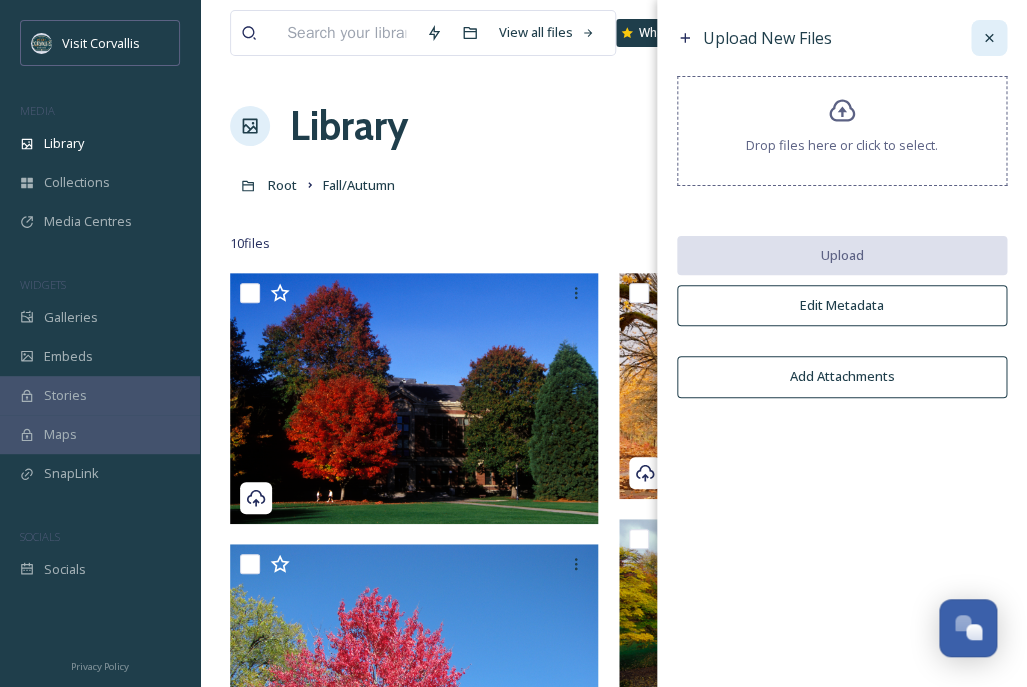 click 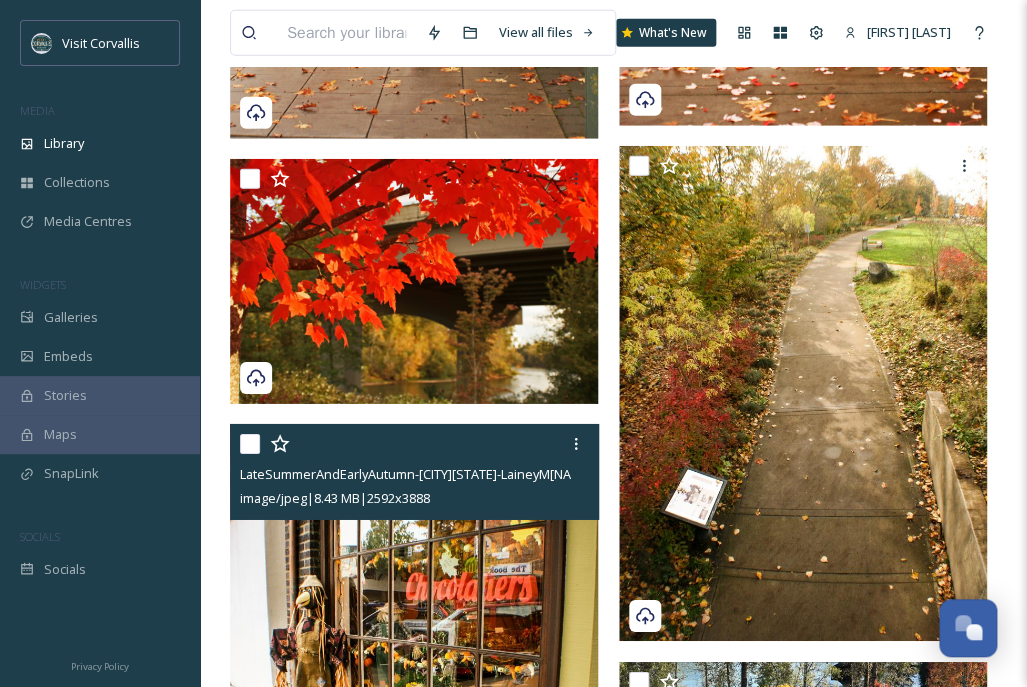 scroll, scrollTop: 1937, scrollLeft: 0, axis: vertical 